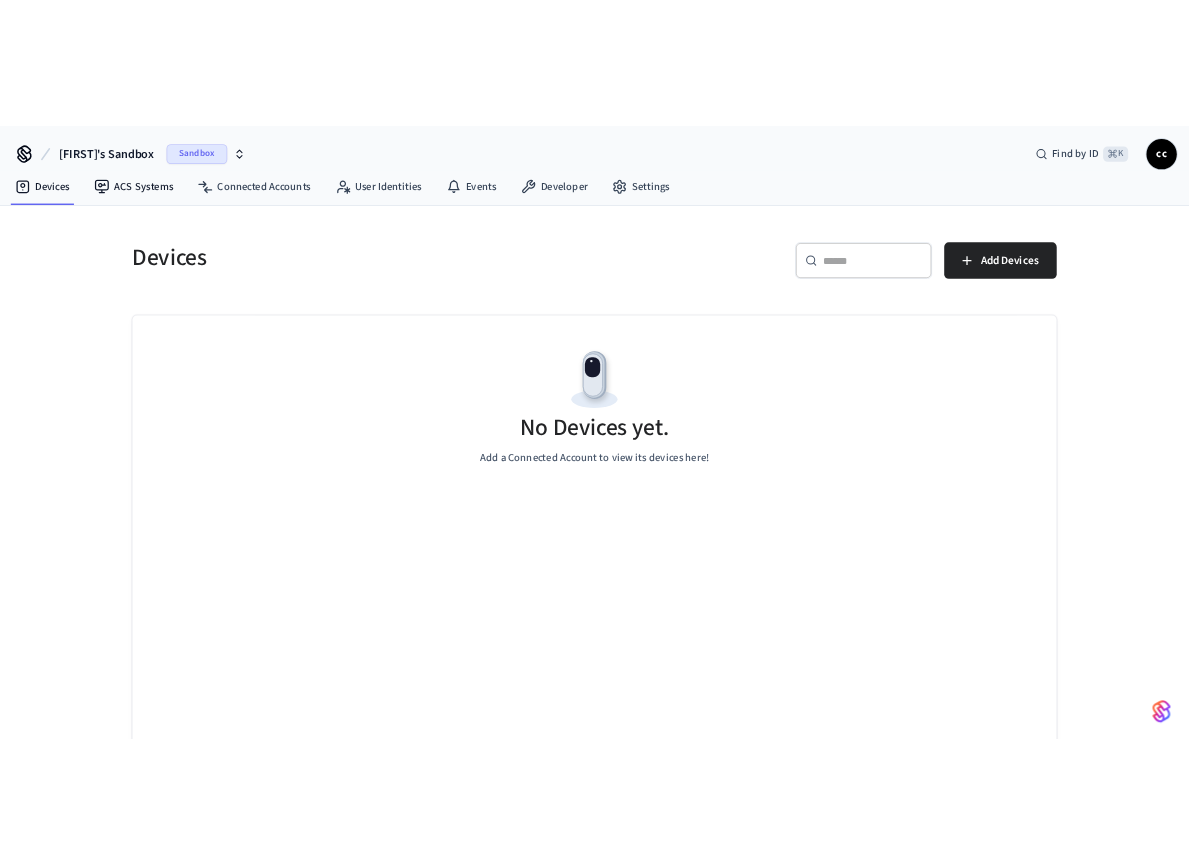 scroll, scrollTop: 0, scrollLeft: 0, axis: both 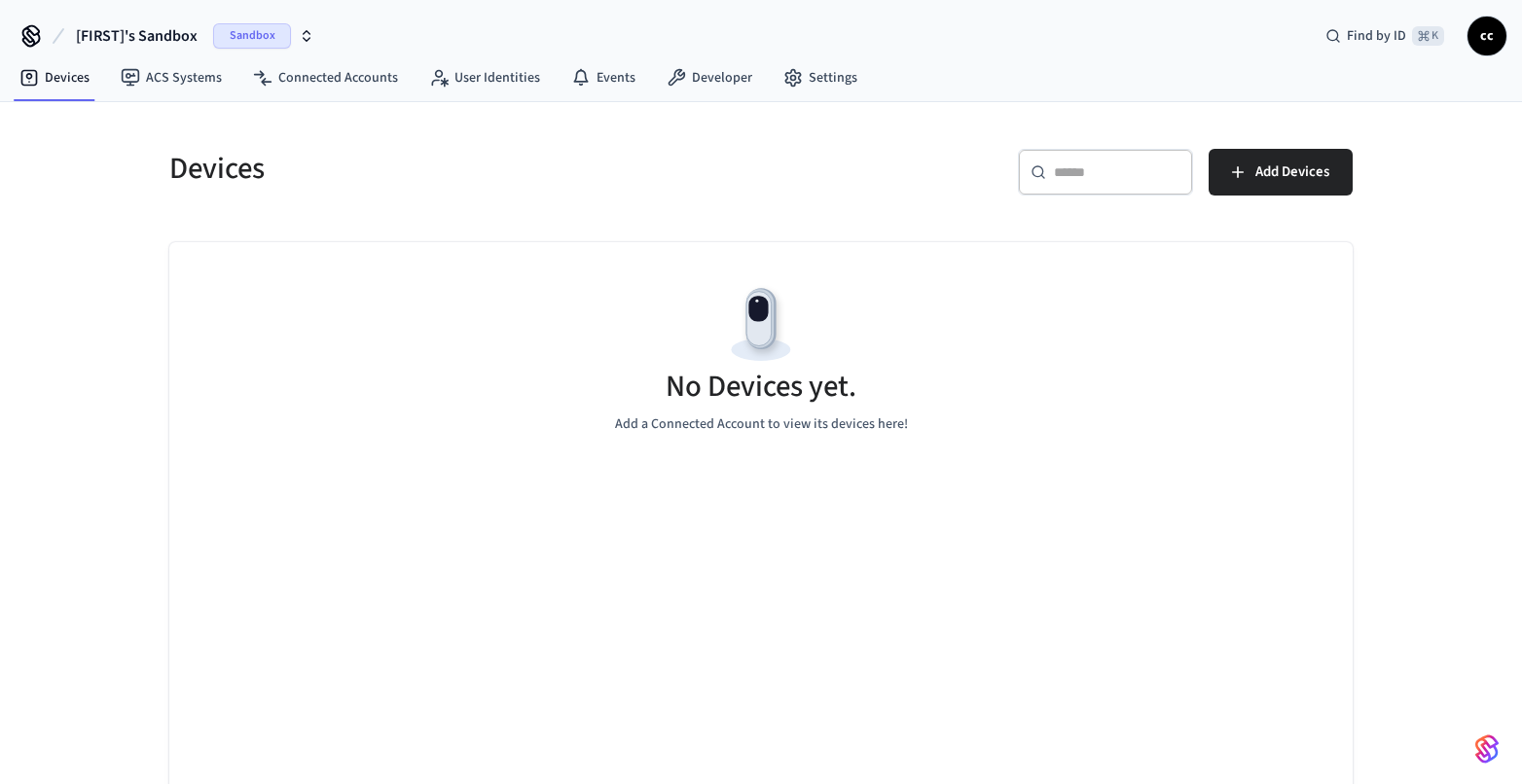 click on "Sandbox" at bounding box center [252, 36] 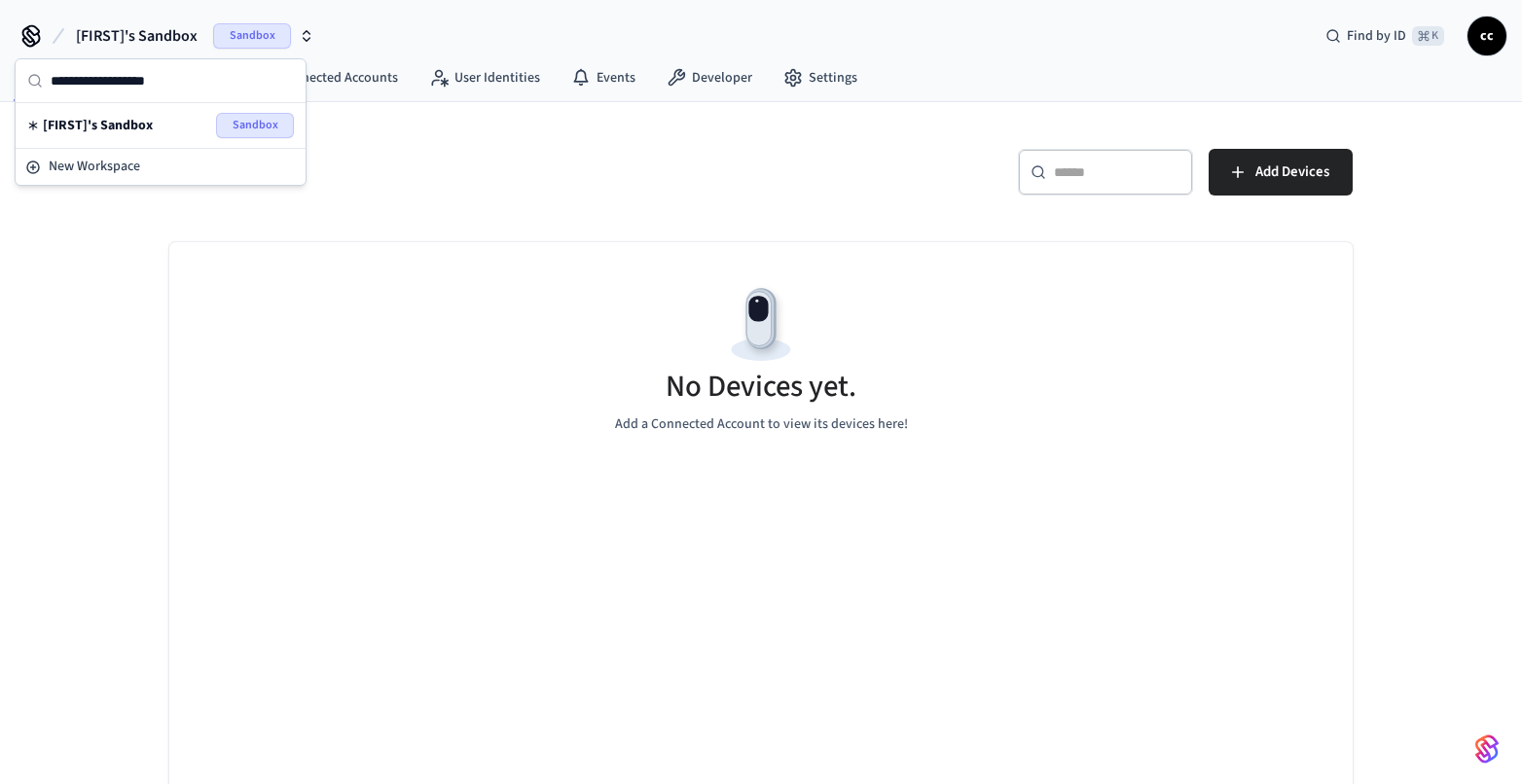 click 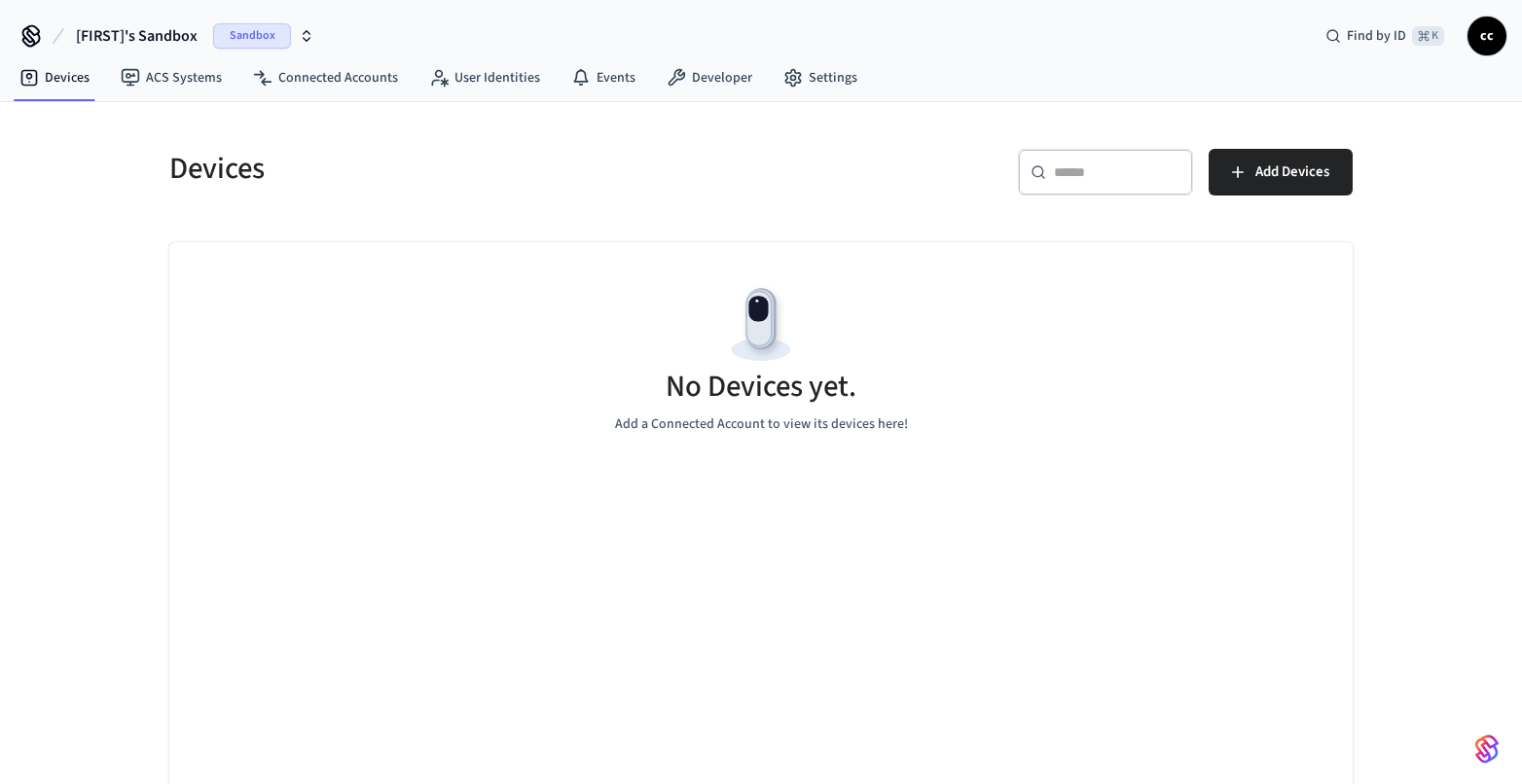 click 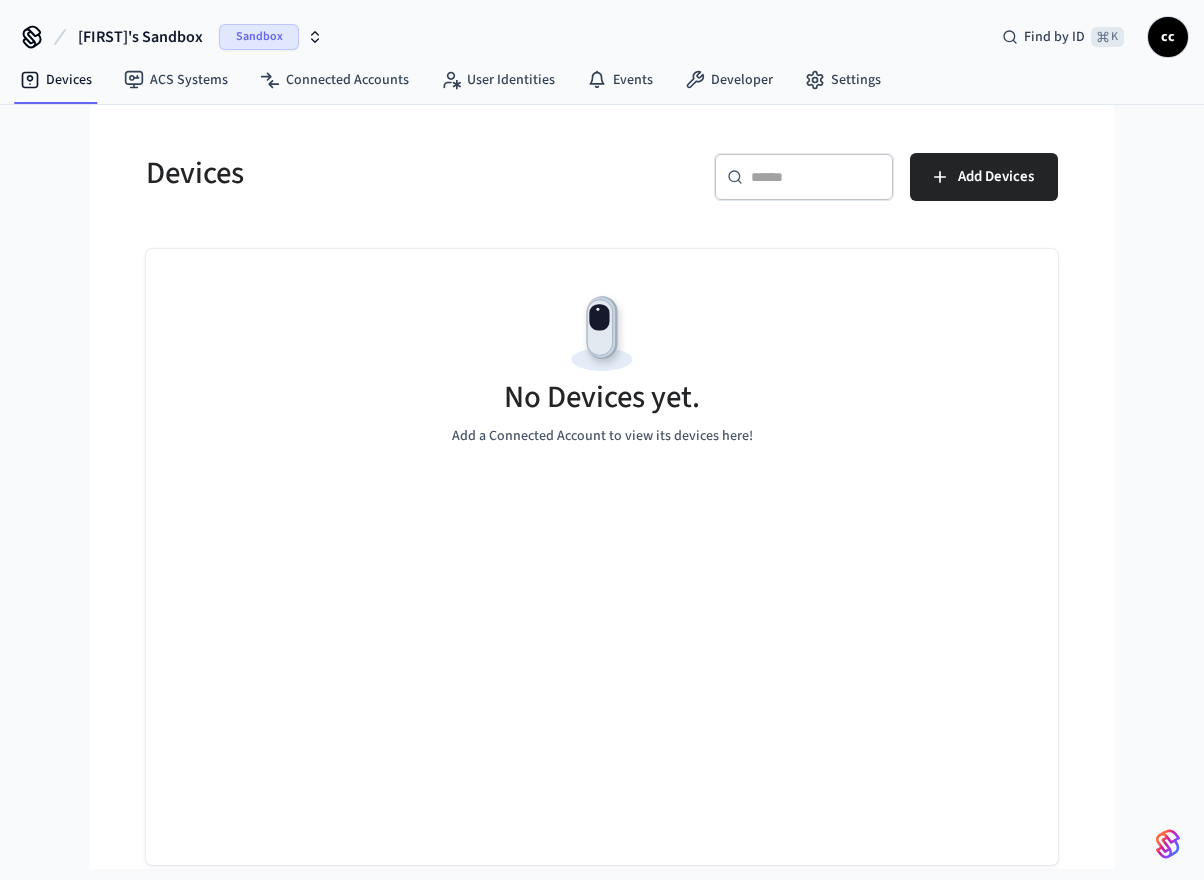 click on "cesar's Sandbox" at bounding box center (140, 37) 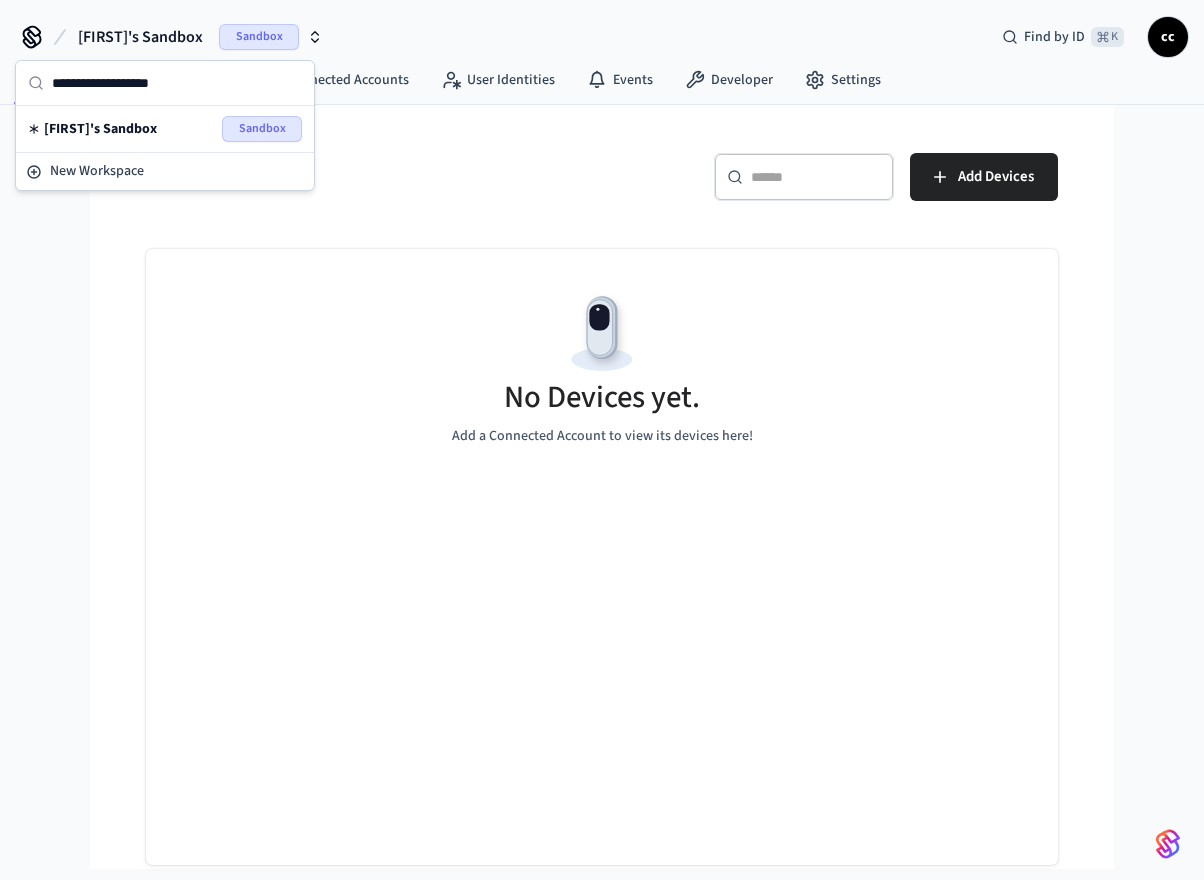 click on "cc" at bounding box center (1168, 37) 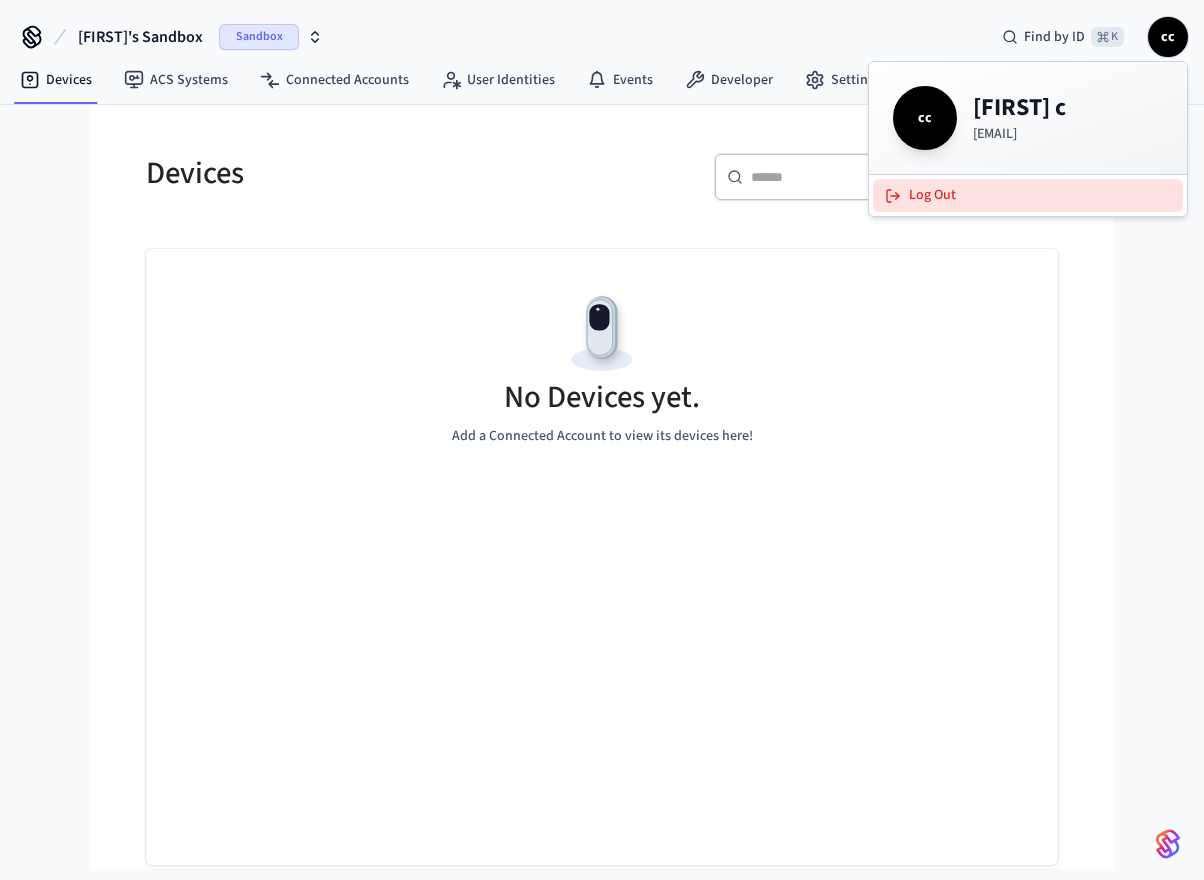 click on "Log Out" at bounding box center [1028, 195] 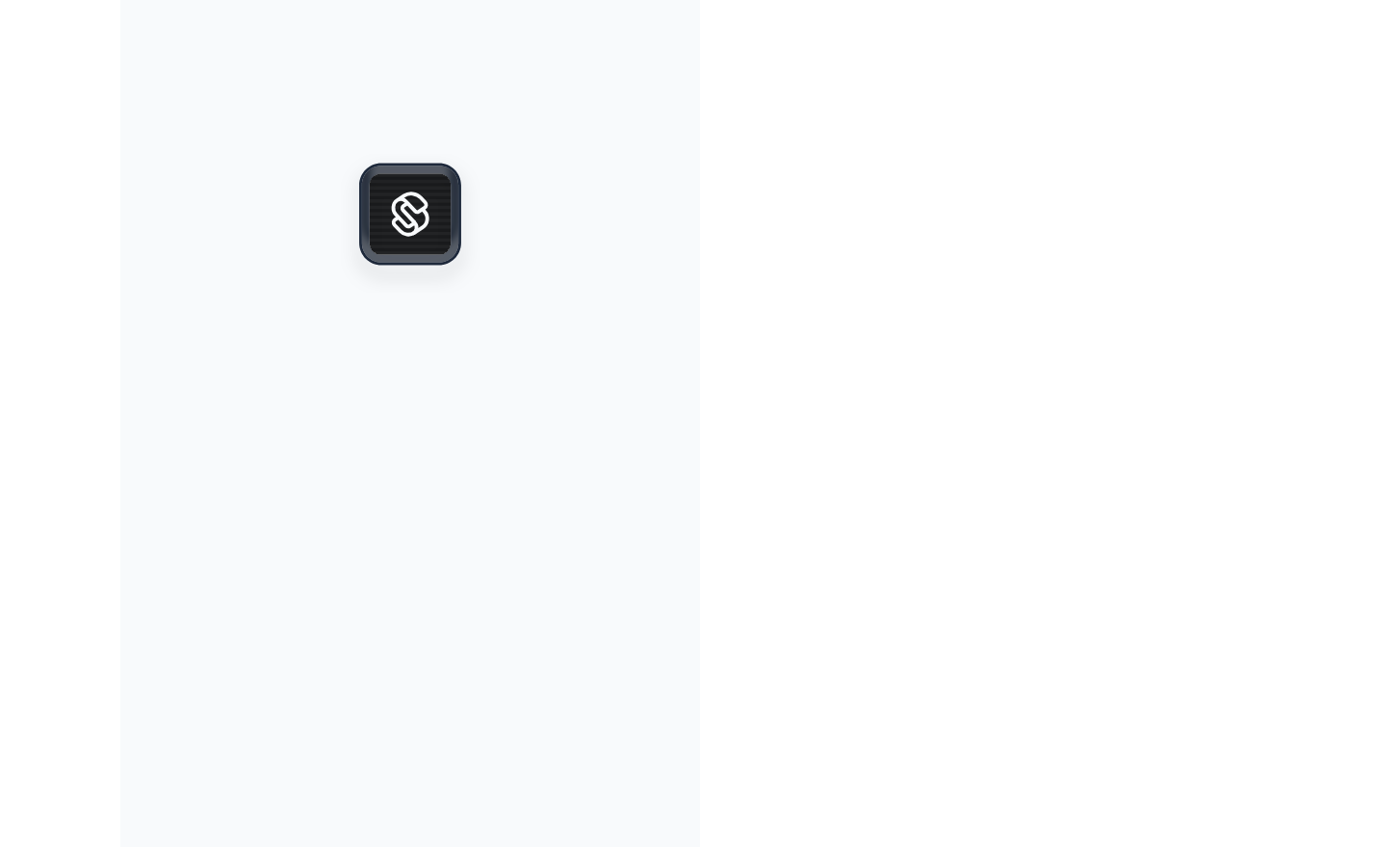 scroll, scrollTop: 0, scrollLeft: 0, axis: both 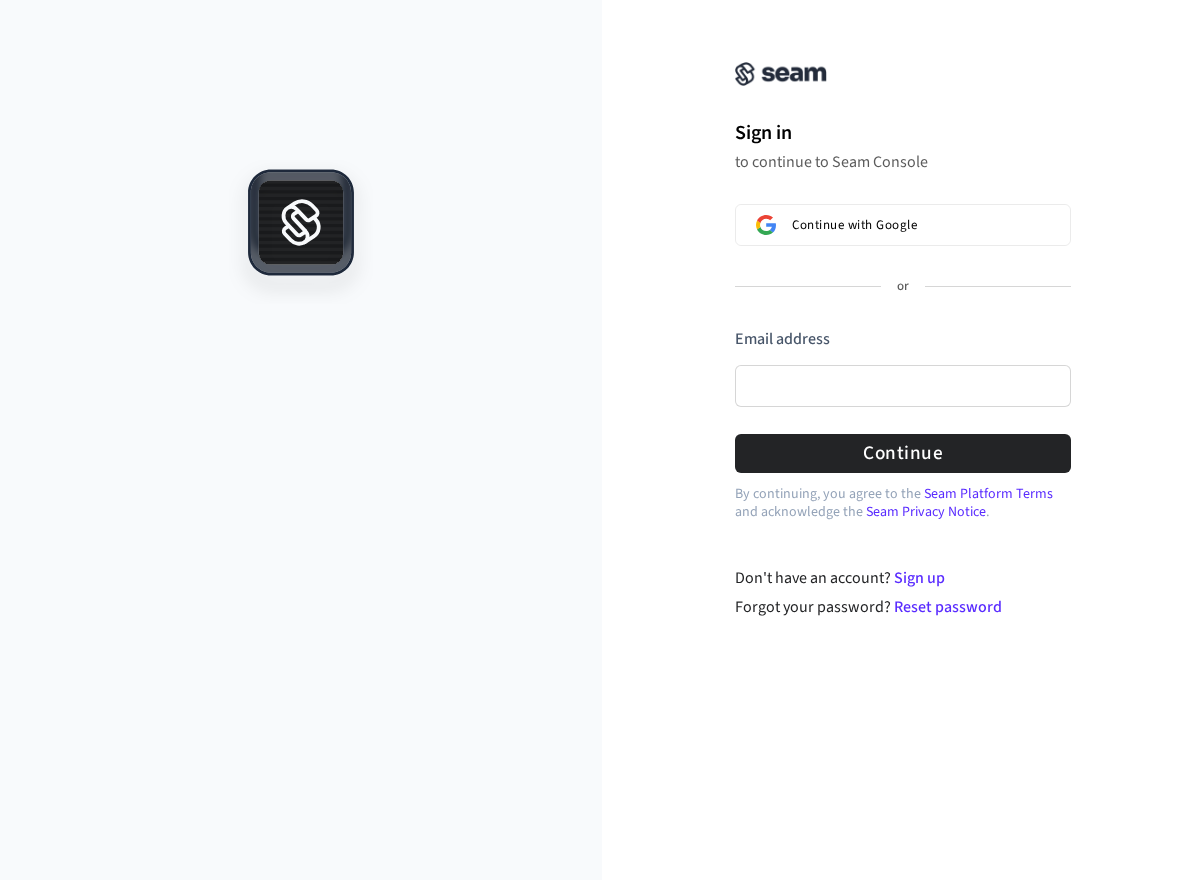 click 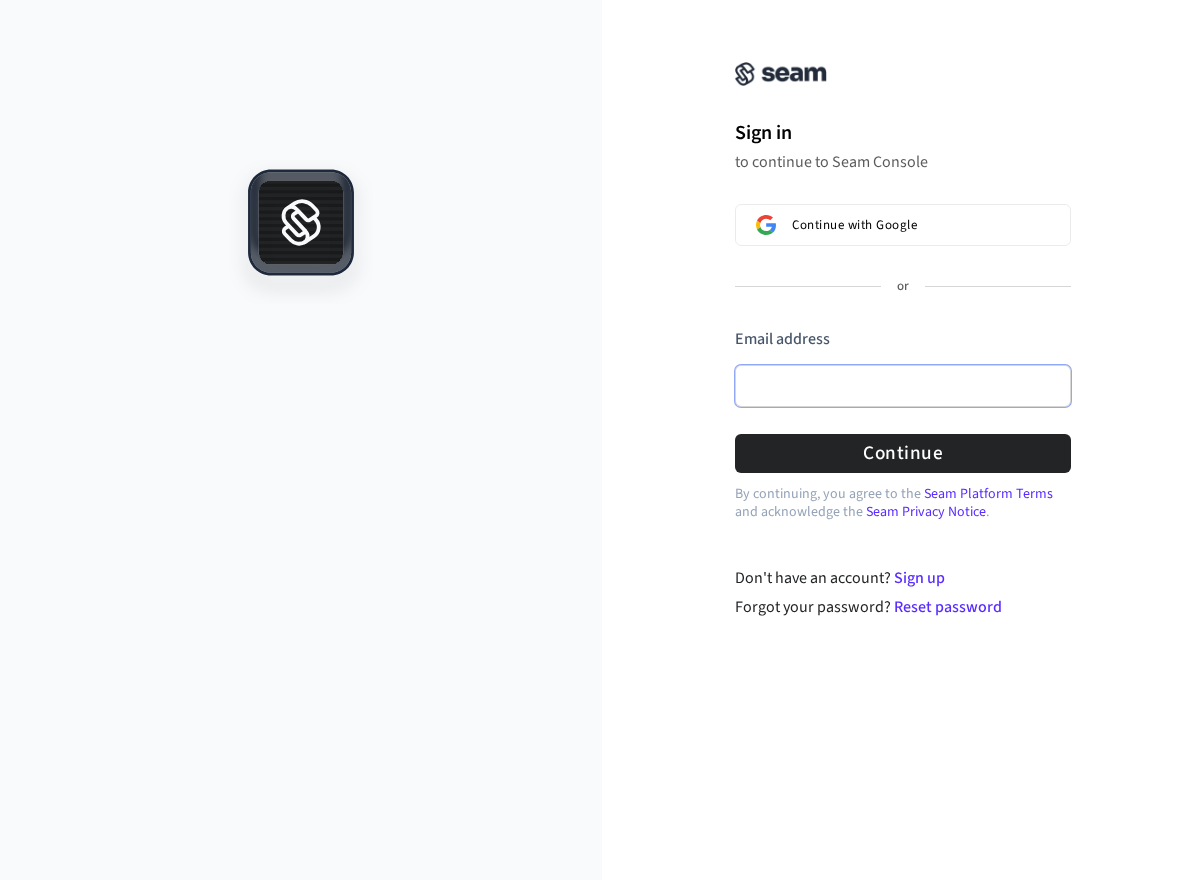 click on "Email address" at bounding box center [903, 386] 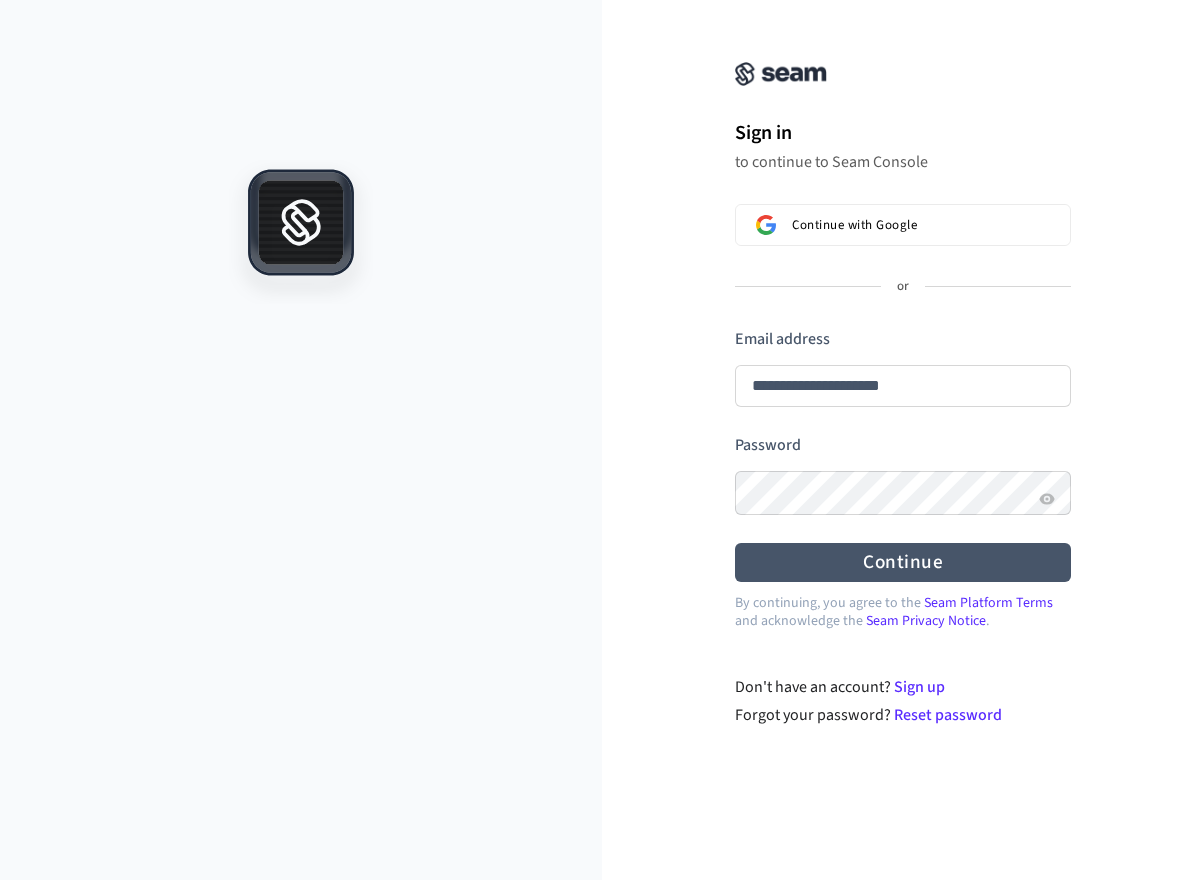 click on "Continue" at bounding box center (903, 562) 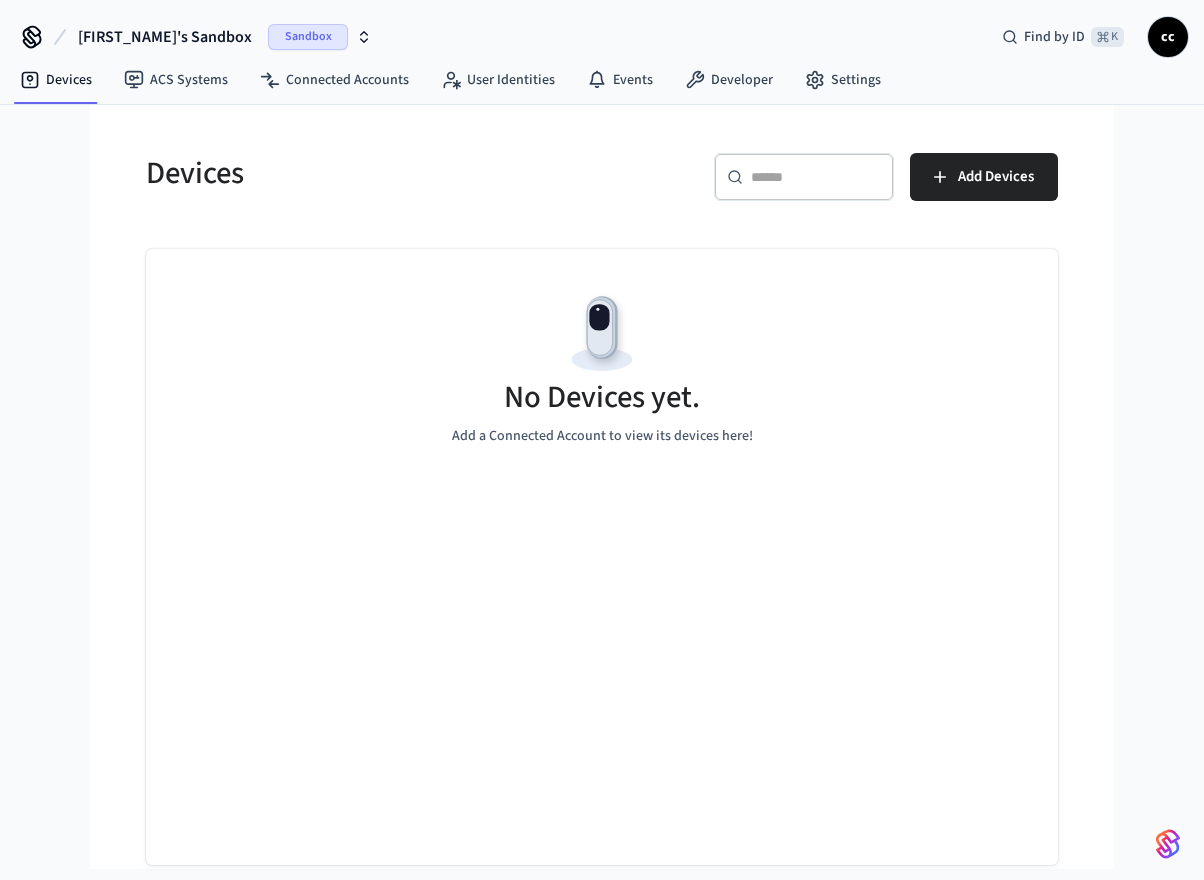 click 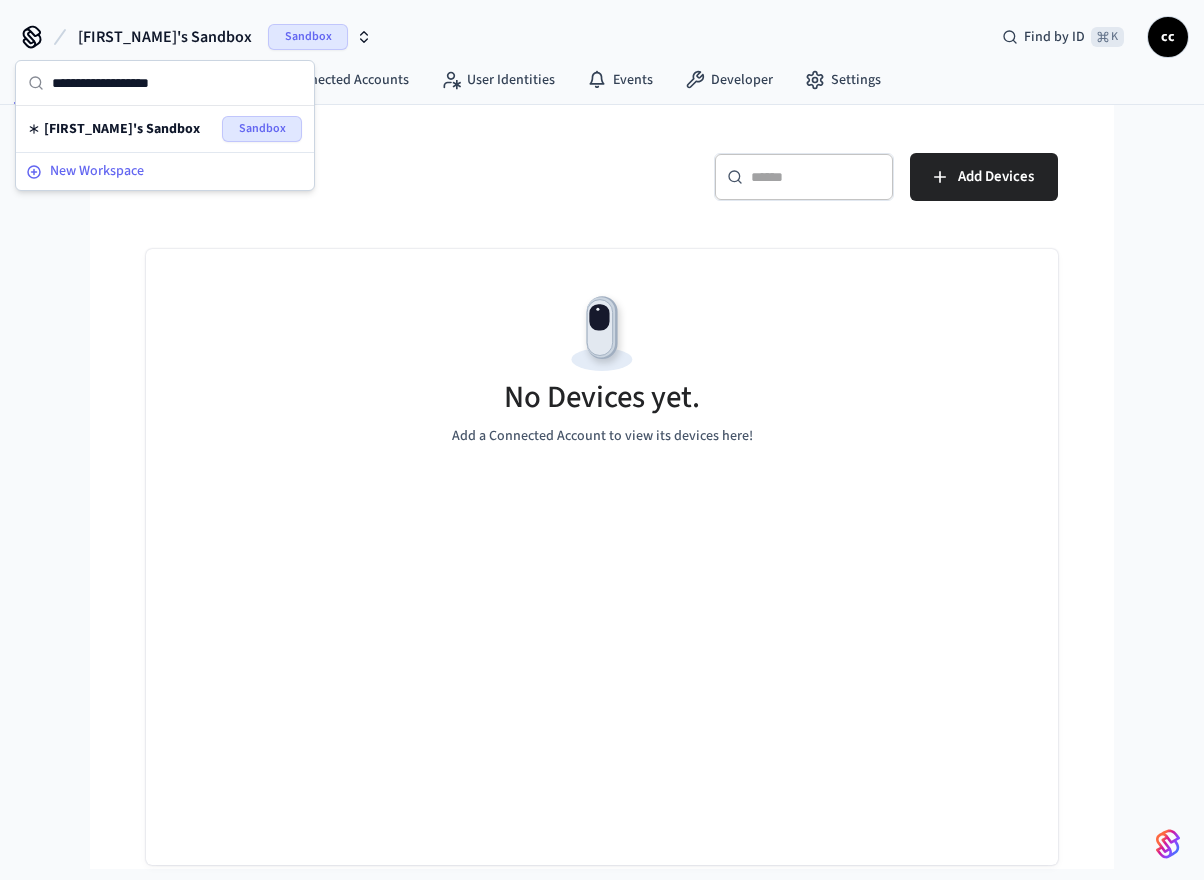 click on "New Workspace" at bounding box center [97, 171] 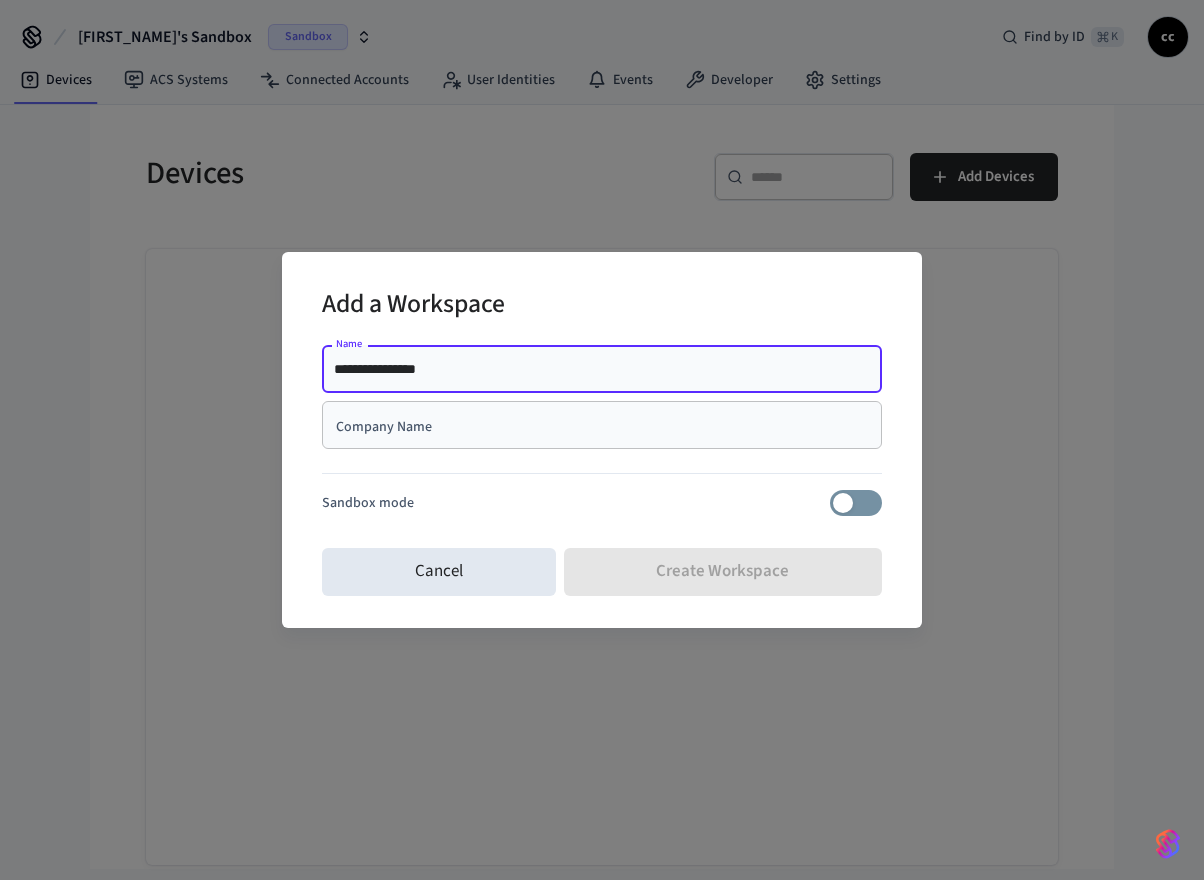 type on "**********" 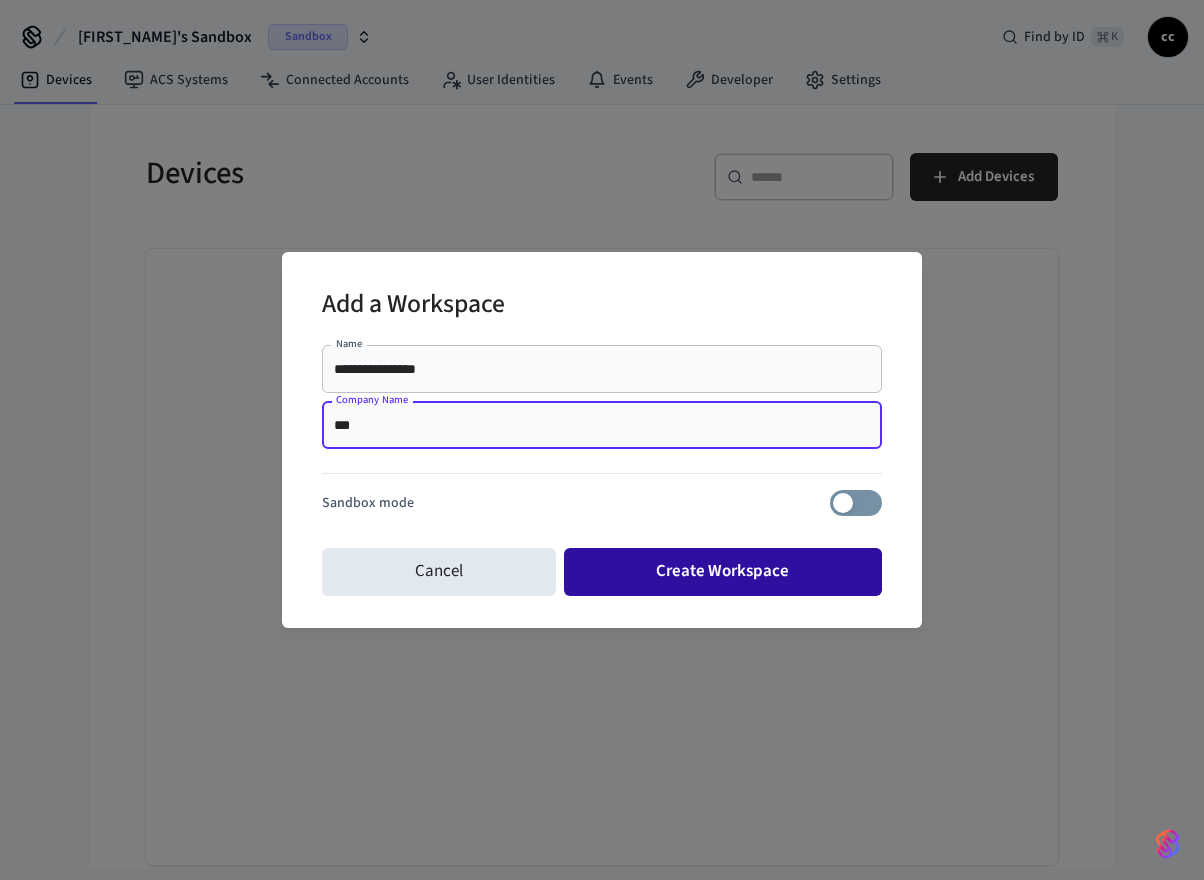type on "***" 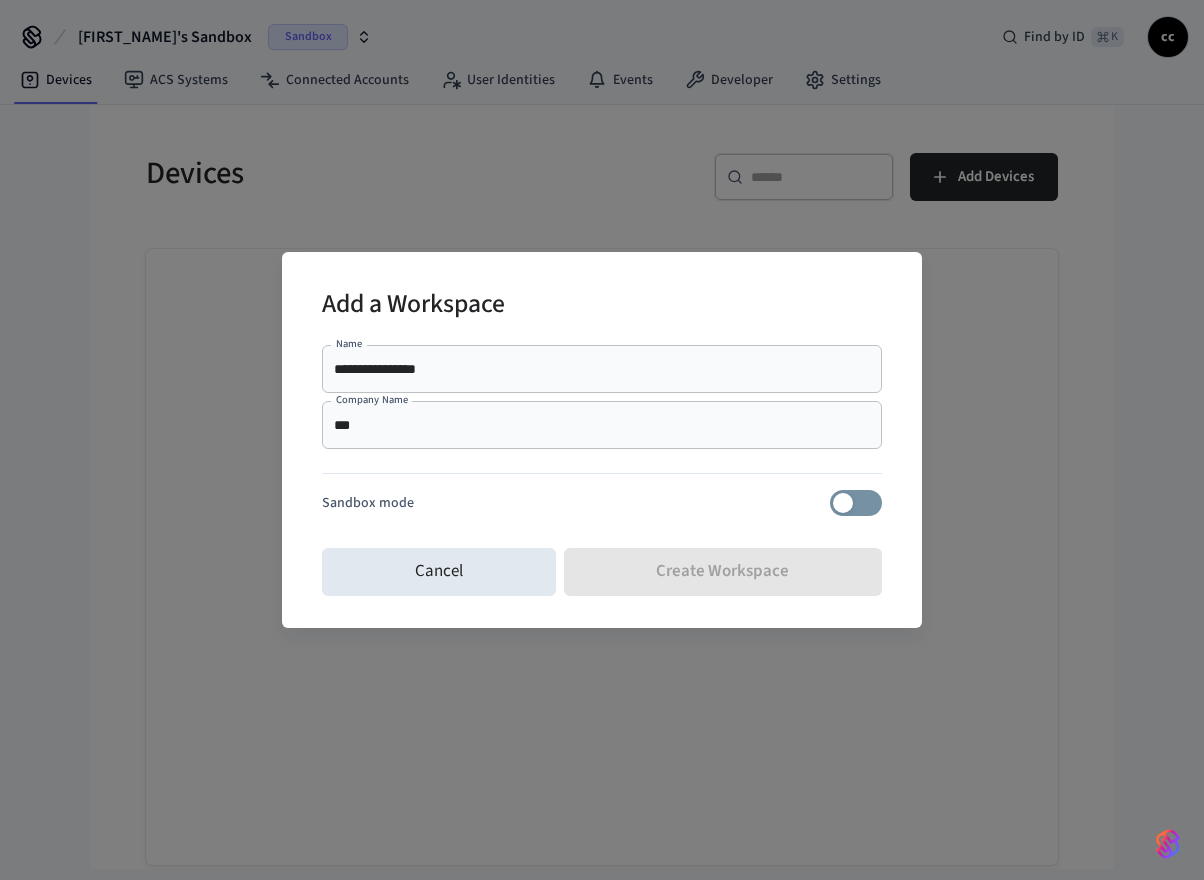 type 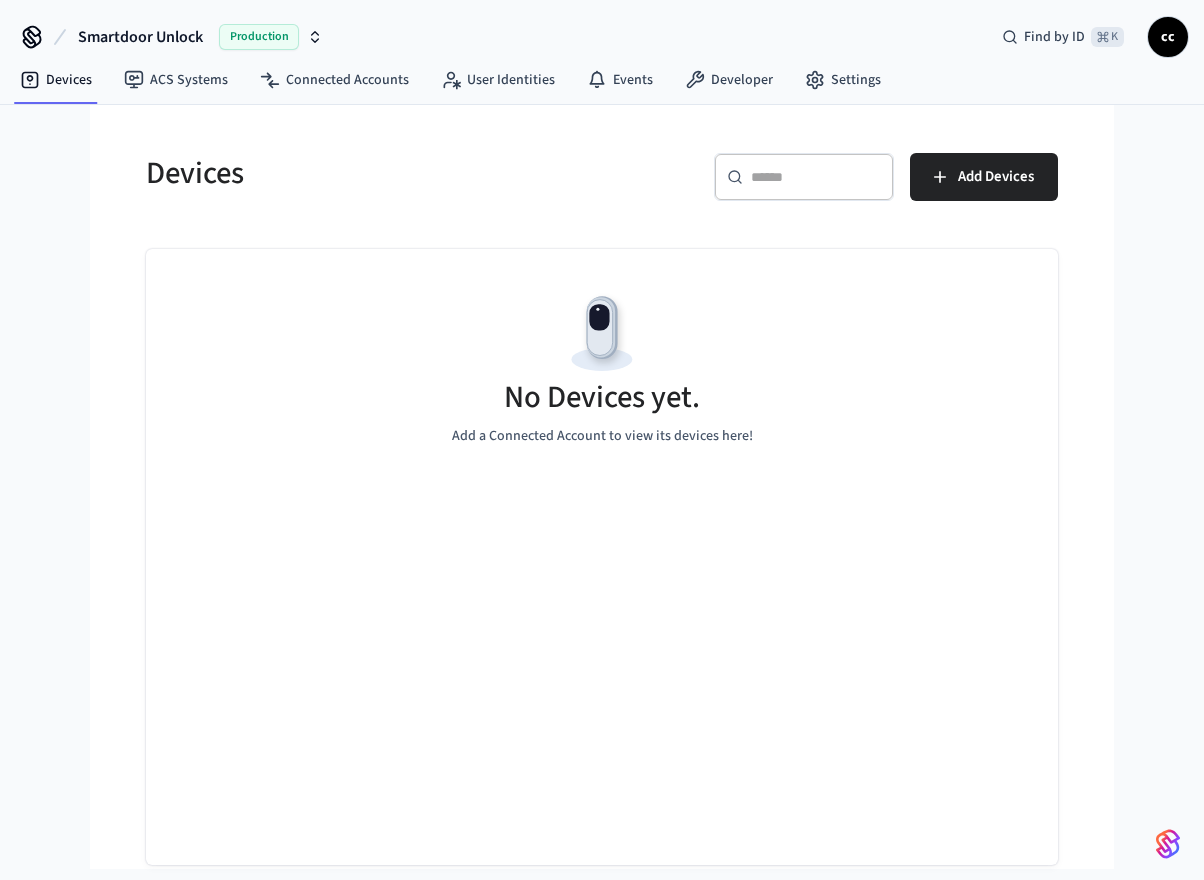 click on "Devices ​ ​ Add Devices No Devices yet. Add a Connected Account to view its devices here!" at bounding box center [602, 497] 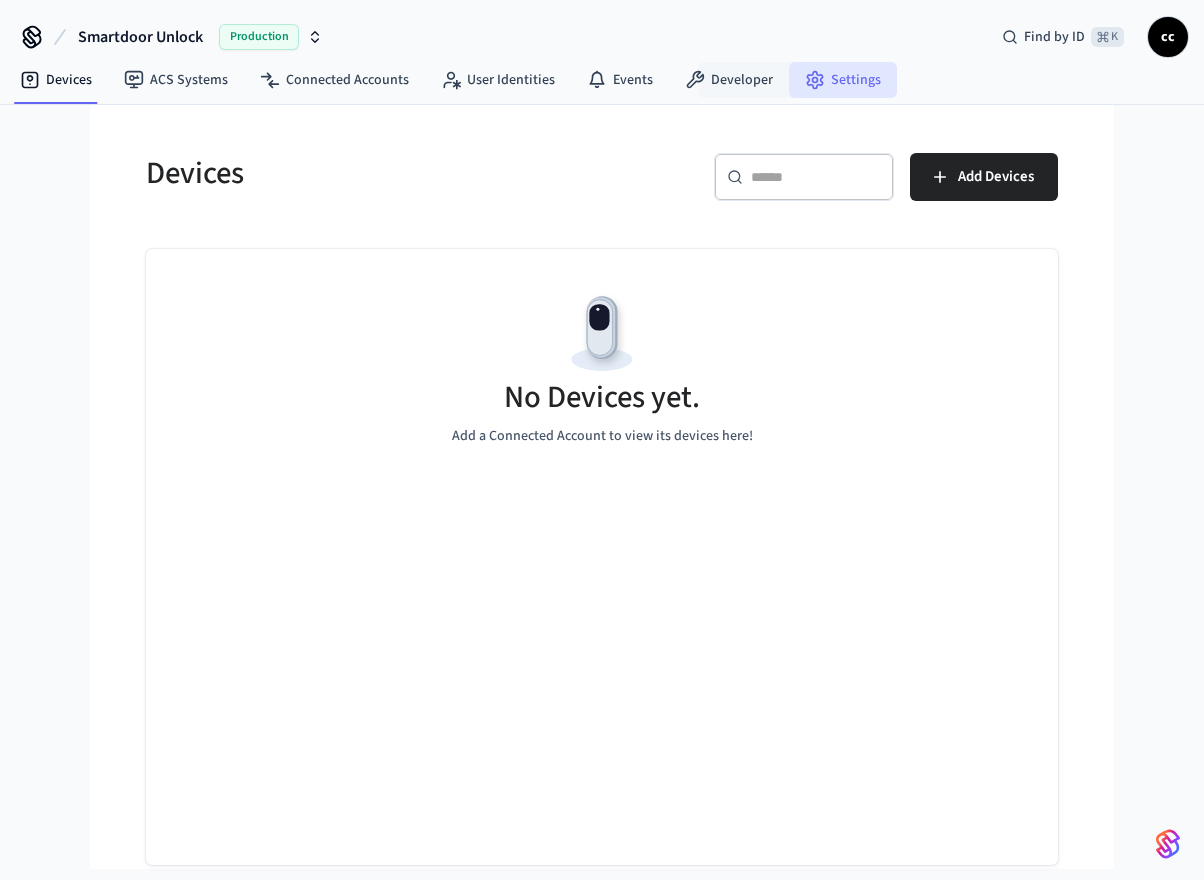 click on "Settings" at bounding box center [843, 80] 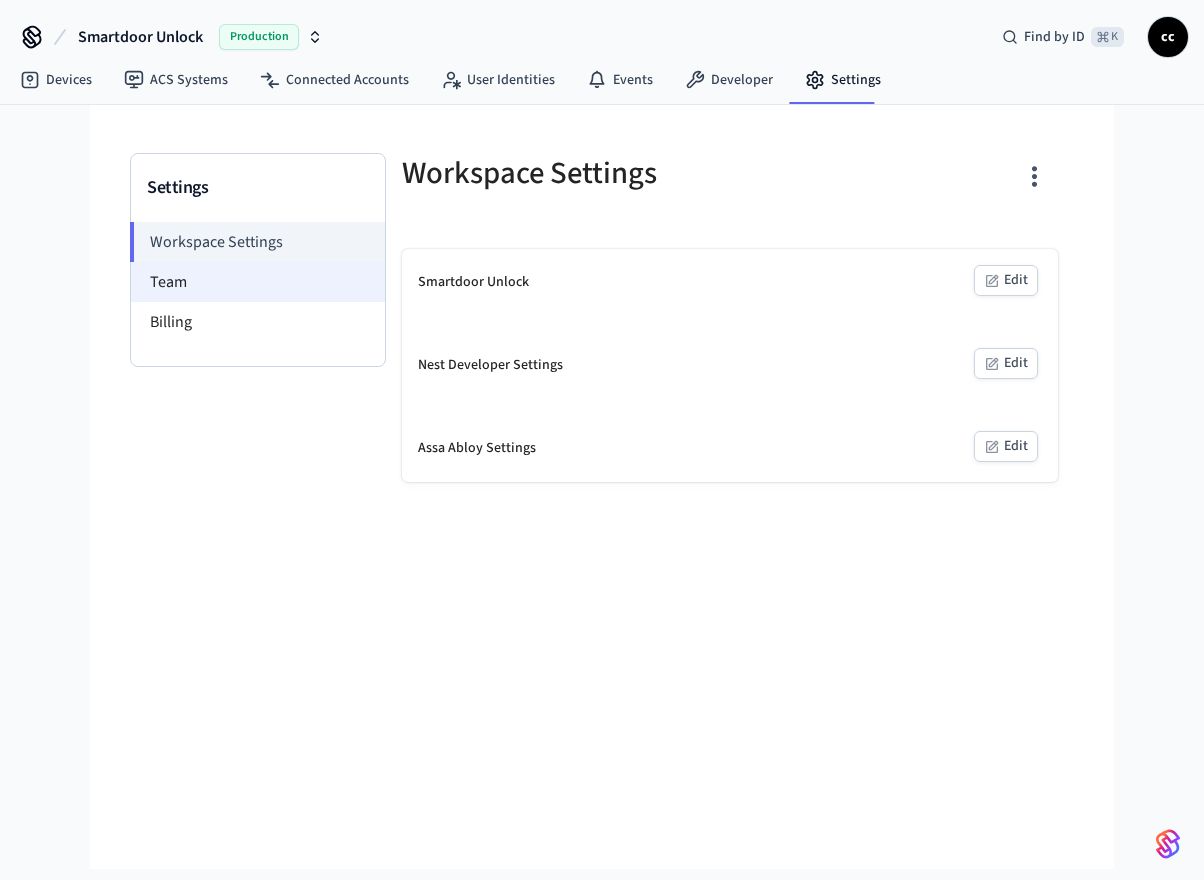 click on "Team" at bounding box center (258, 282) 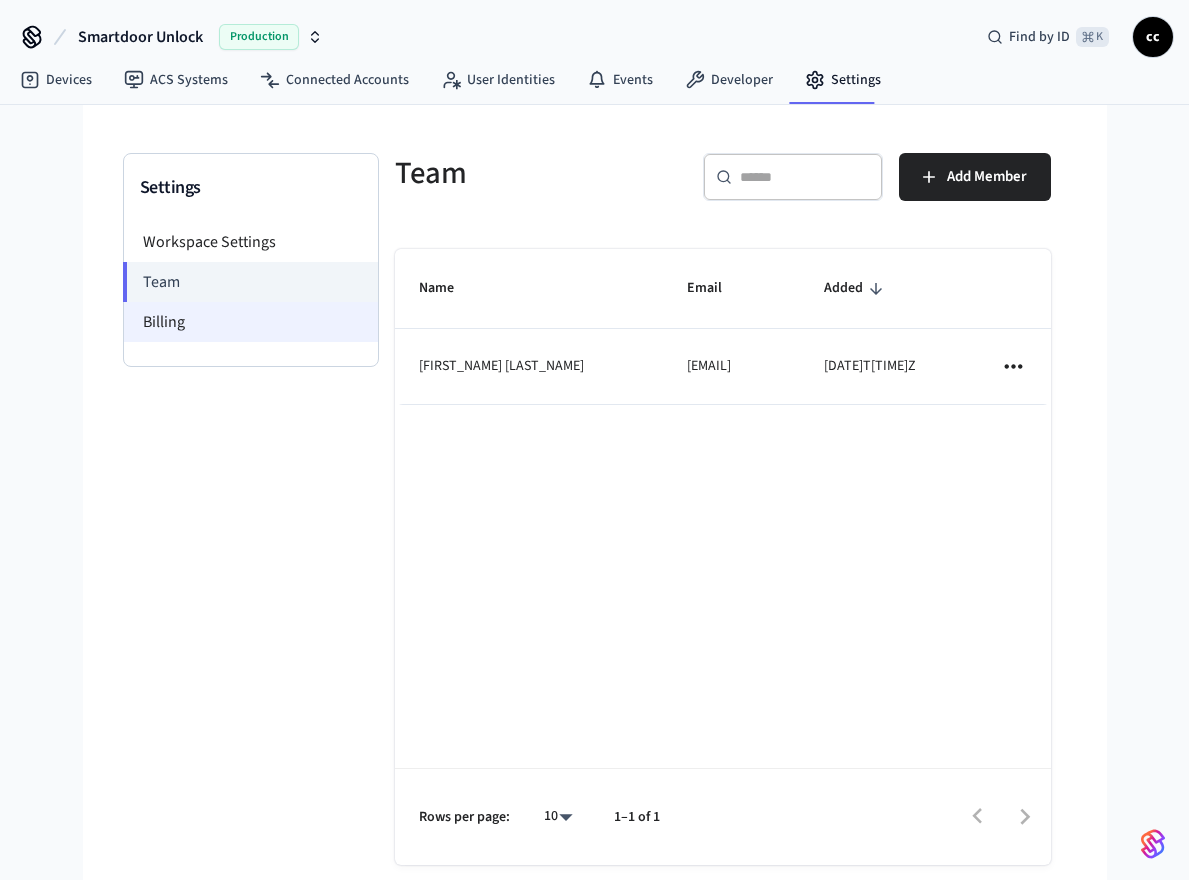 click on "Billing" at bounding box center [251, 322] 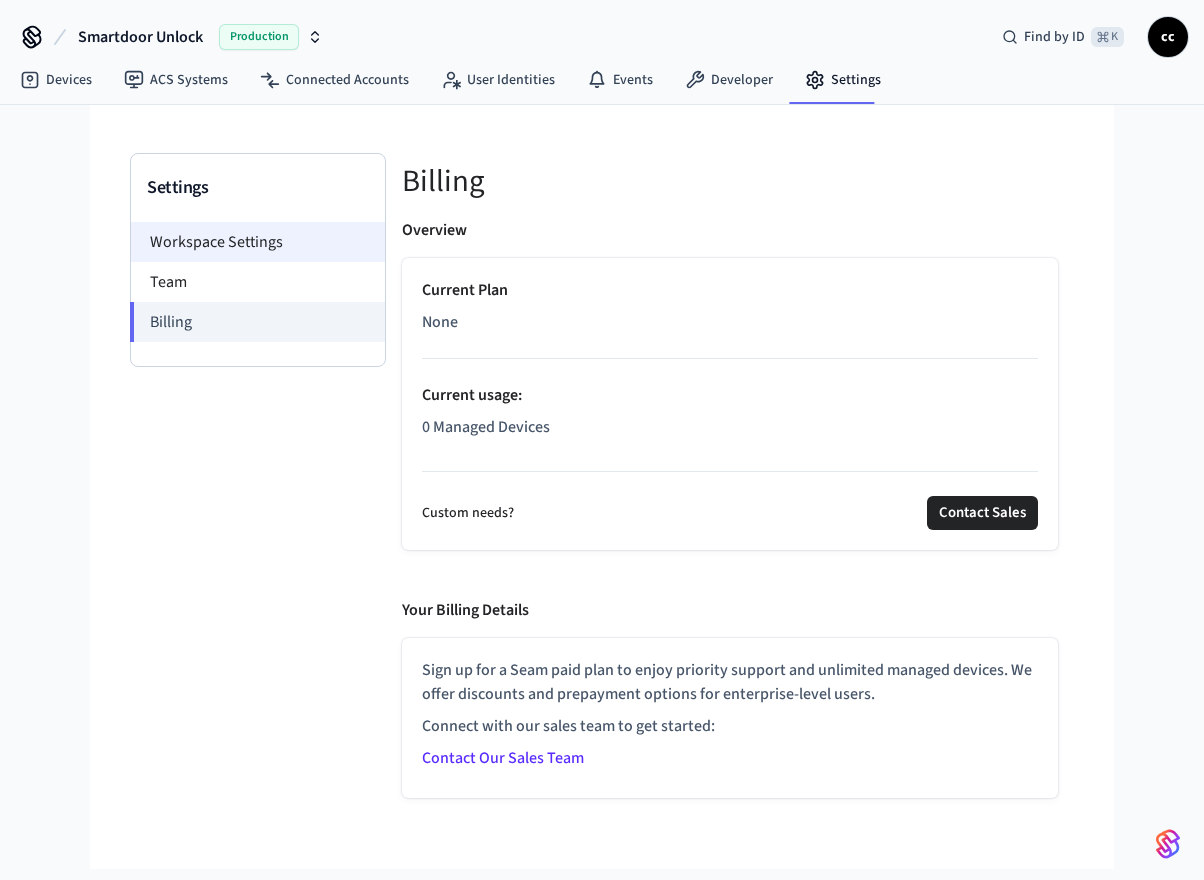 click on "Workspace Settings" at bounding box center (258, 242) 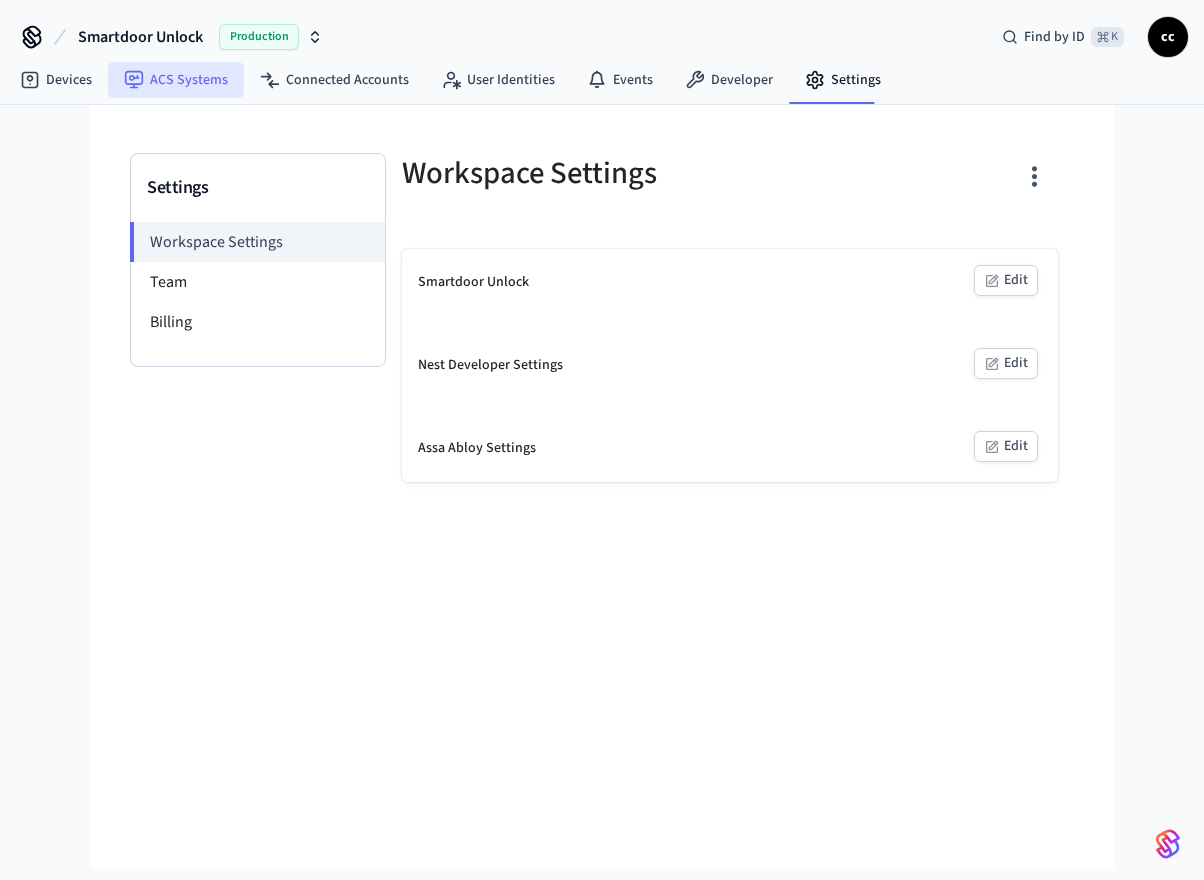 click on "ACS Systems" at bounding box center [176, 80] 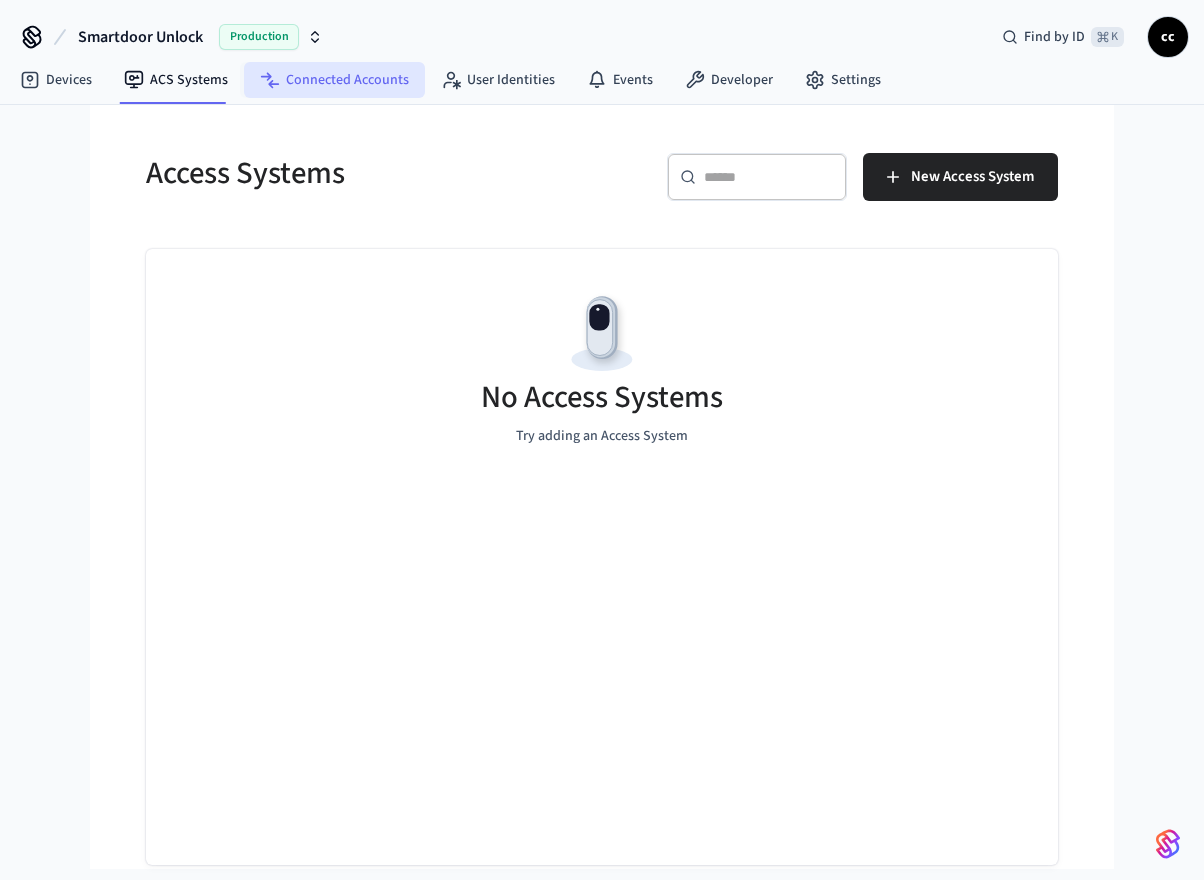click on "Connected Accounts" at bounding box center [334, 80] 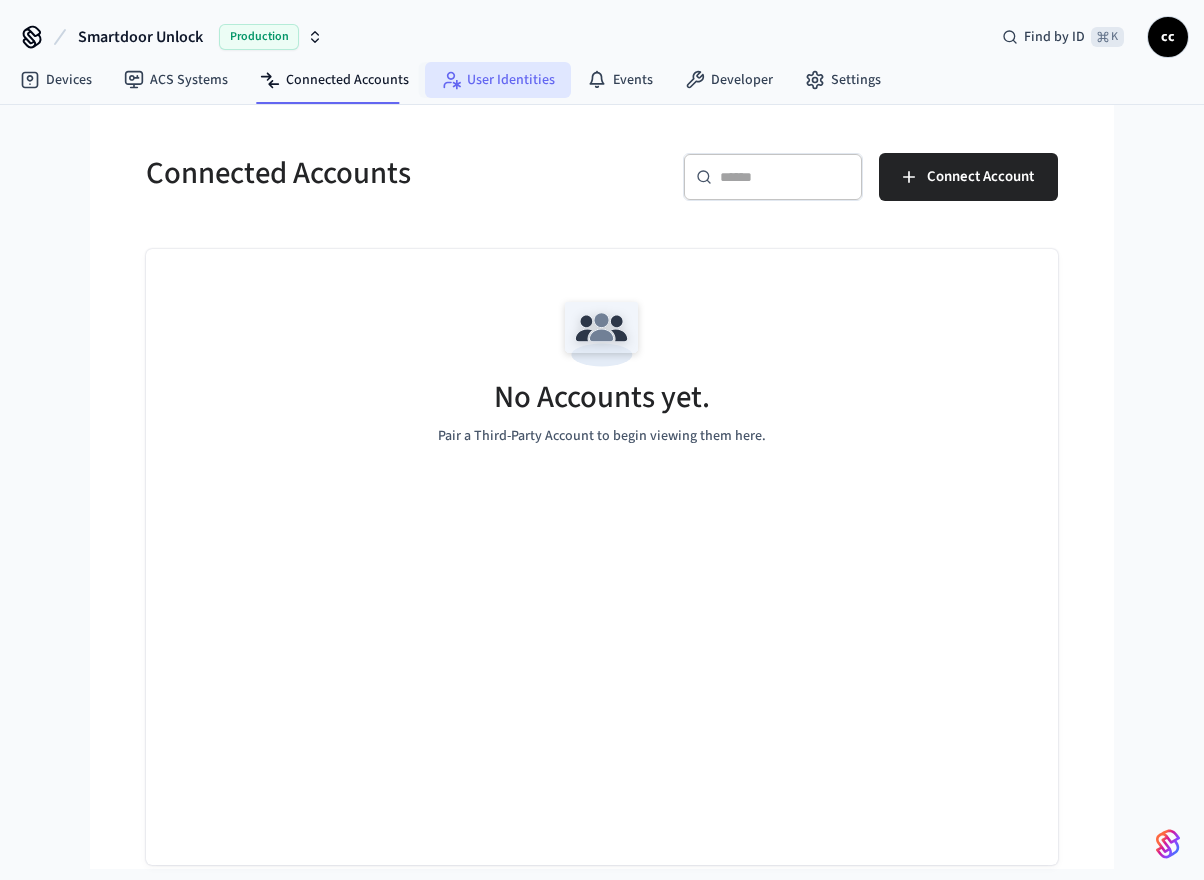 click on "User Identities" at bounding box center (498, 80) 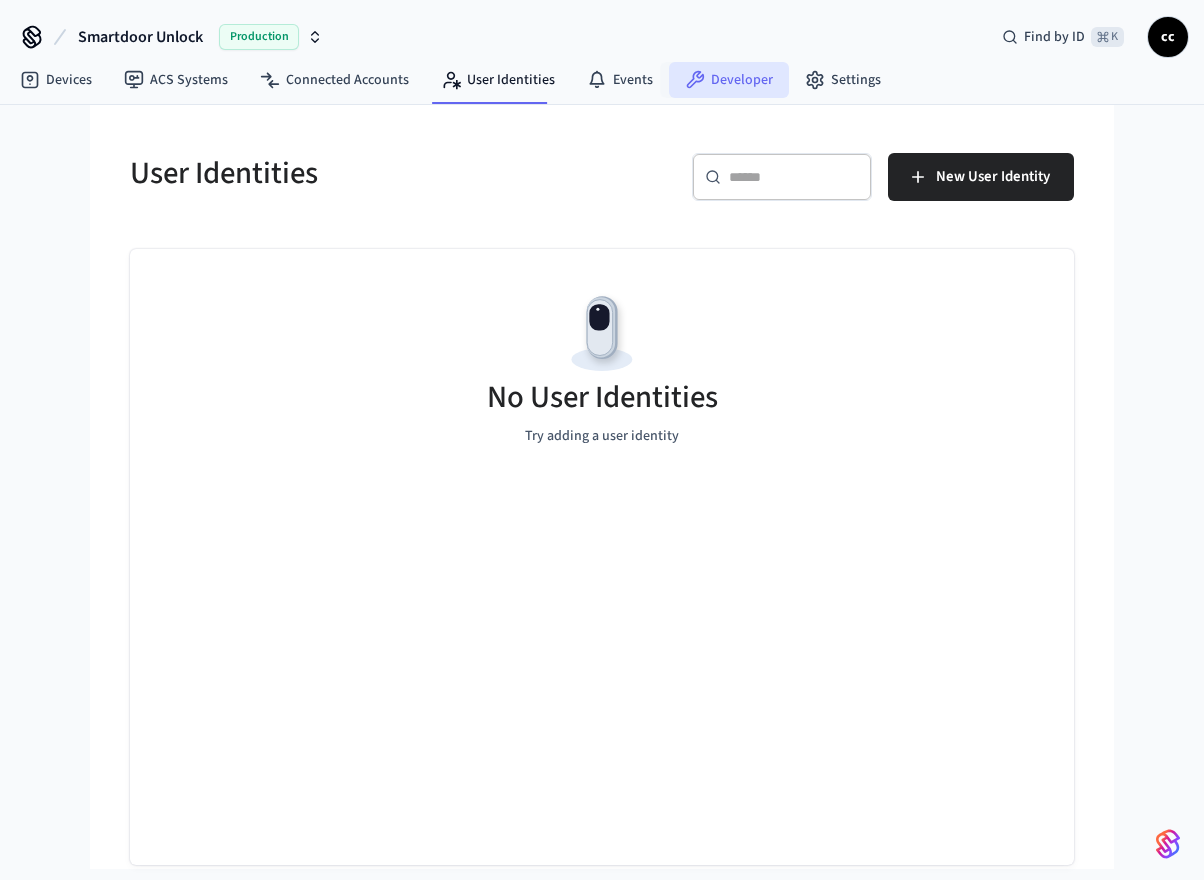 click on "Developer" at bounding box center (729, 80) 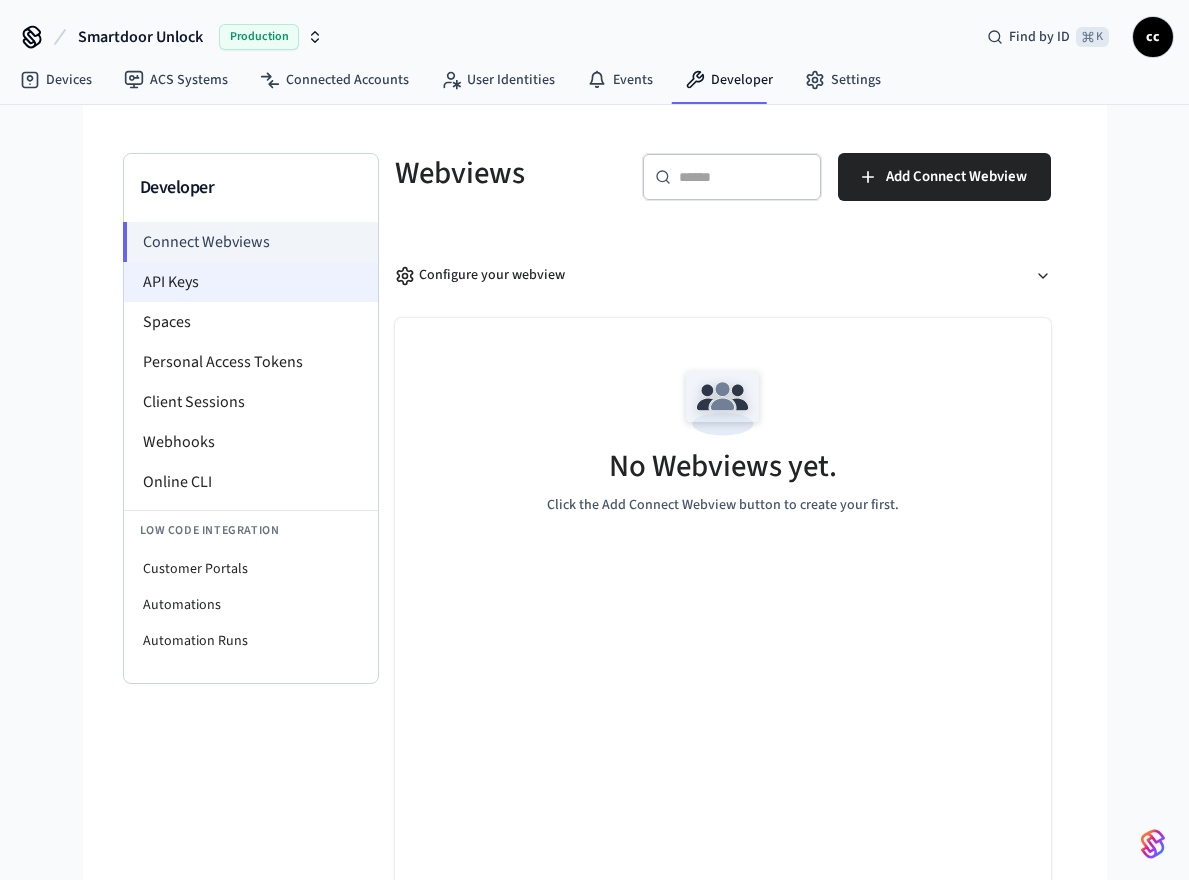 click on "API Keys" at bounding box center [251, 282] 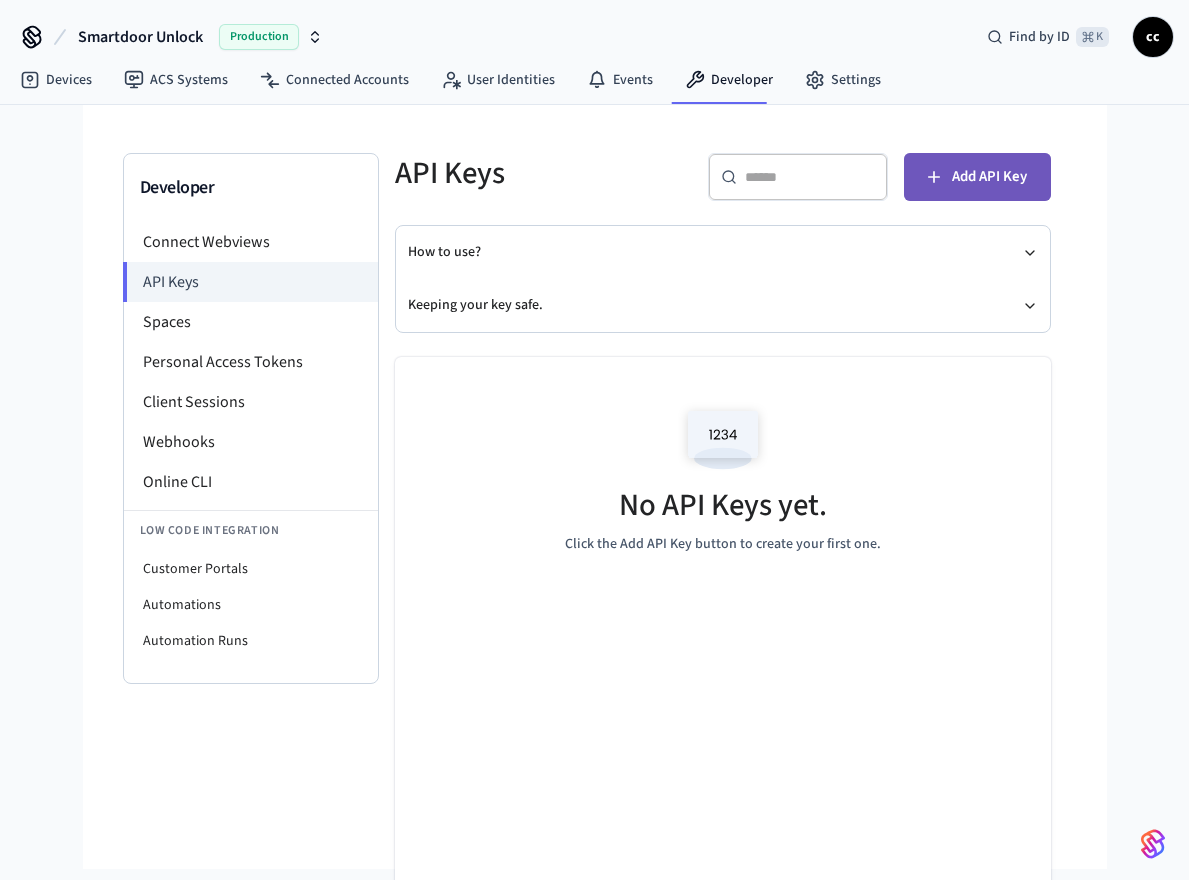 click on "Add API Key" at bounding box center (989, 177) 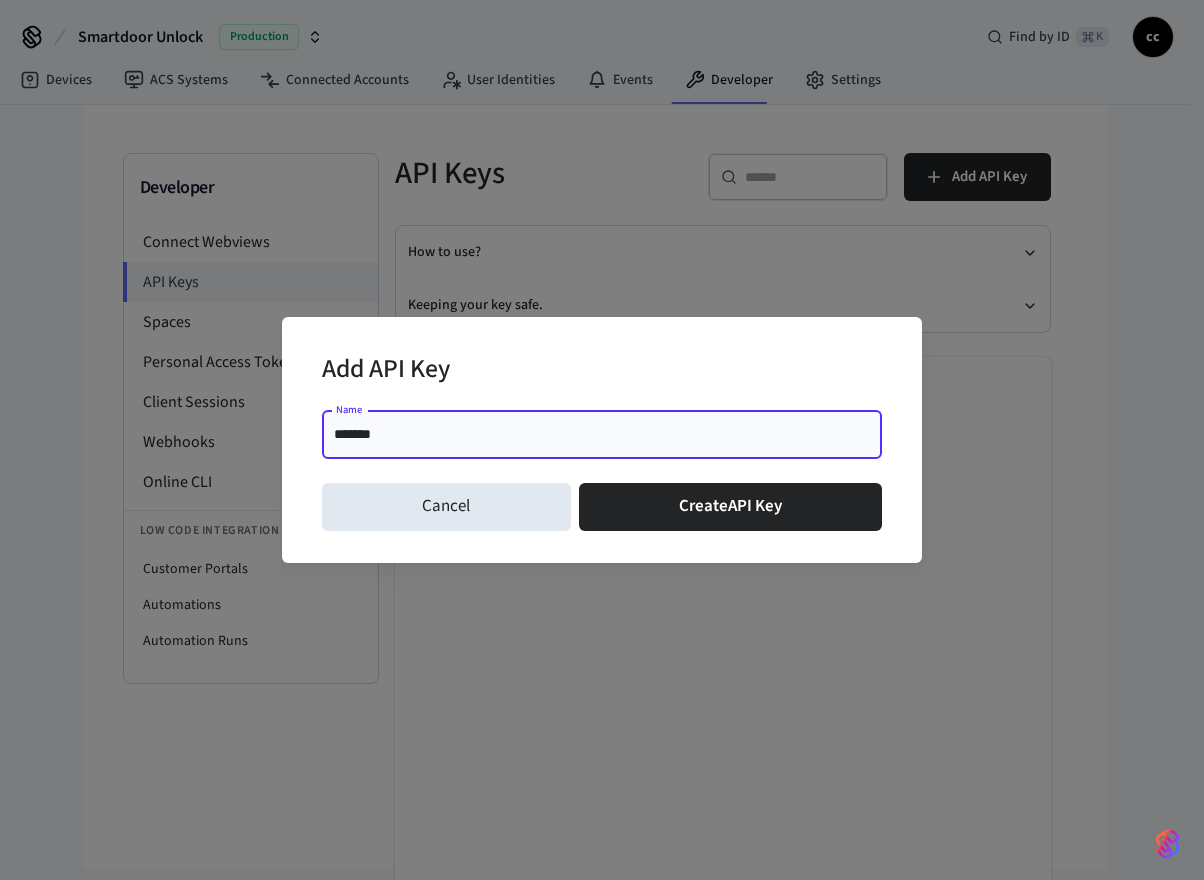 type on "********" 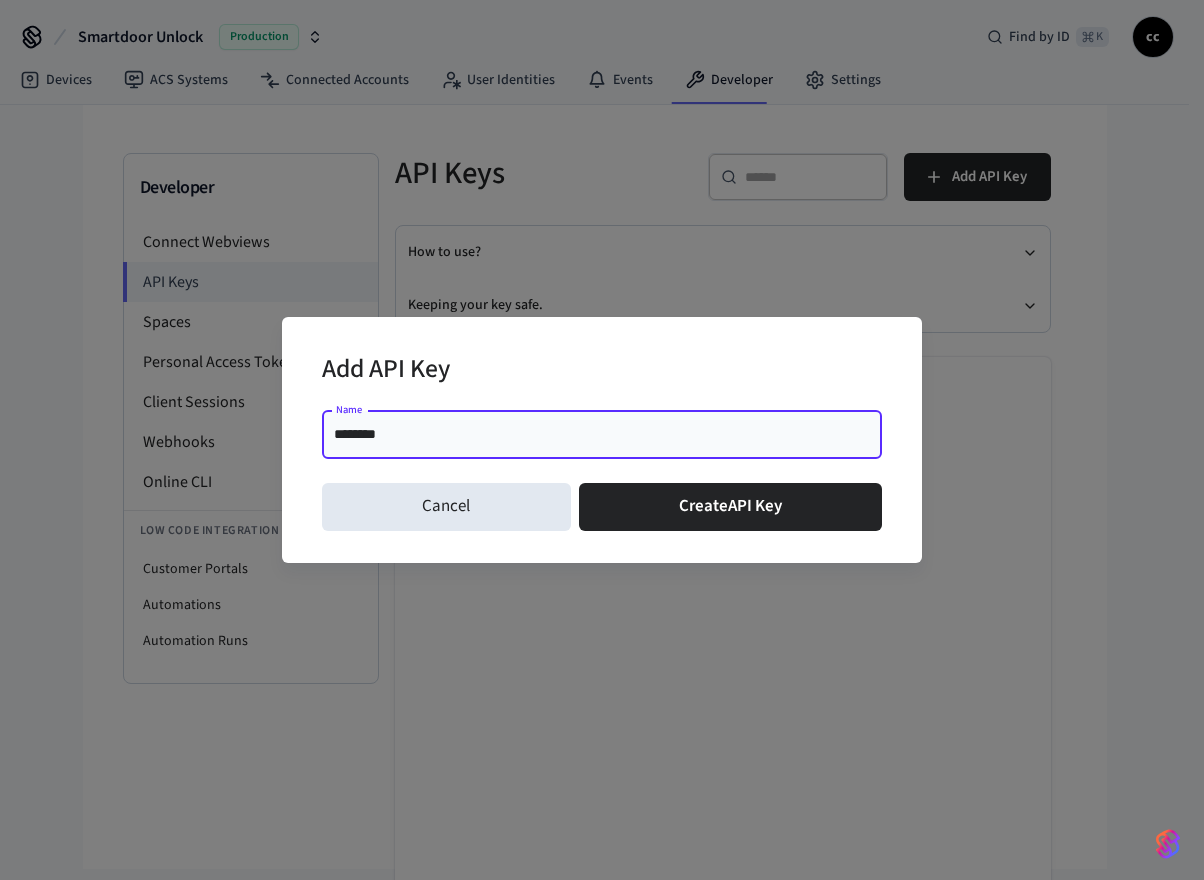 click on "Create  API Key" at bounding box center [731, 507] 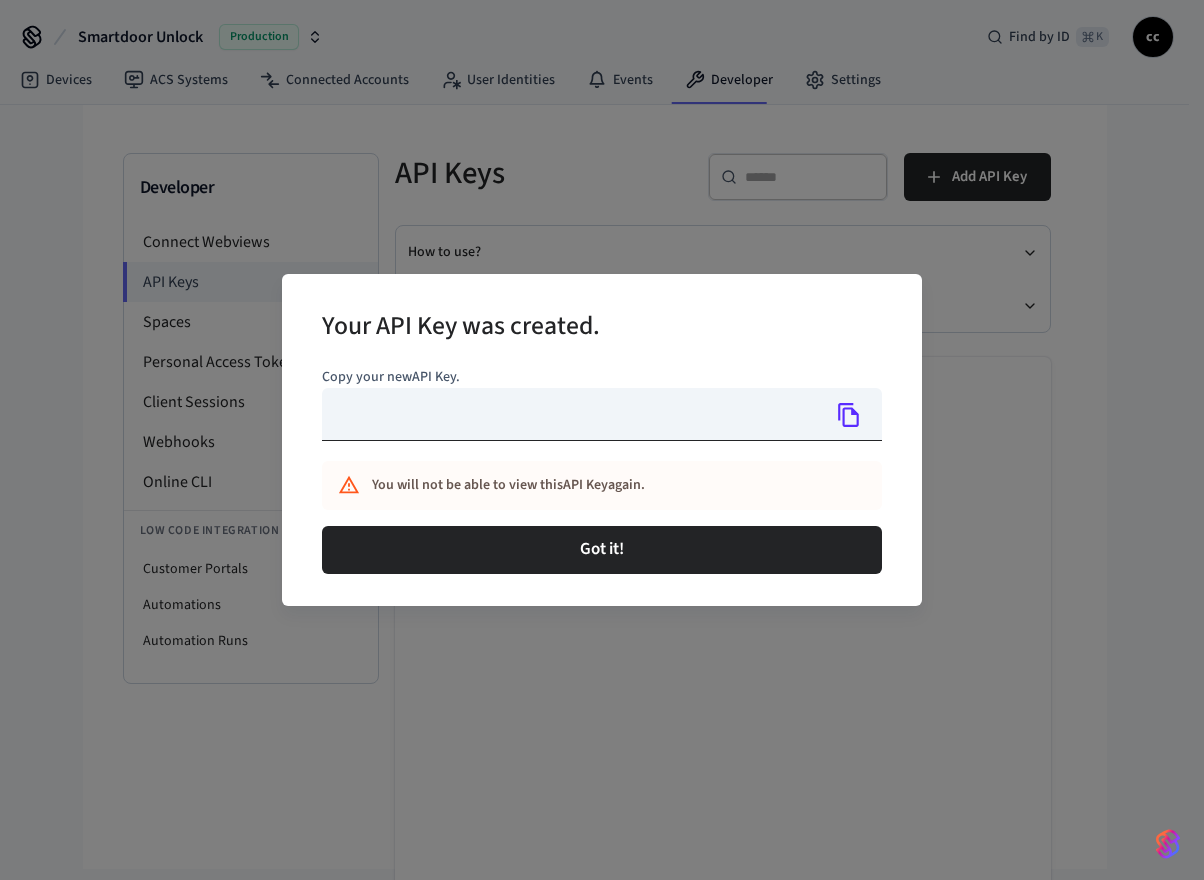 type on "**********" 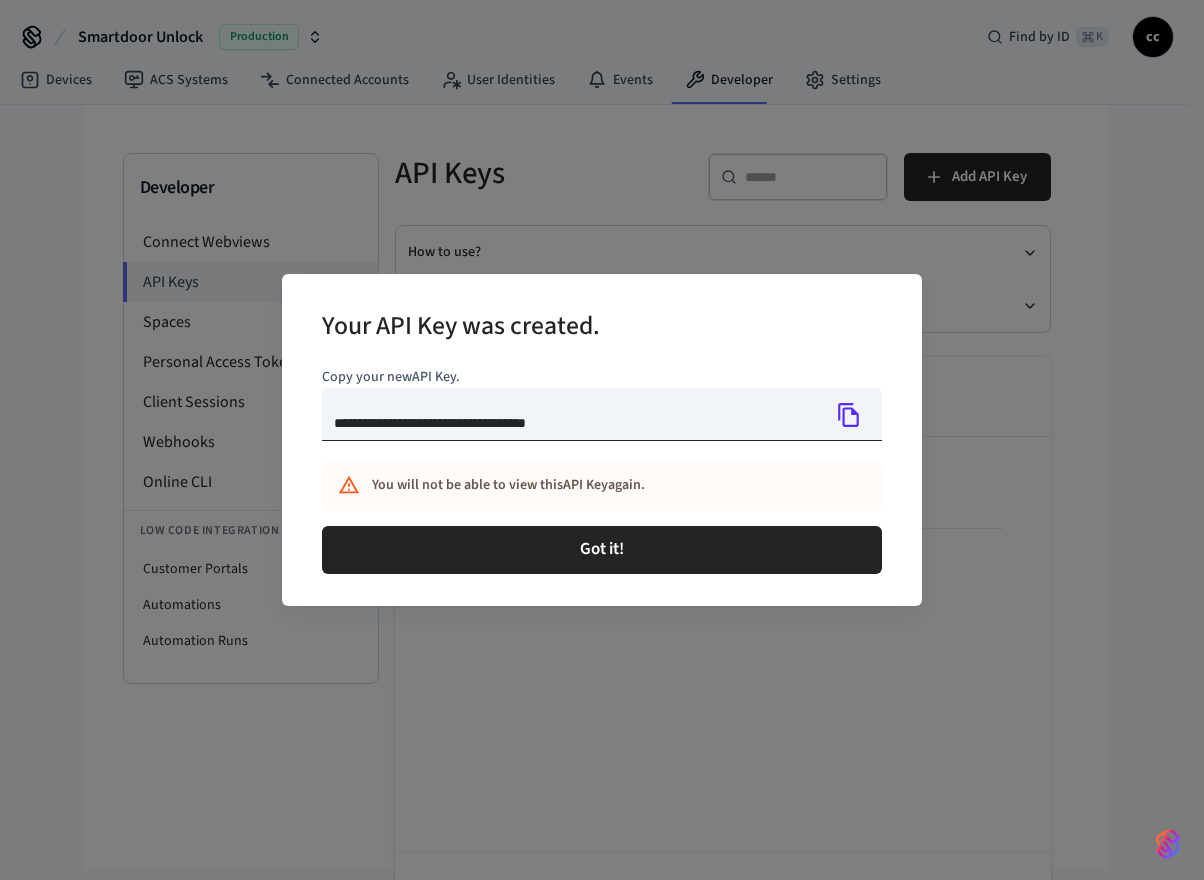 click 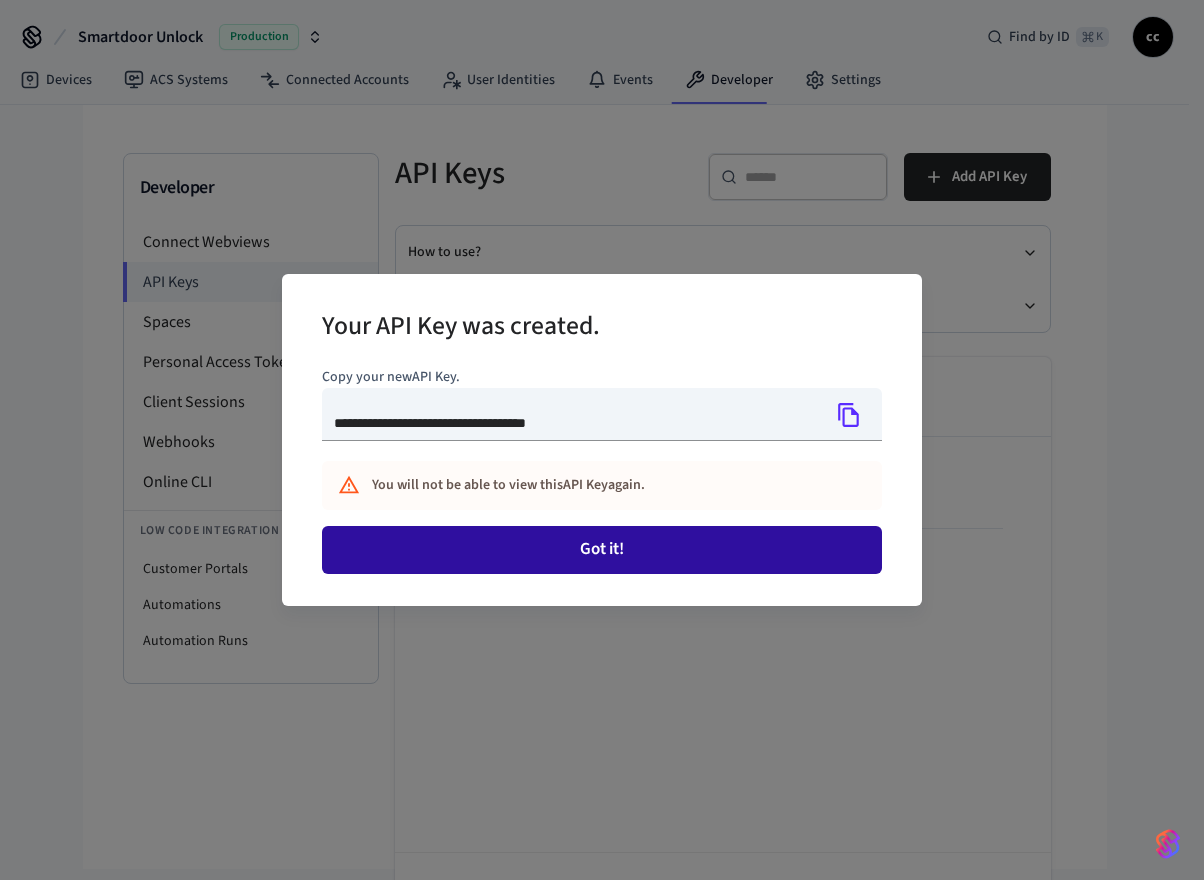 click on "Got it!" at bounding box center [602, 550] 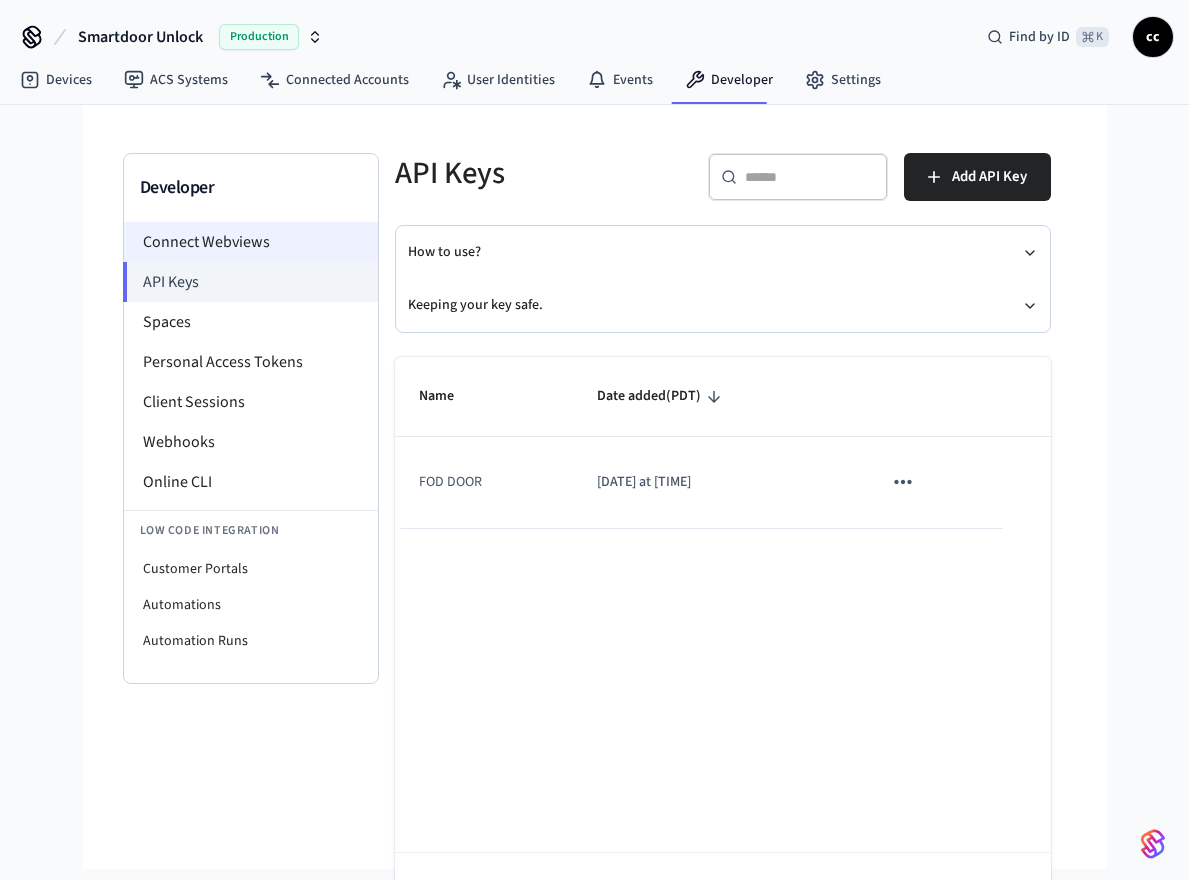 click on "Connect Webviews" at bounding box center (251, 242) 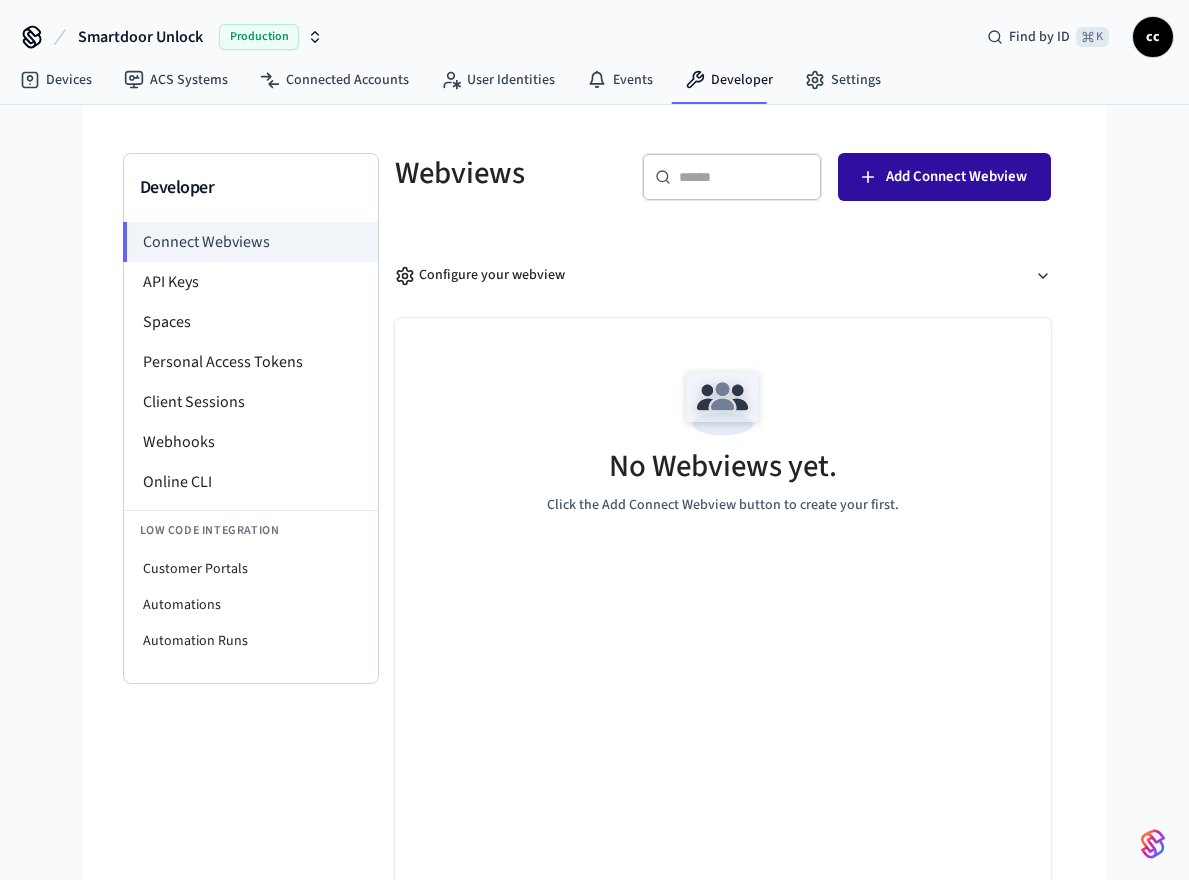 click on "Add Connect Webview" at bounding box center [956, 177] 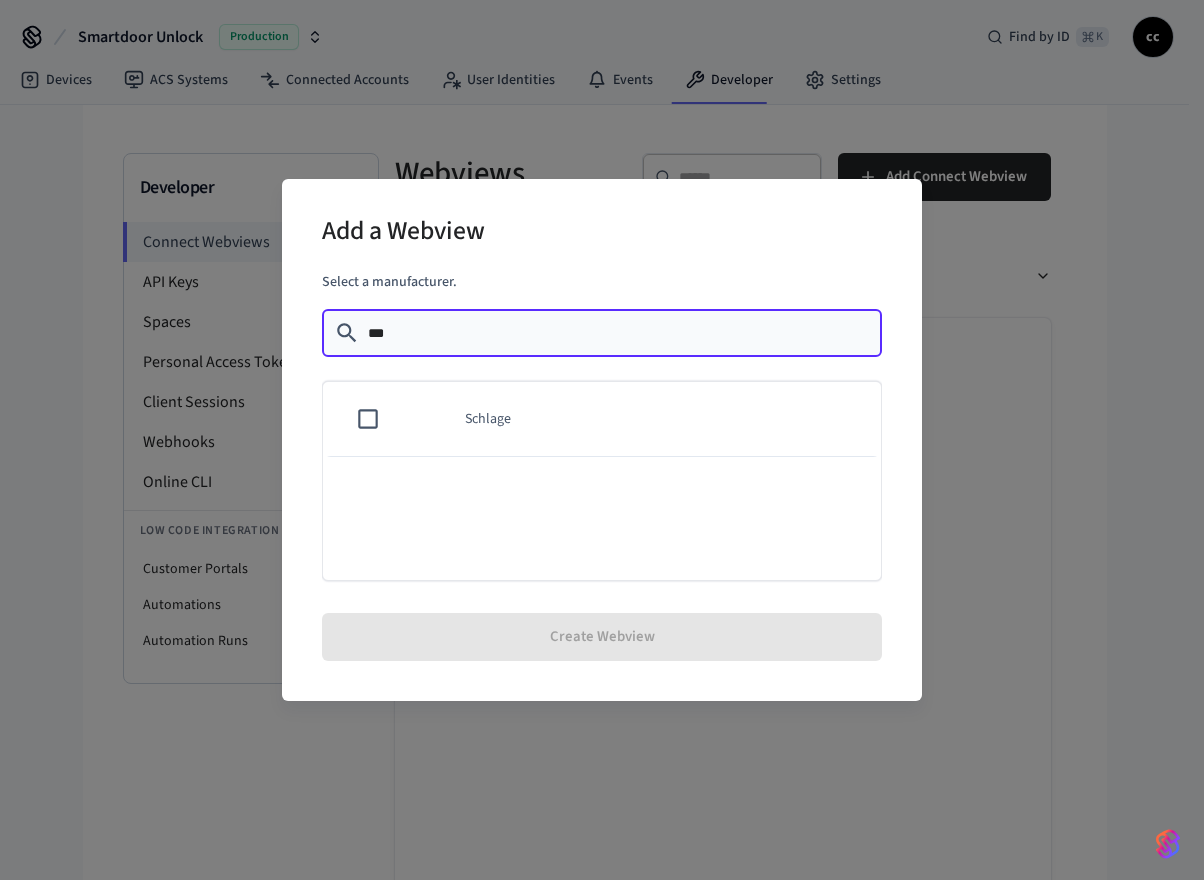 type on "***" 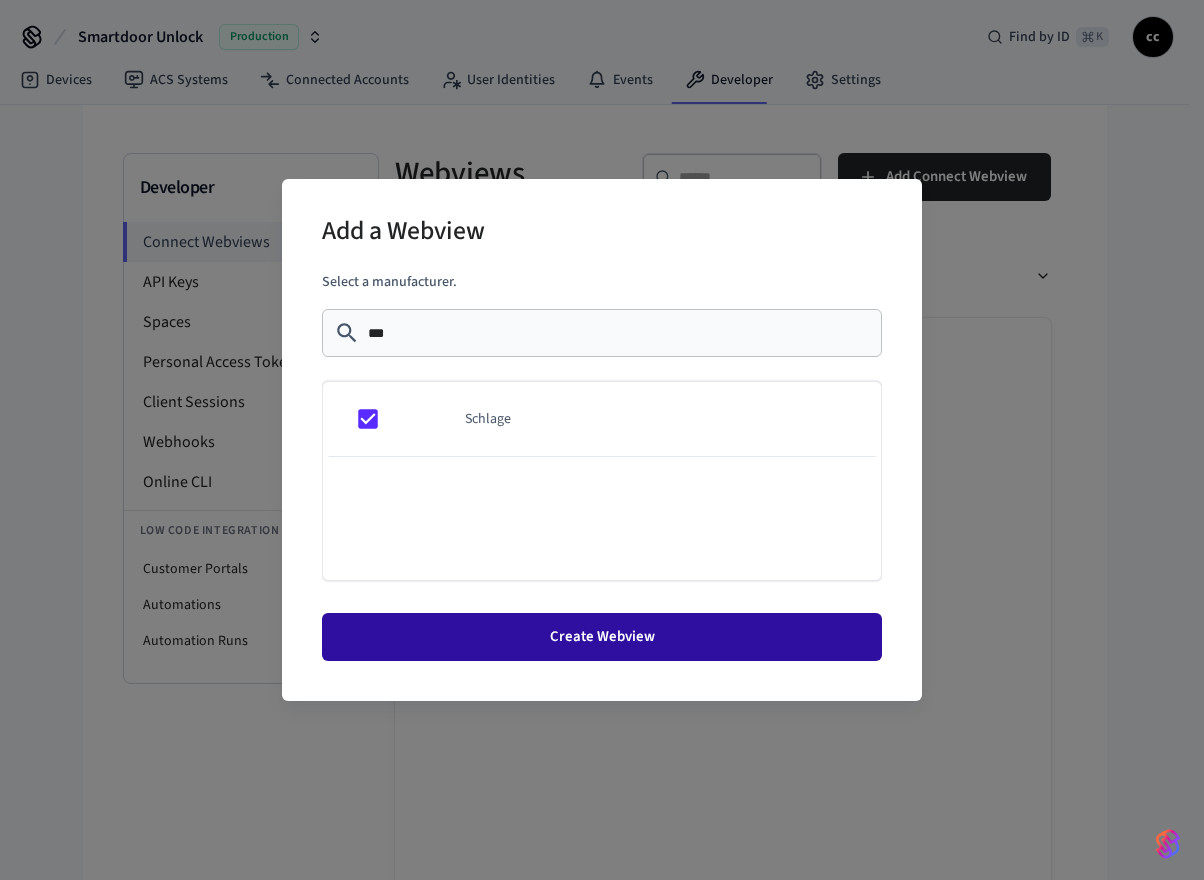 click on "Create Webview" at bounding box center [602, 637] 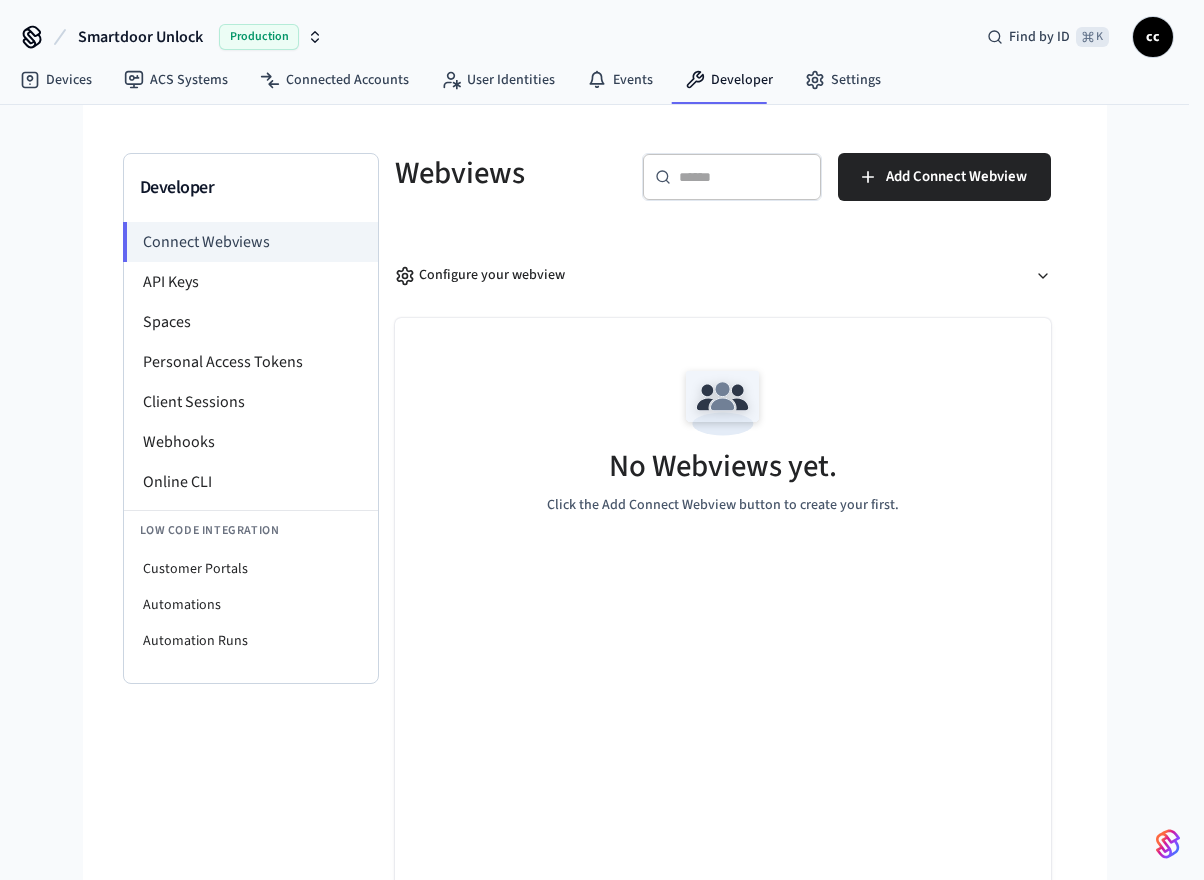 type 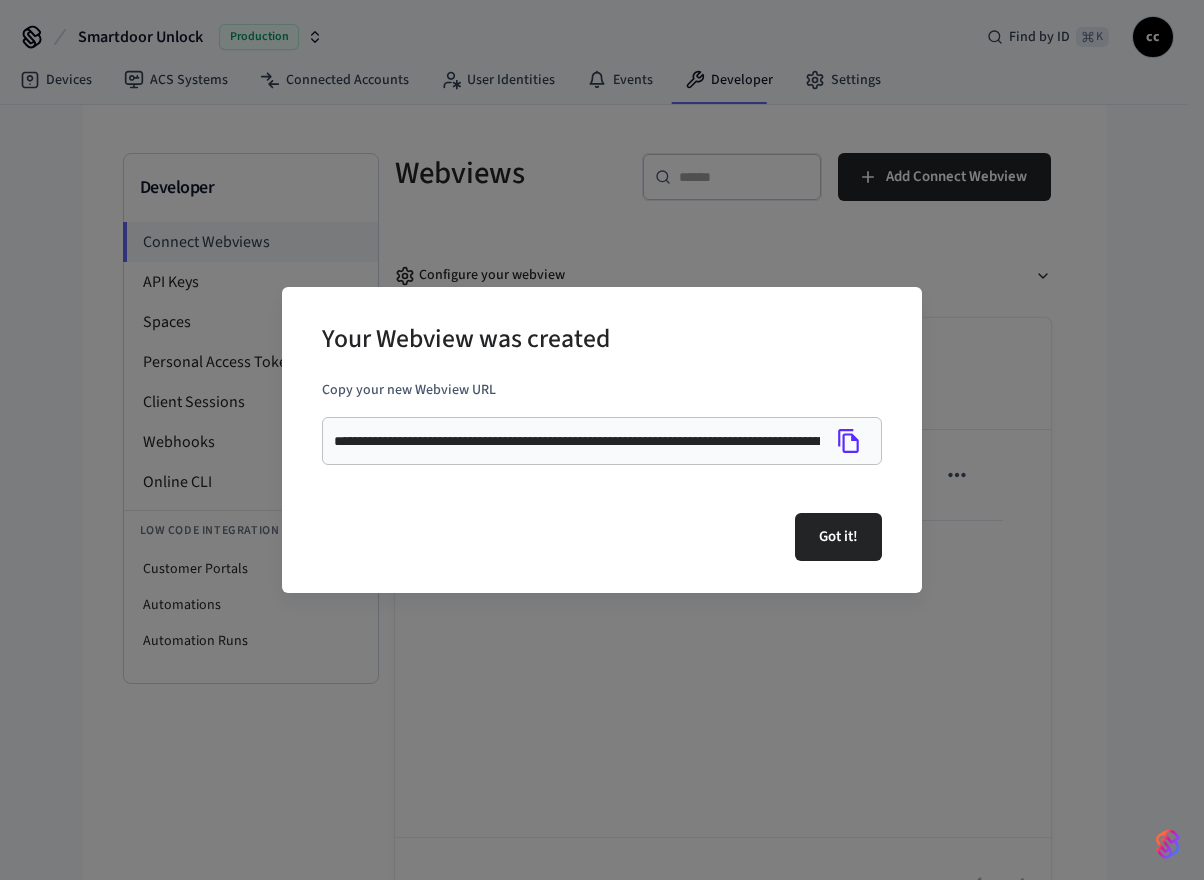 click 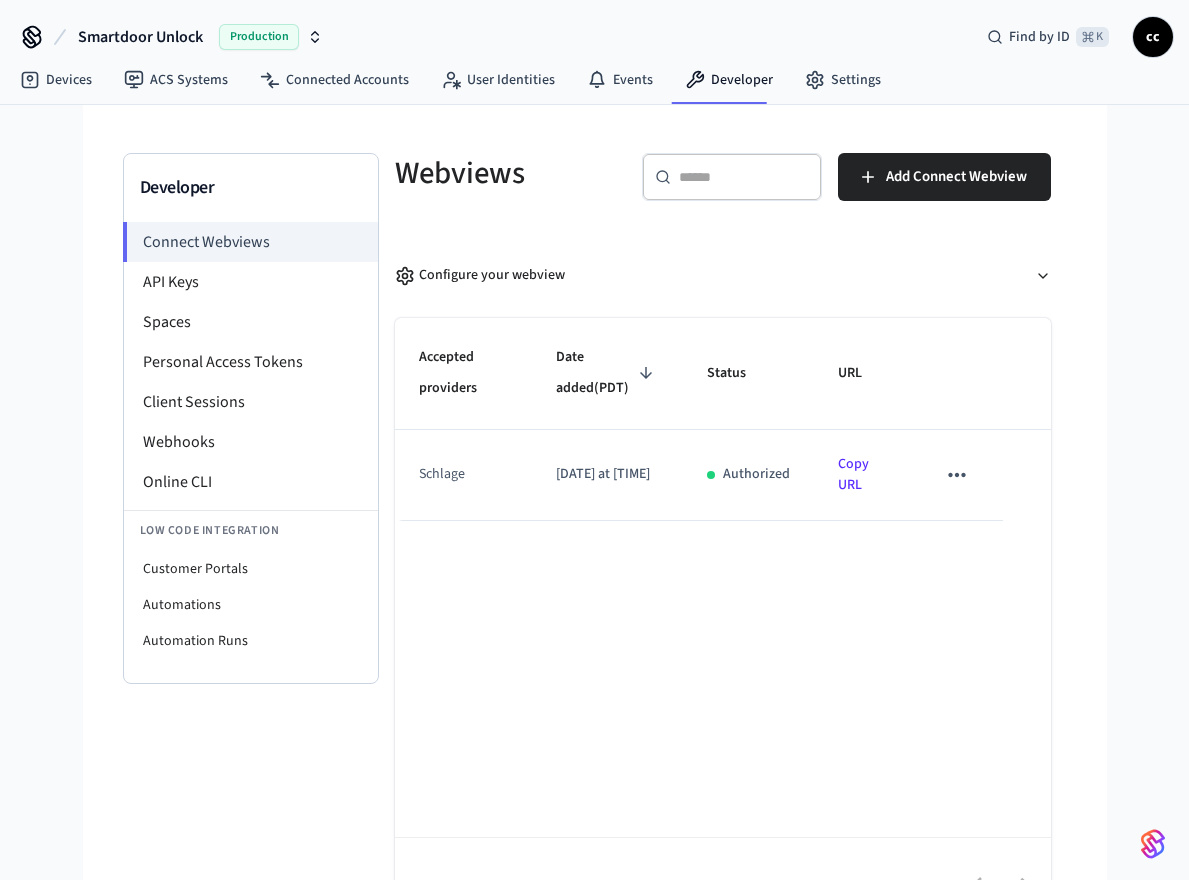 click 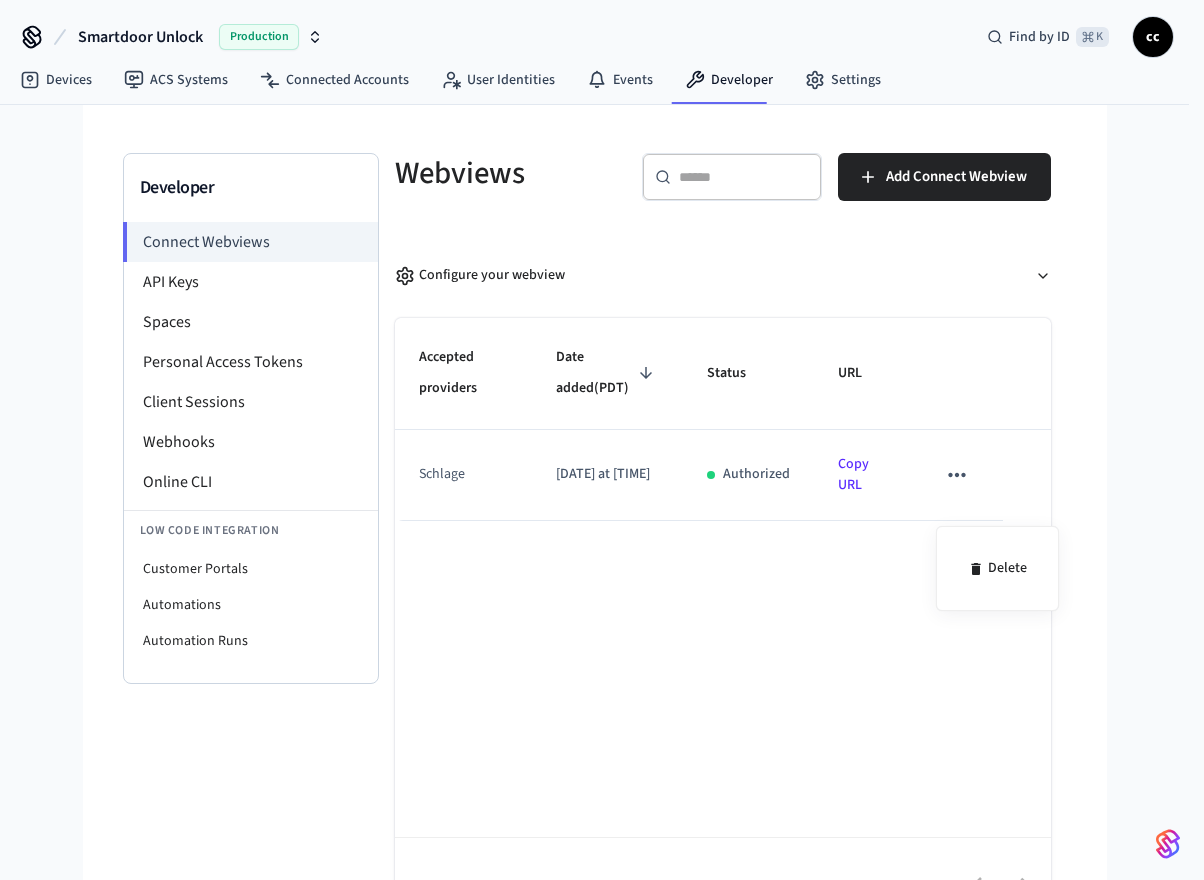 click at bounding box center [602, 440] 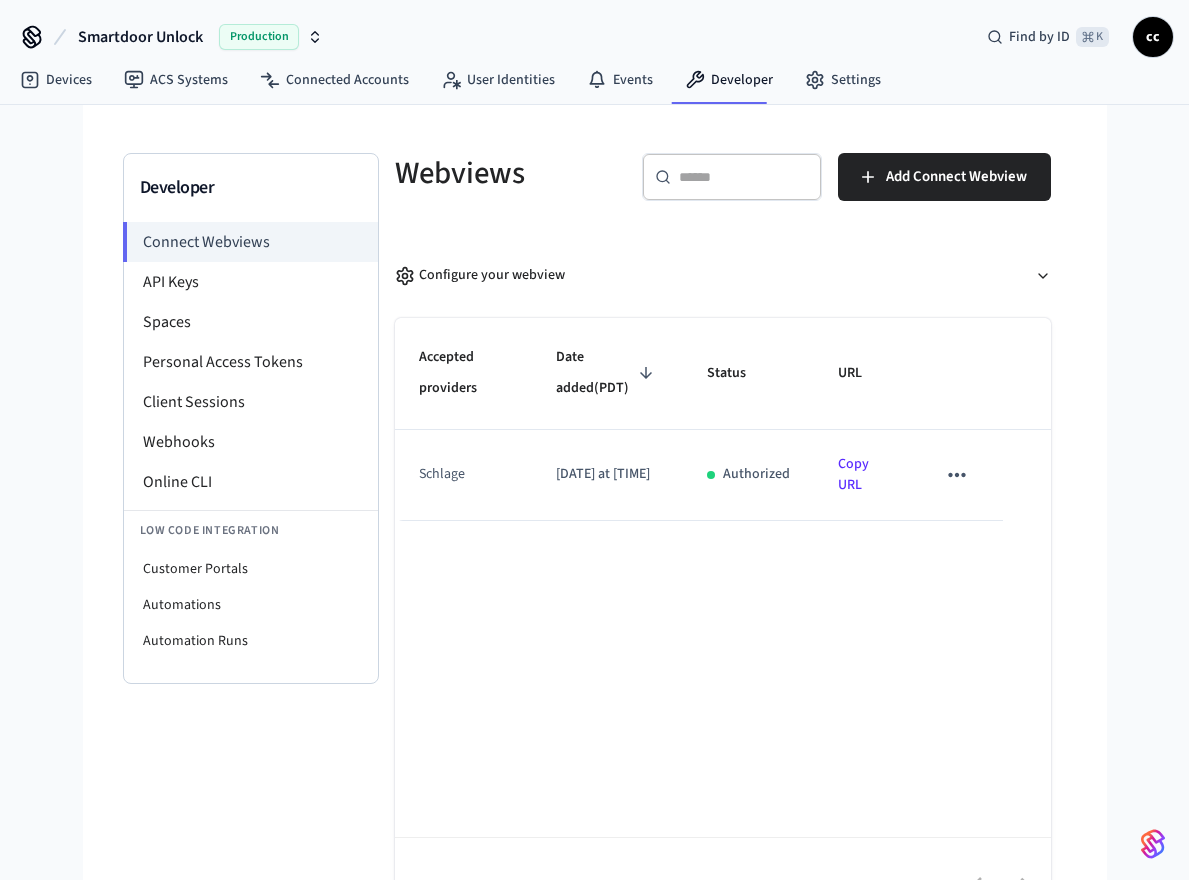 click on "Copy URL" at bounding box center [853, 474] 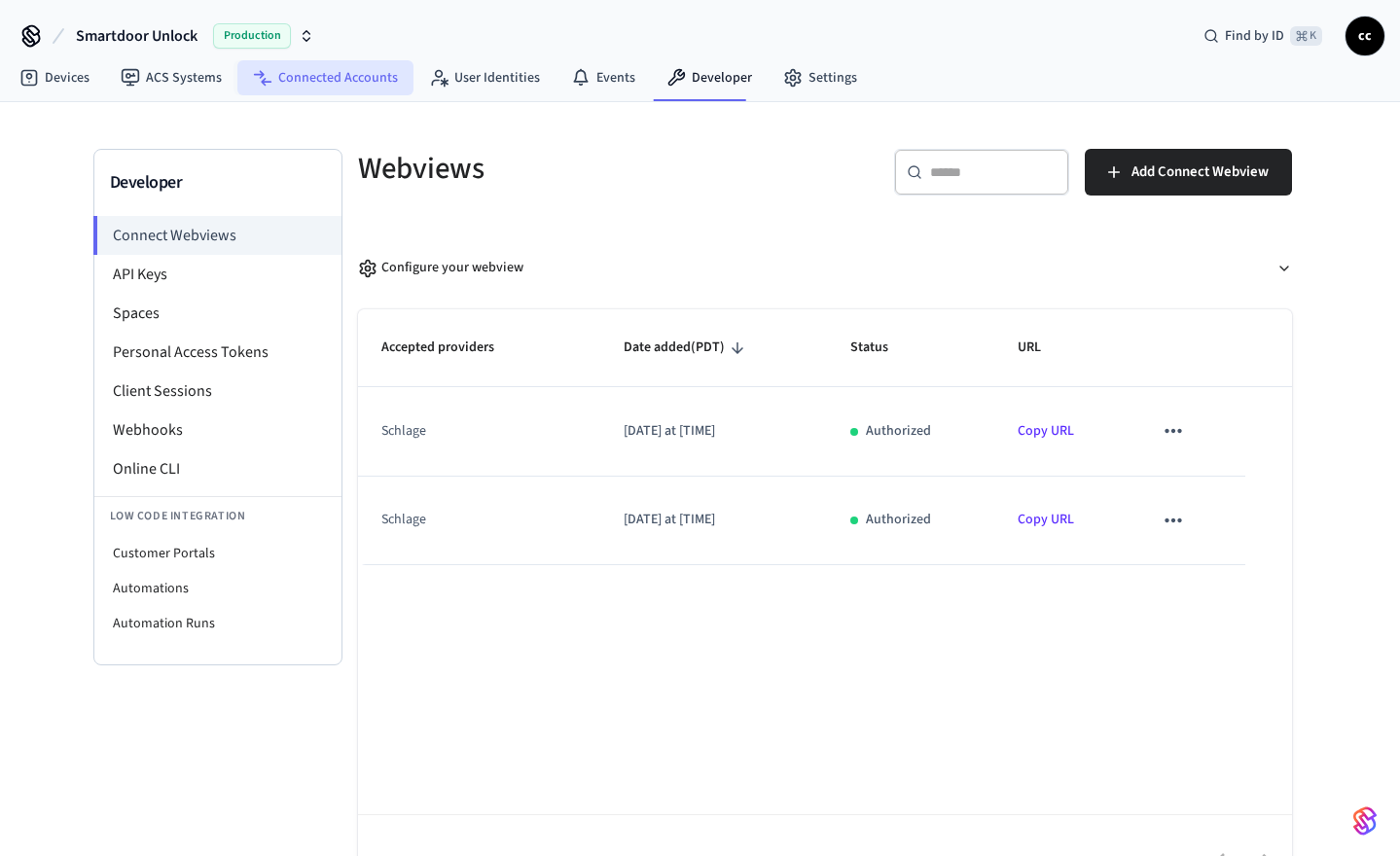 click on "Connected Accounts" at bounding box center (325, 78) 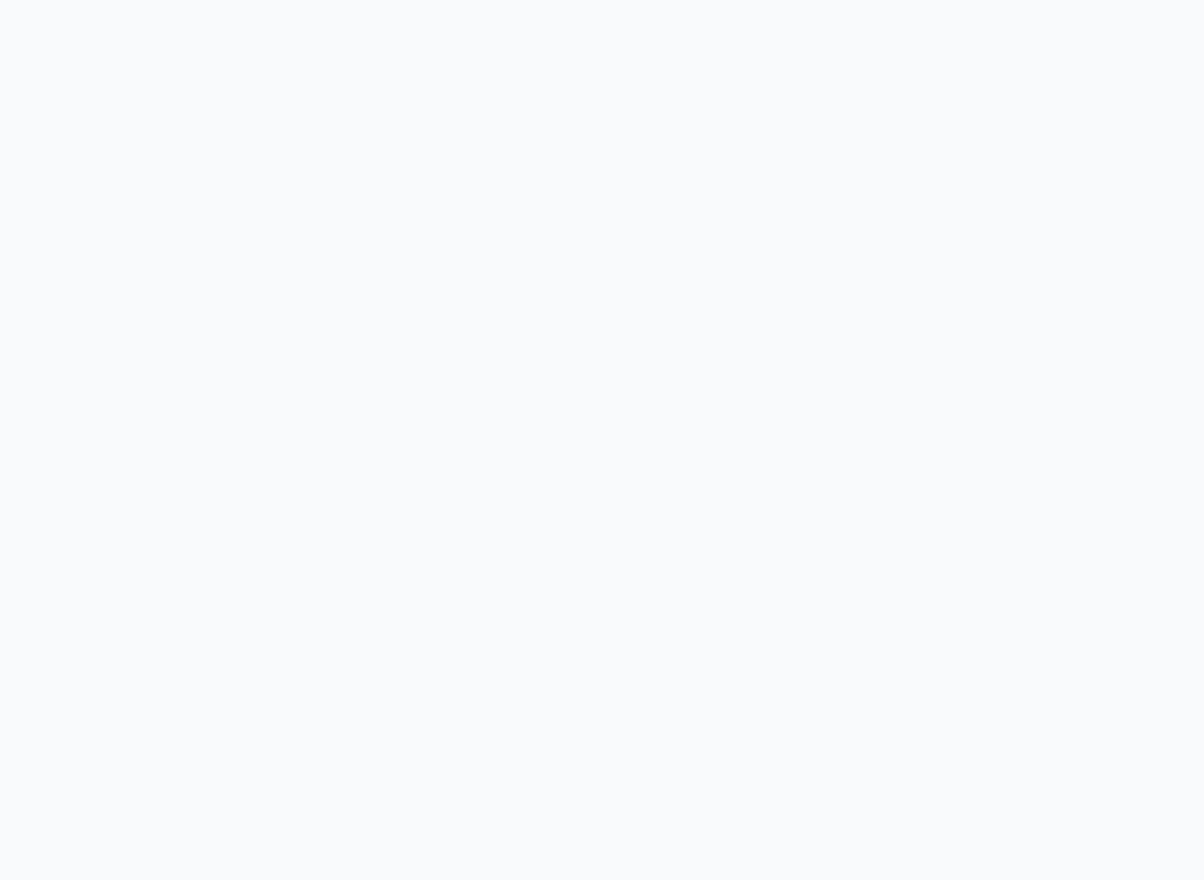 scroll, scrollTop: 0, scrollLeft: 0, axis: both 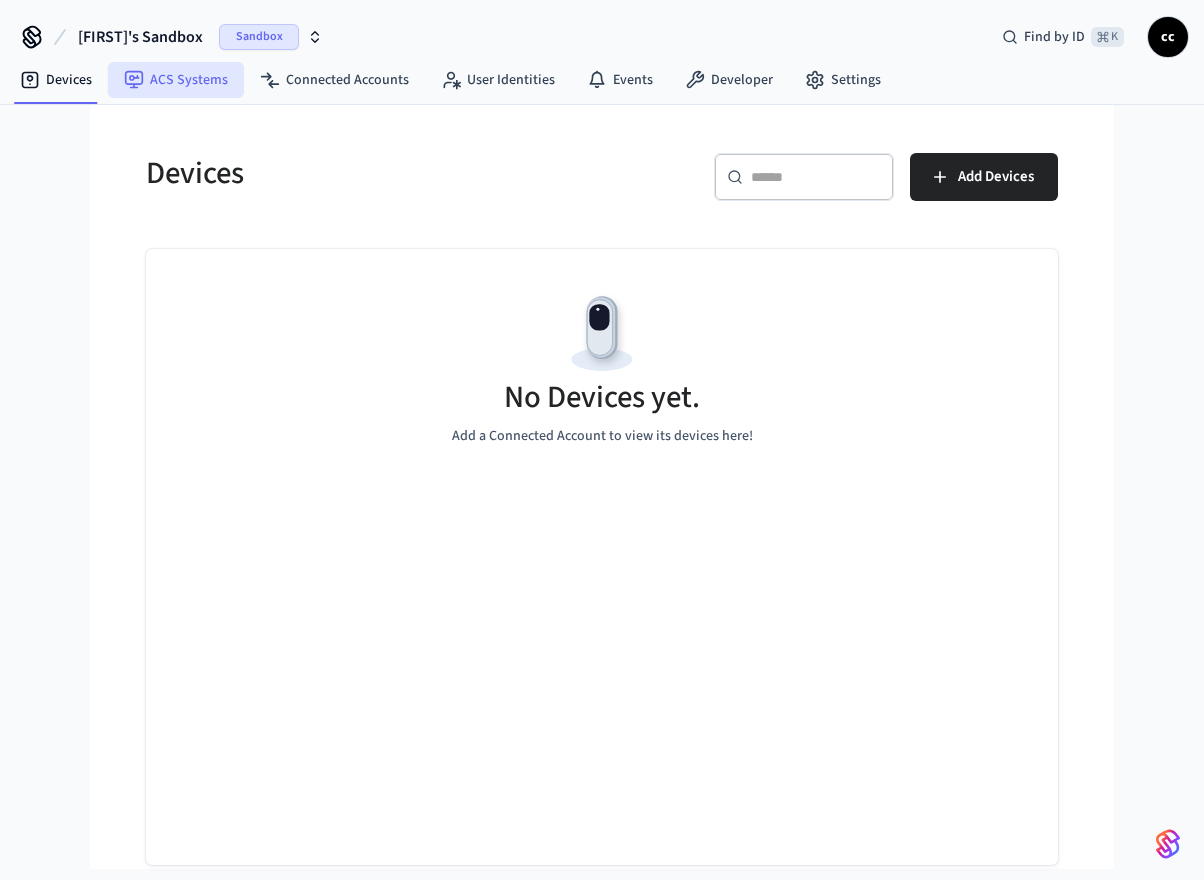 click on "ACS Systems" at bounding box center (176, 80) 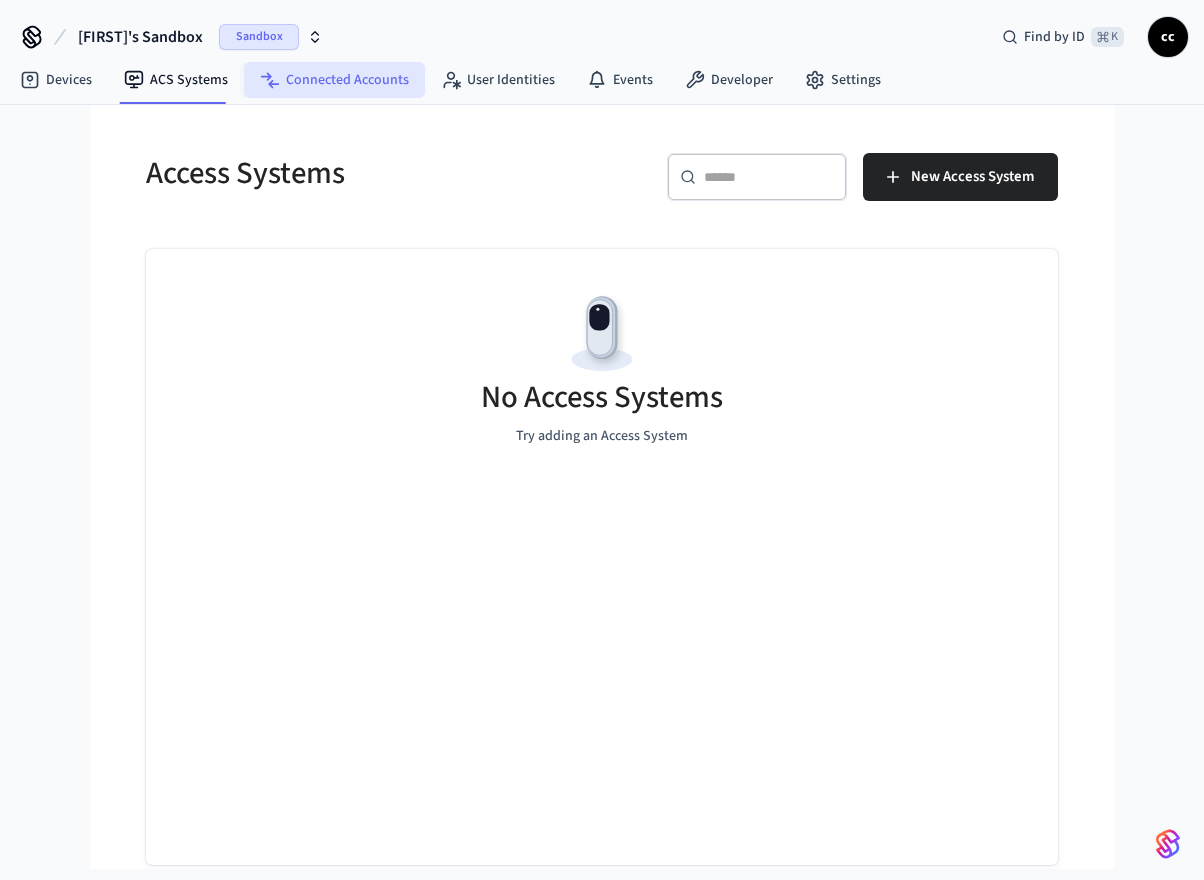 click on "Connected Accounts" at bounding box center [334, 80] 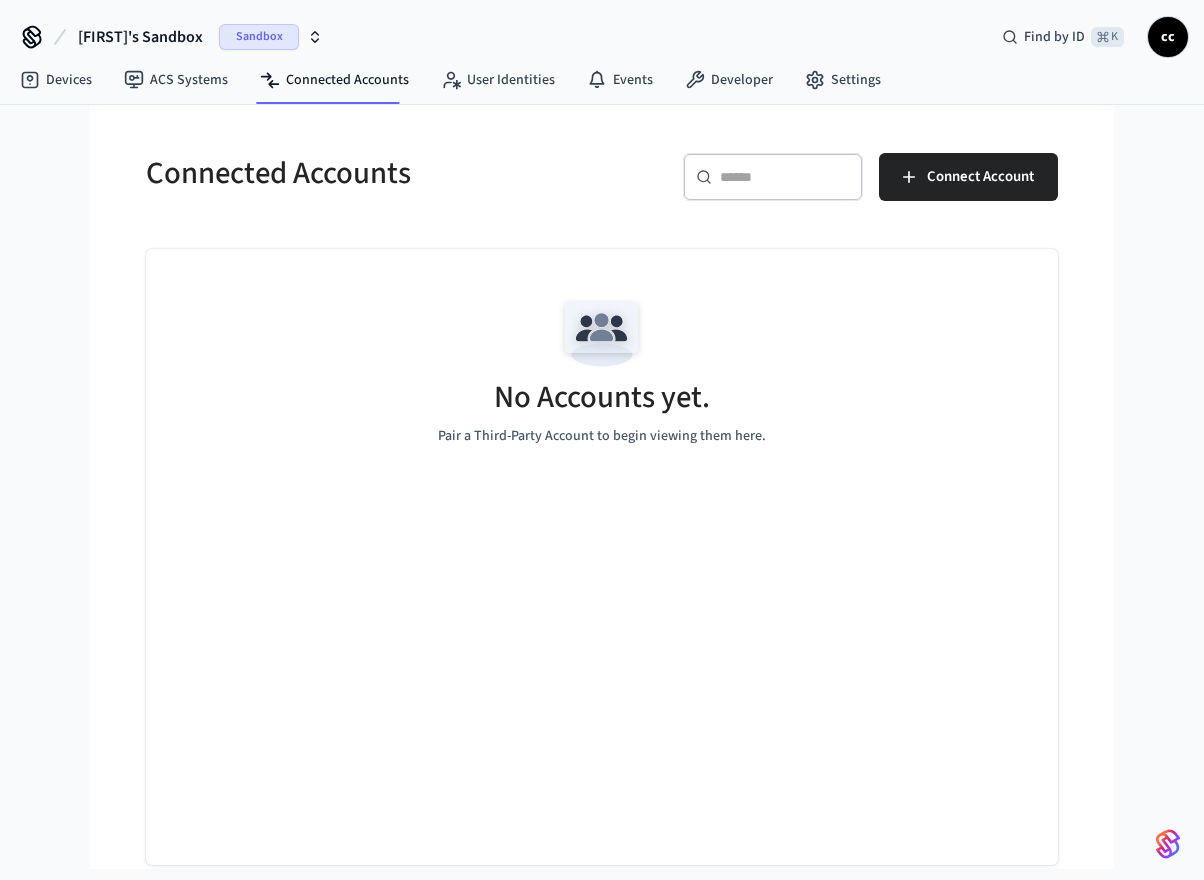 click on "cc" at bounding box center (1168, 37) 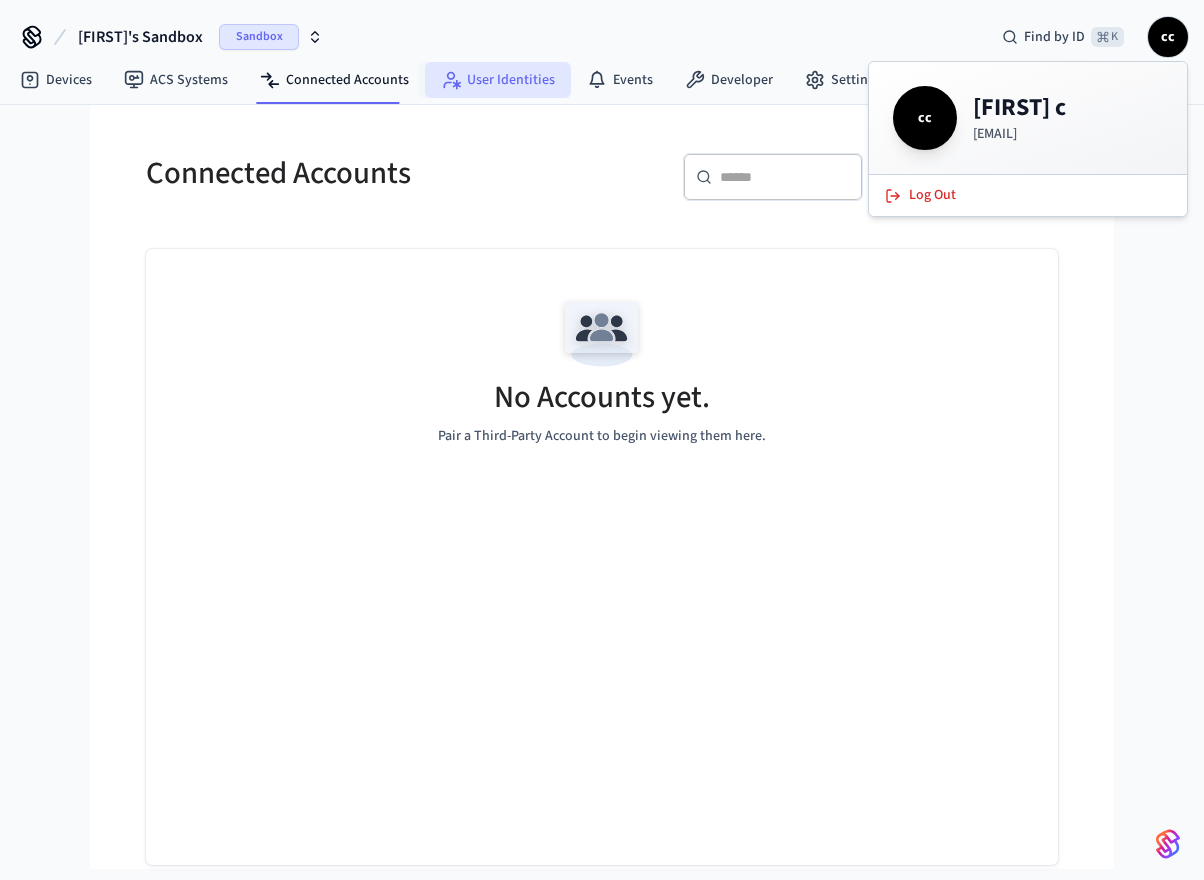click on "User Identities" at bounding box center [498, 80] 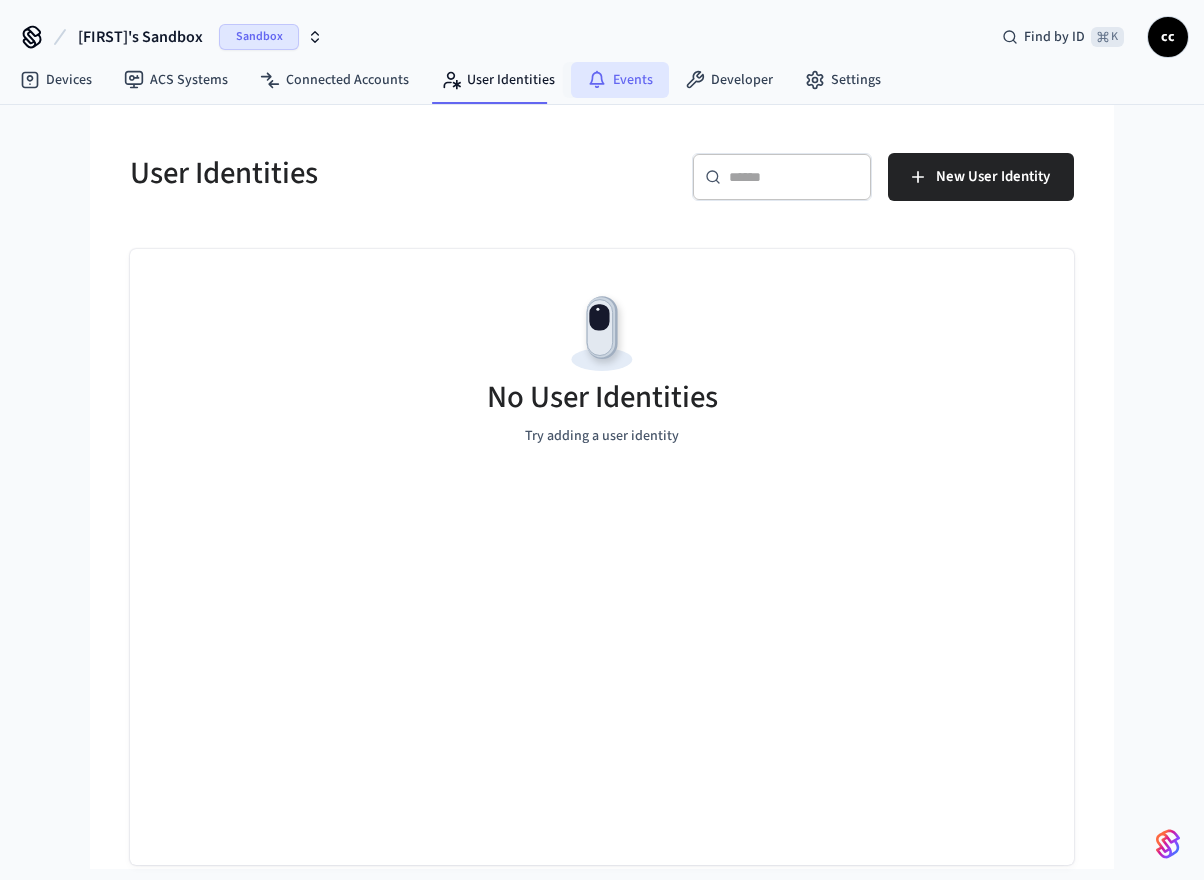 click on "Events" at bounding box center [620, 80] 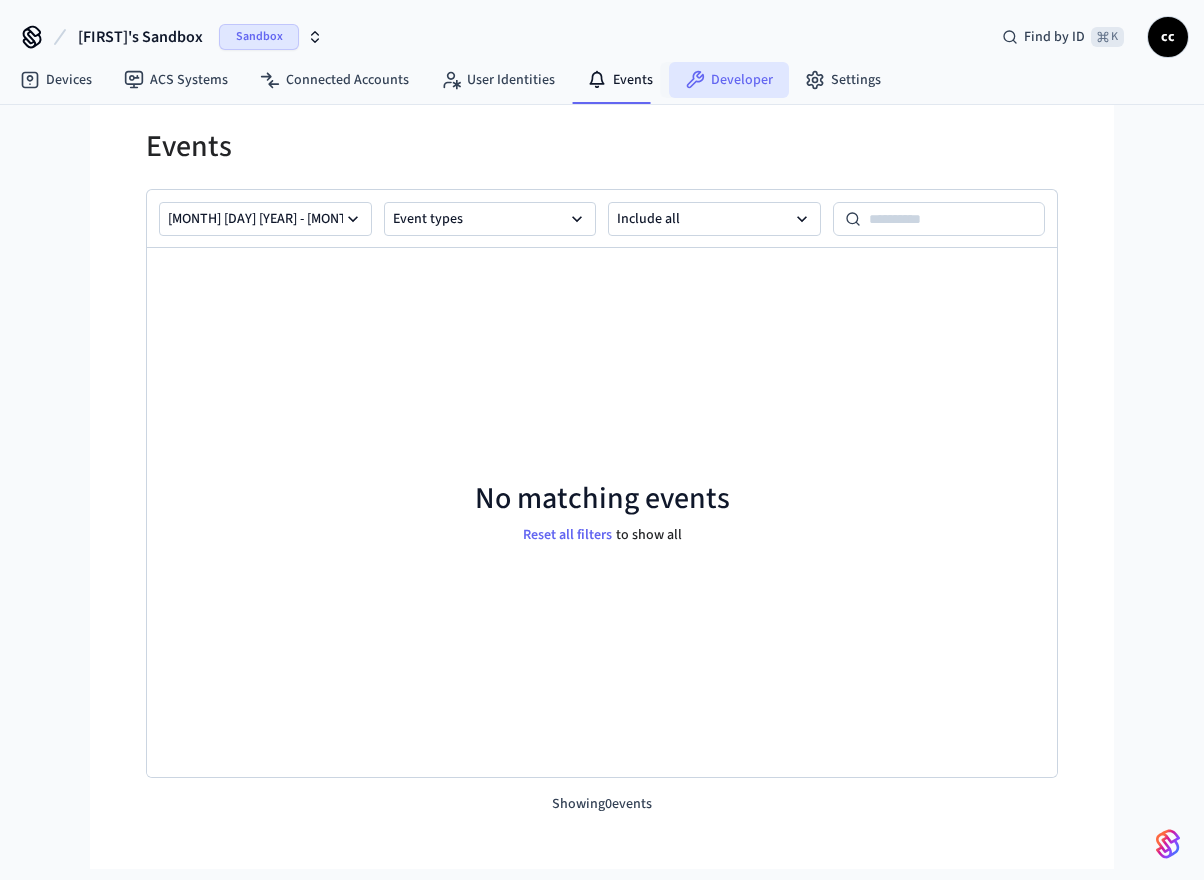 click on "Developer" at bounding box center (729, 80) 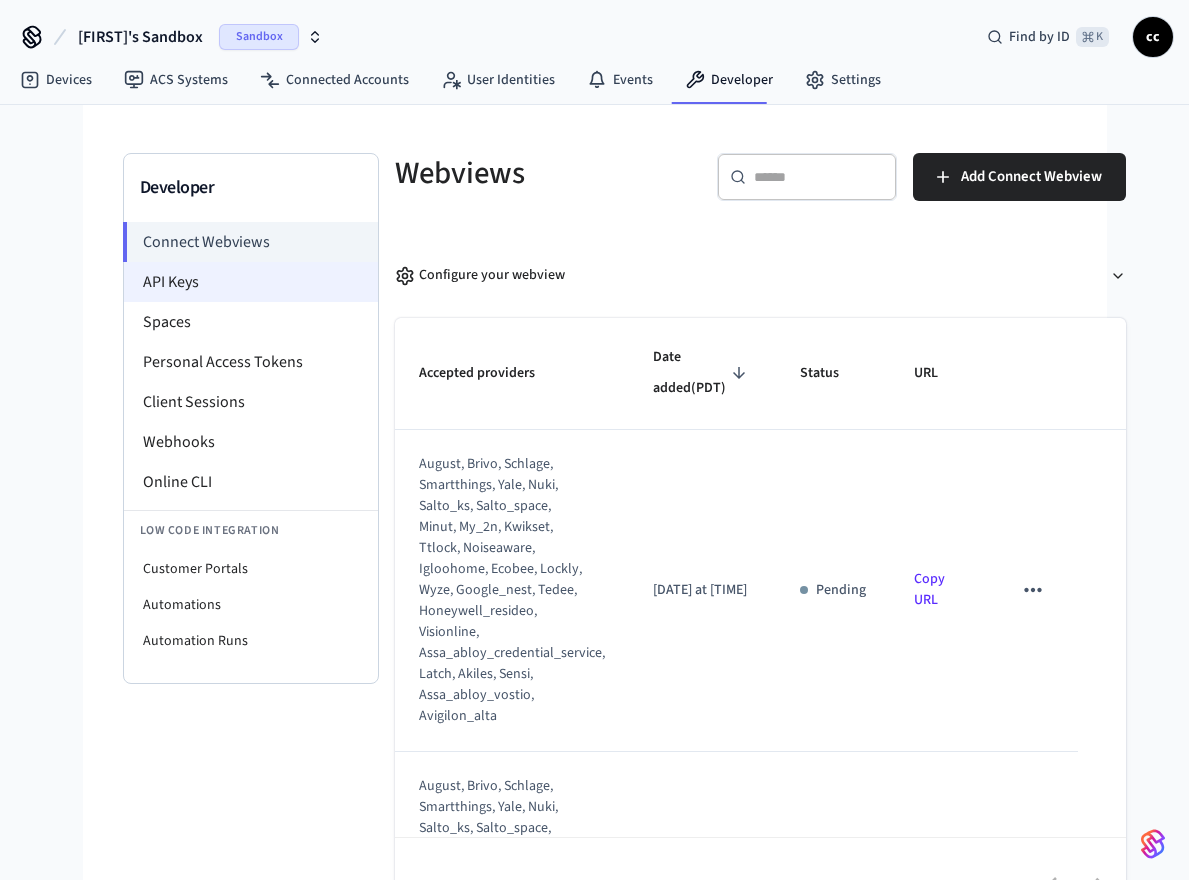 click on "API Keys" at bounding box center (251, 282) 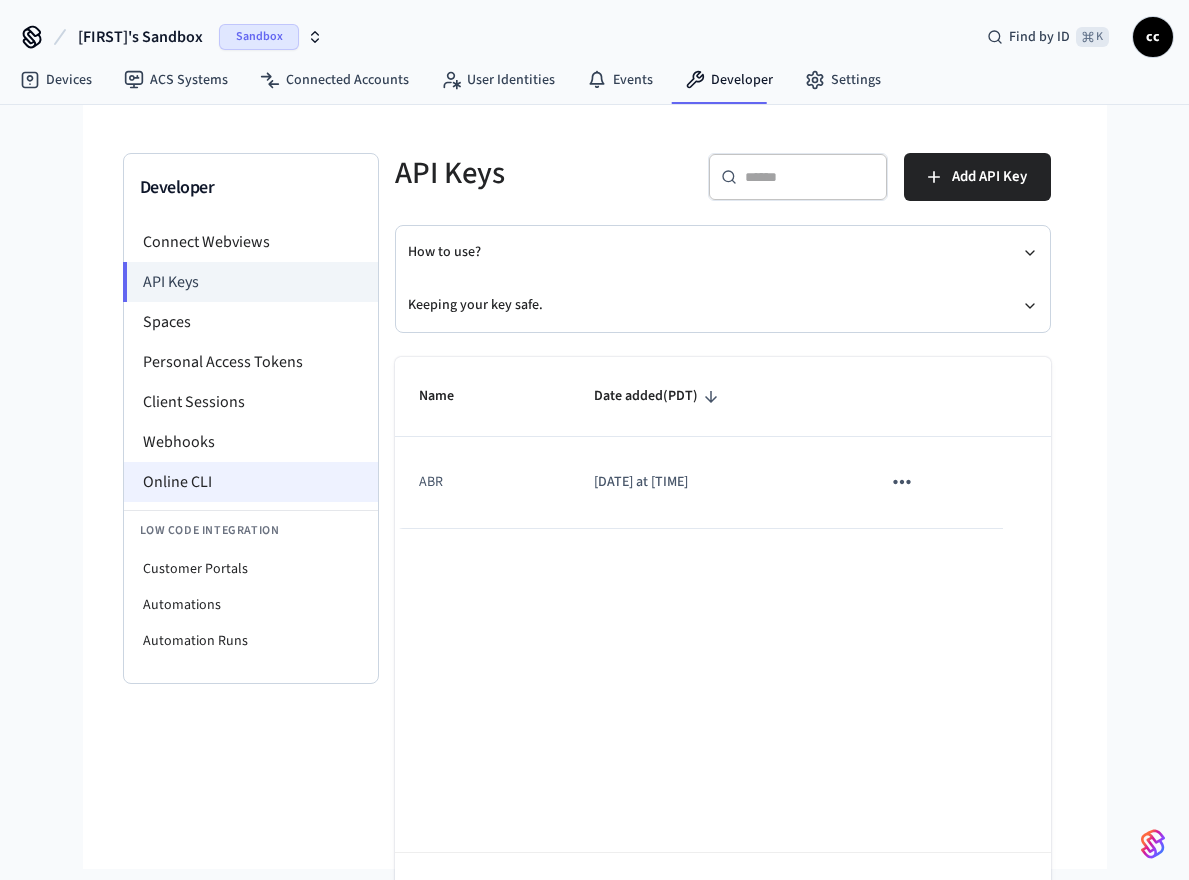 click on "Online CLI" at bounding box center [251, 482] 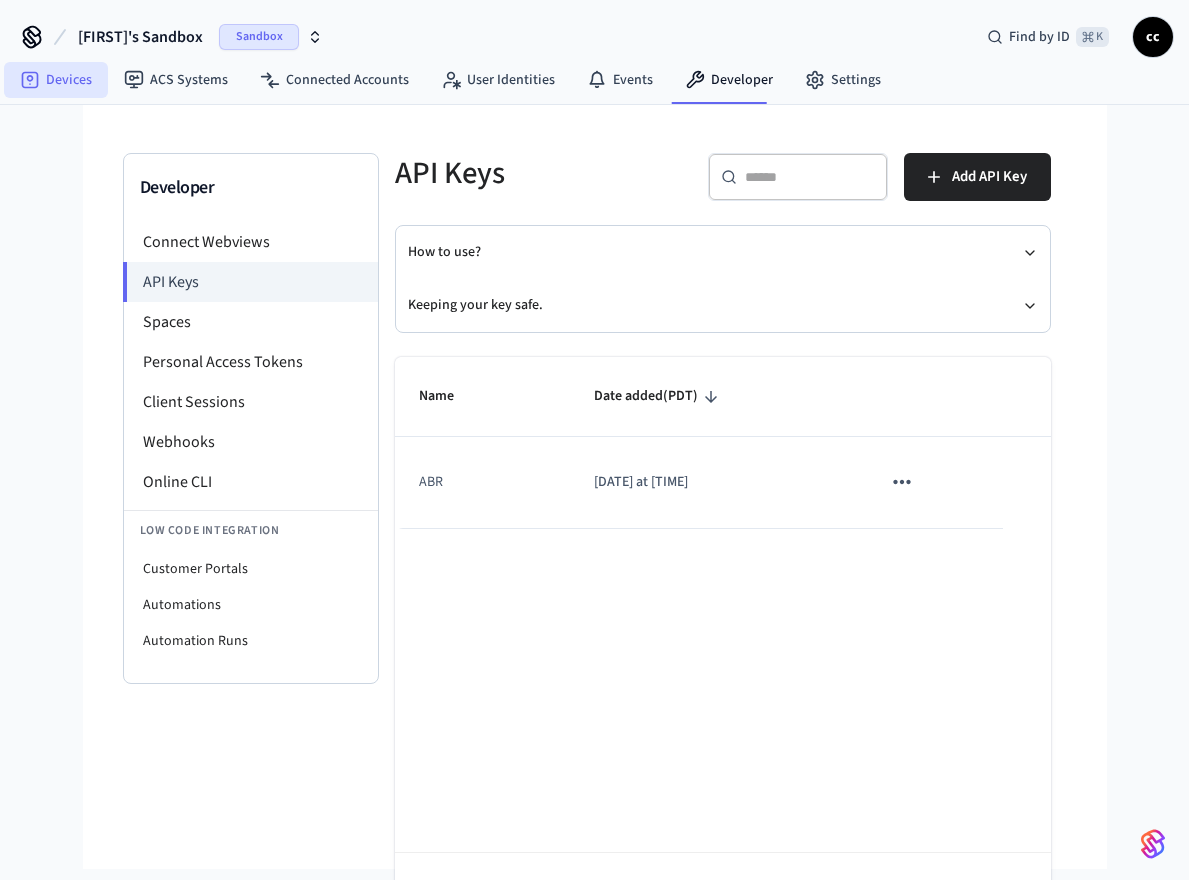 click 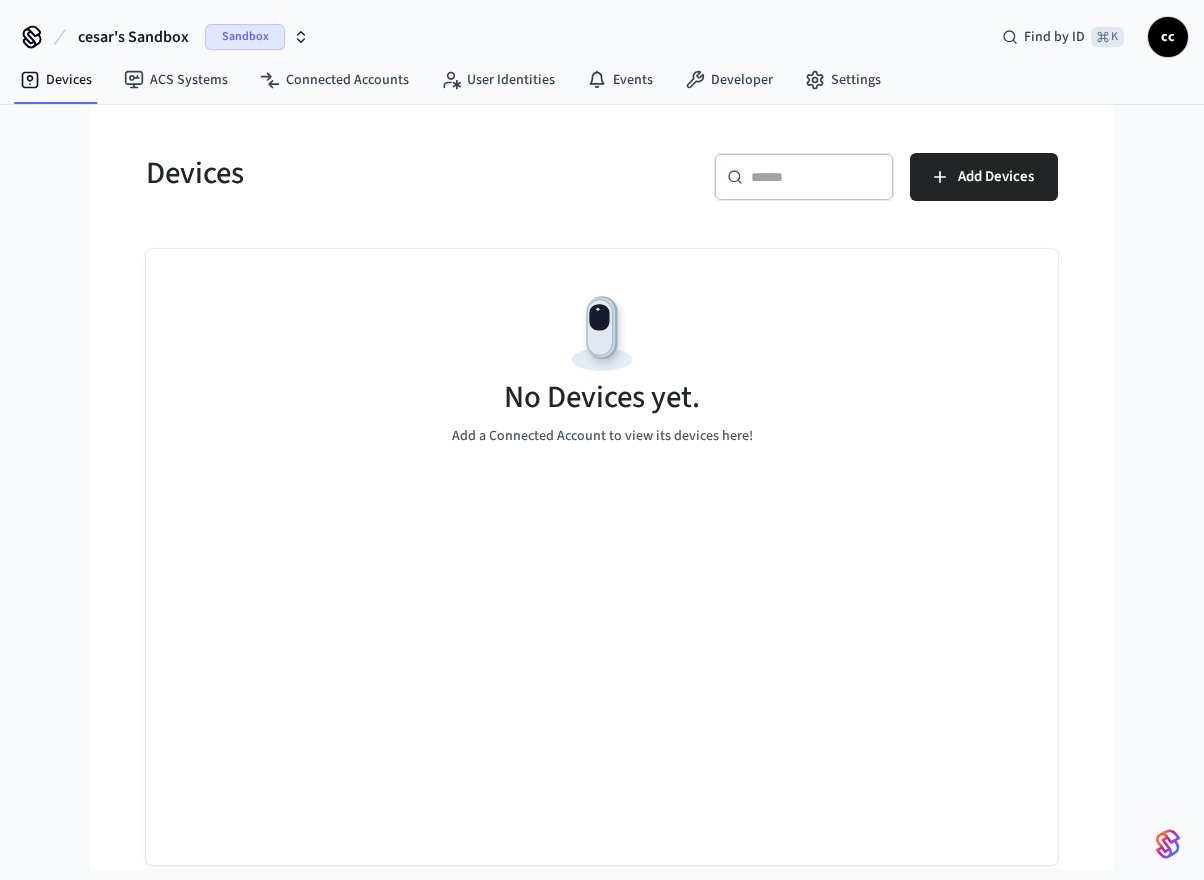 scroll, scrollTop: 0, scrollLeft: 0, axis: both 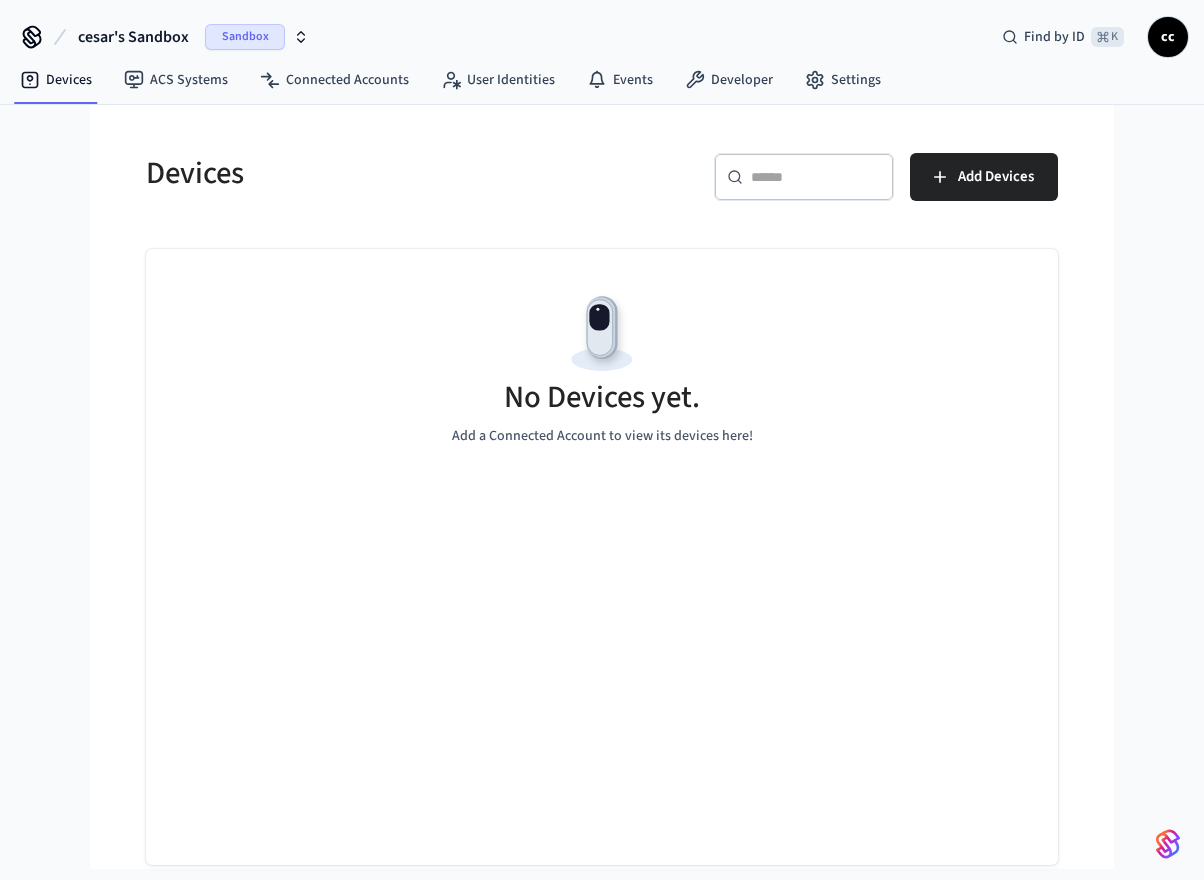 click on "cc" at bounding box center [1168, 37] 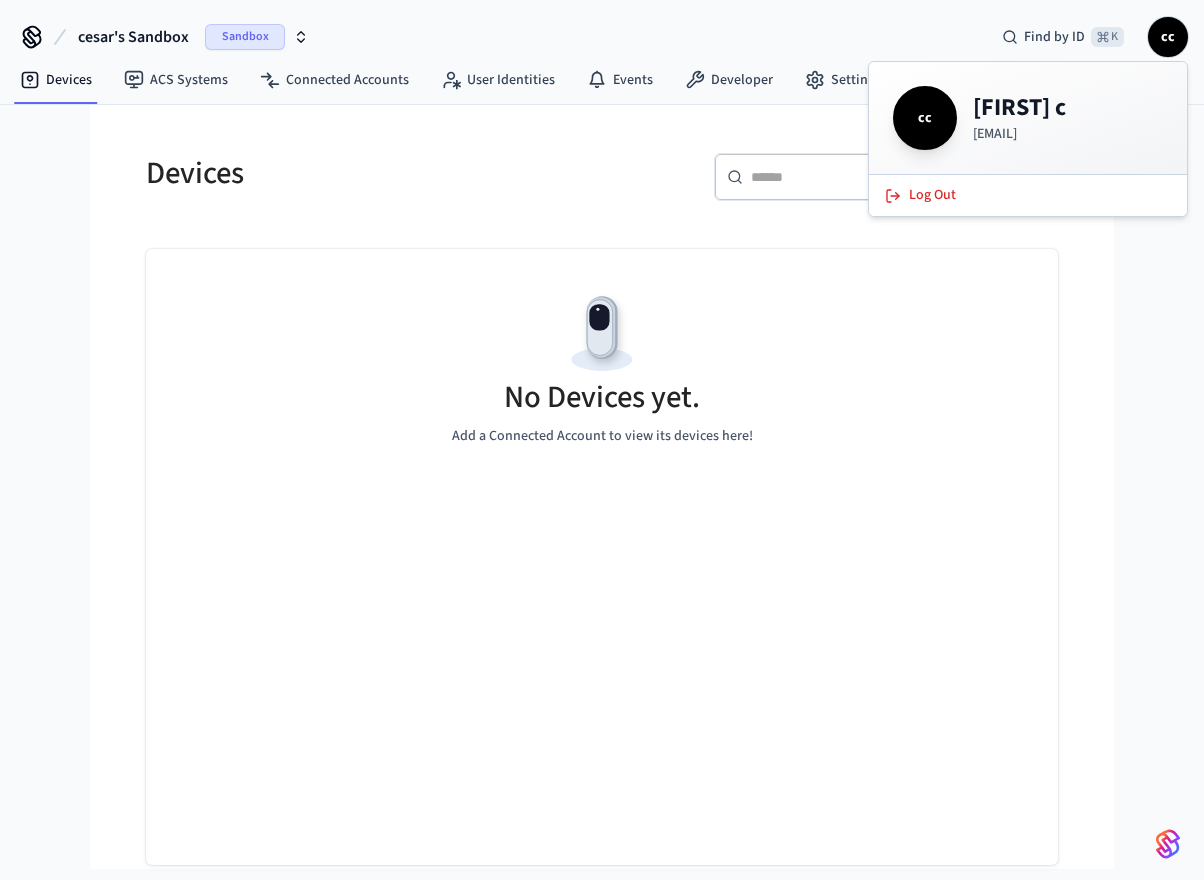 click on "Devices ​ ​ Add Devices No Devices yet. Add a Connected Account to view its devices here!" at bounding box center (602, 497) 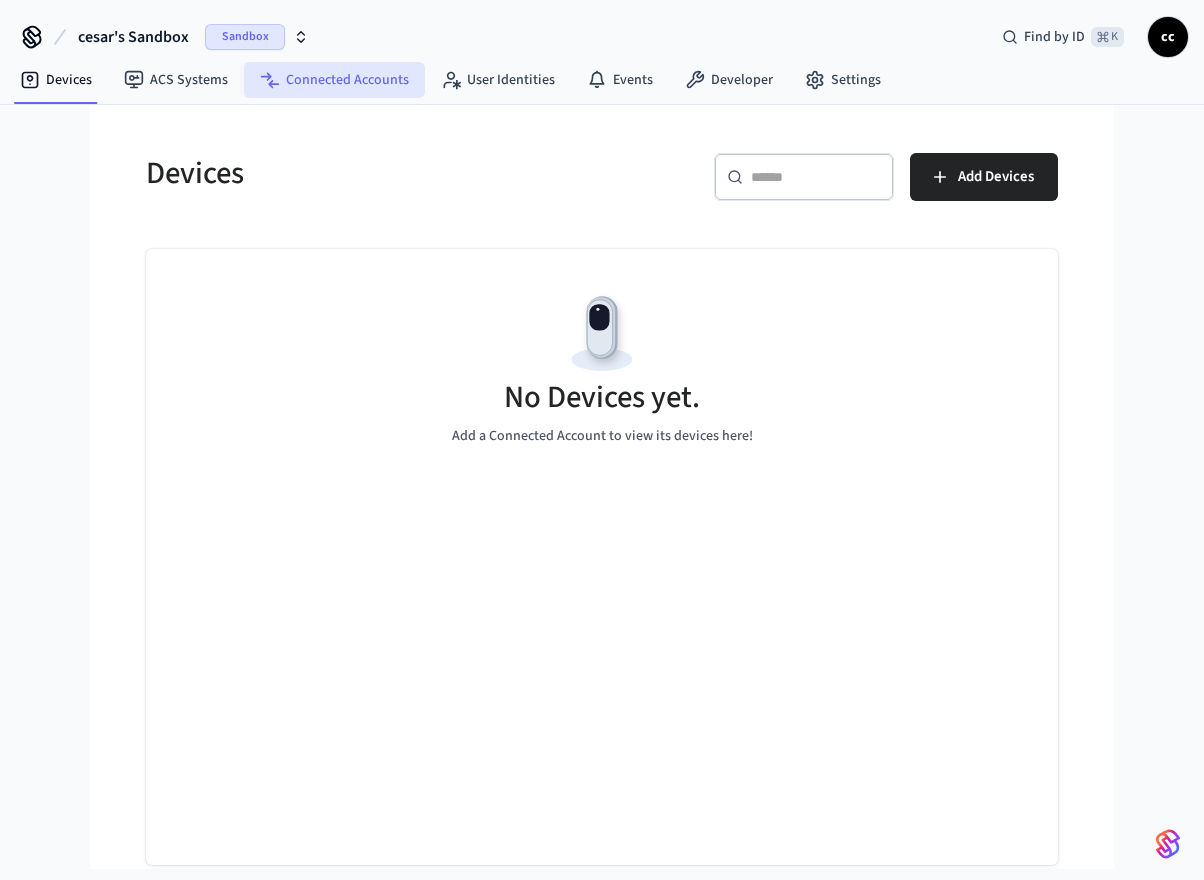 click on "Connected Accounts" at bounding box center (334, 80) 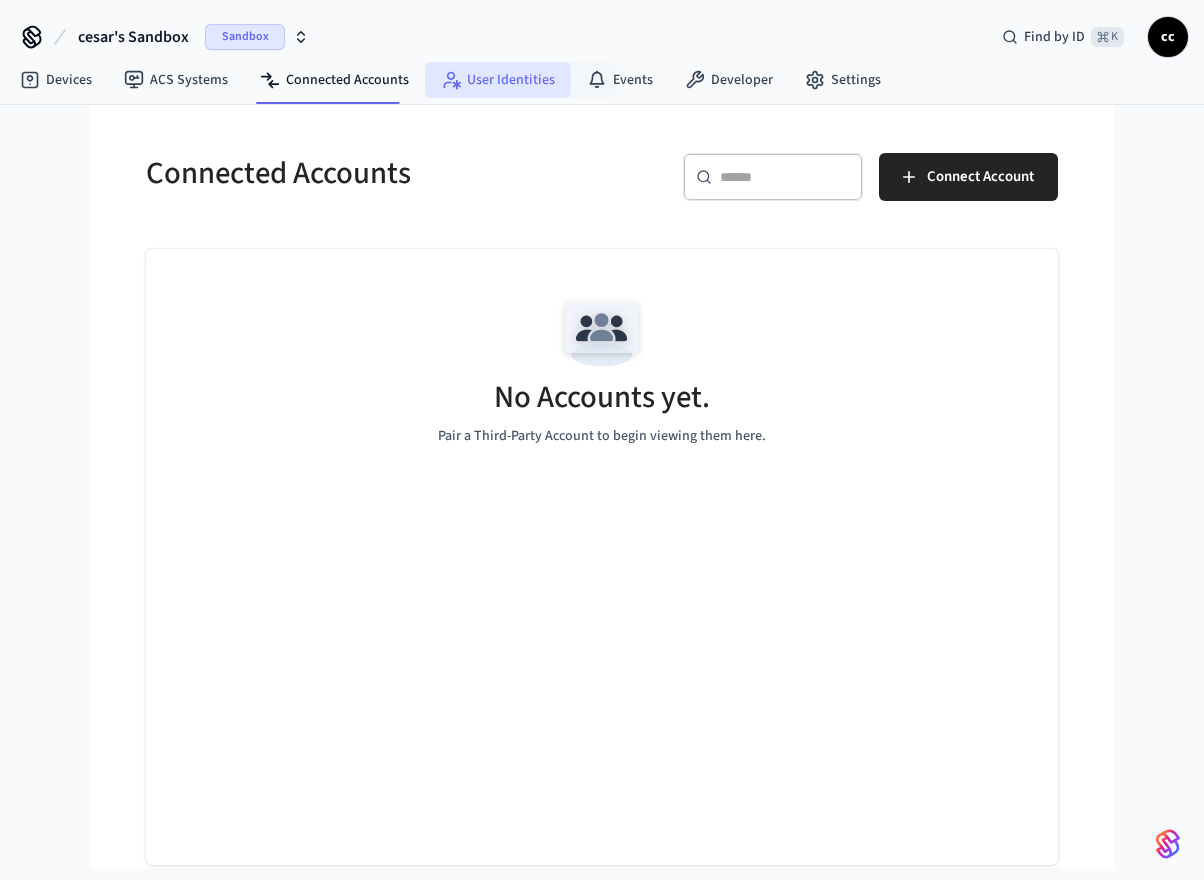 click on "User Identities" at bounding box center [498, 80] 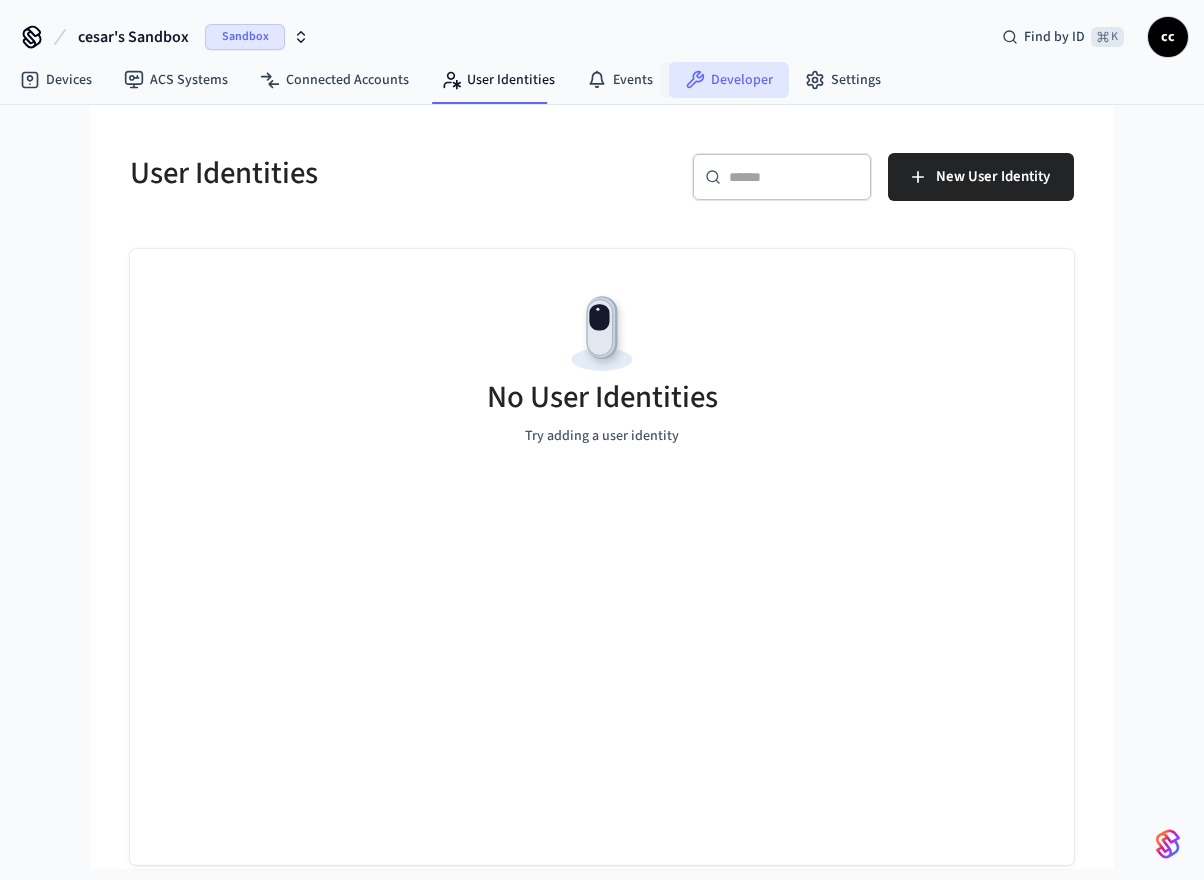 click on "Developer" at bounding box center [729, 80] 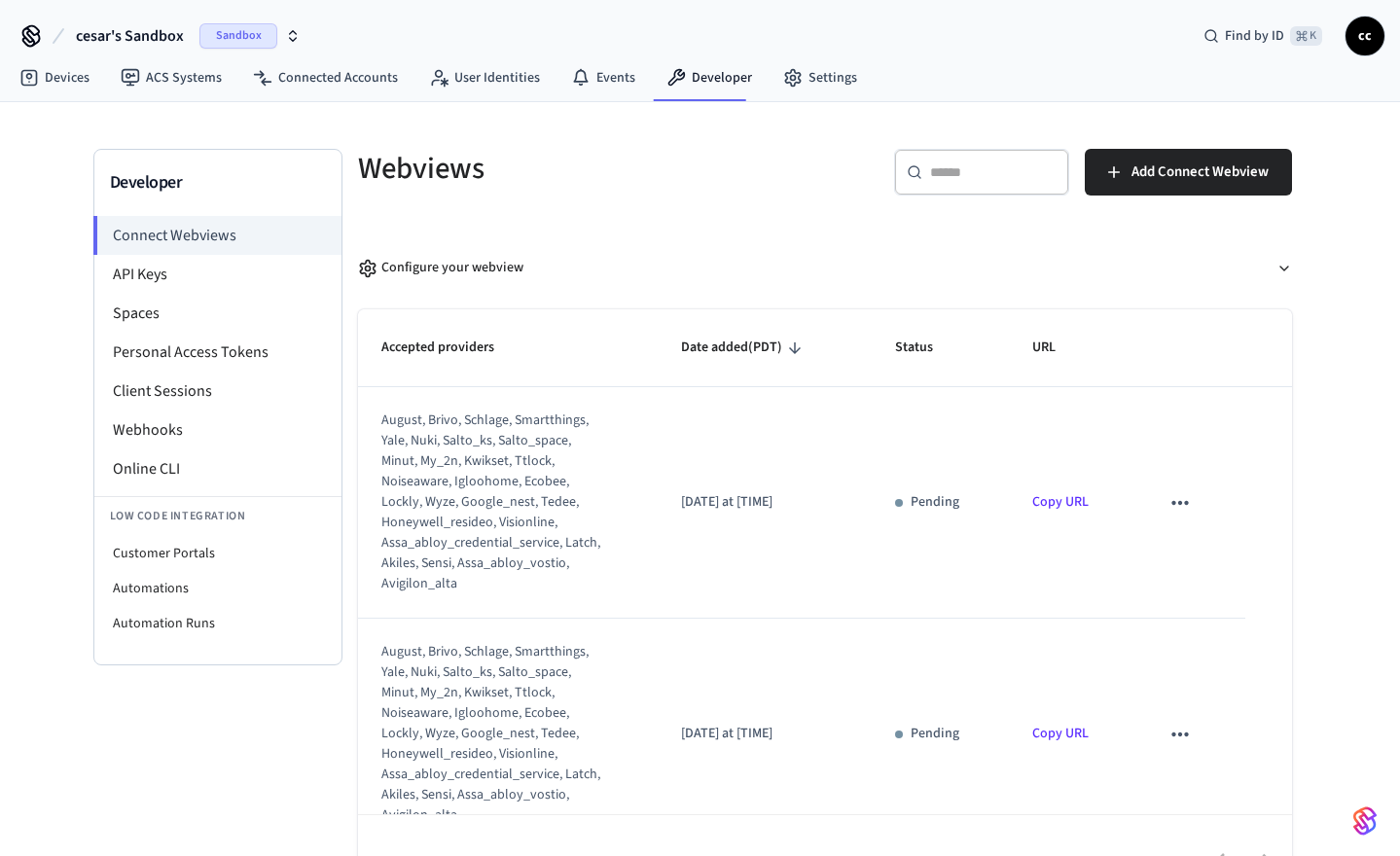 scroll, scrollTop: 268, scrollLeft: 0, axis: vertical 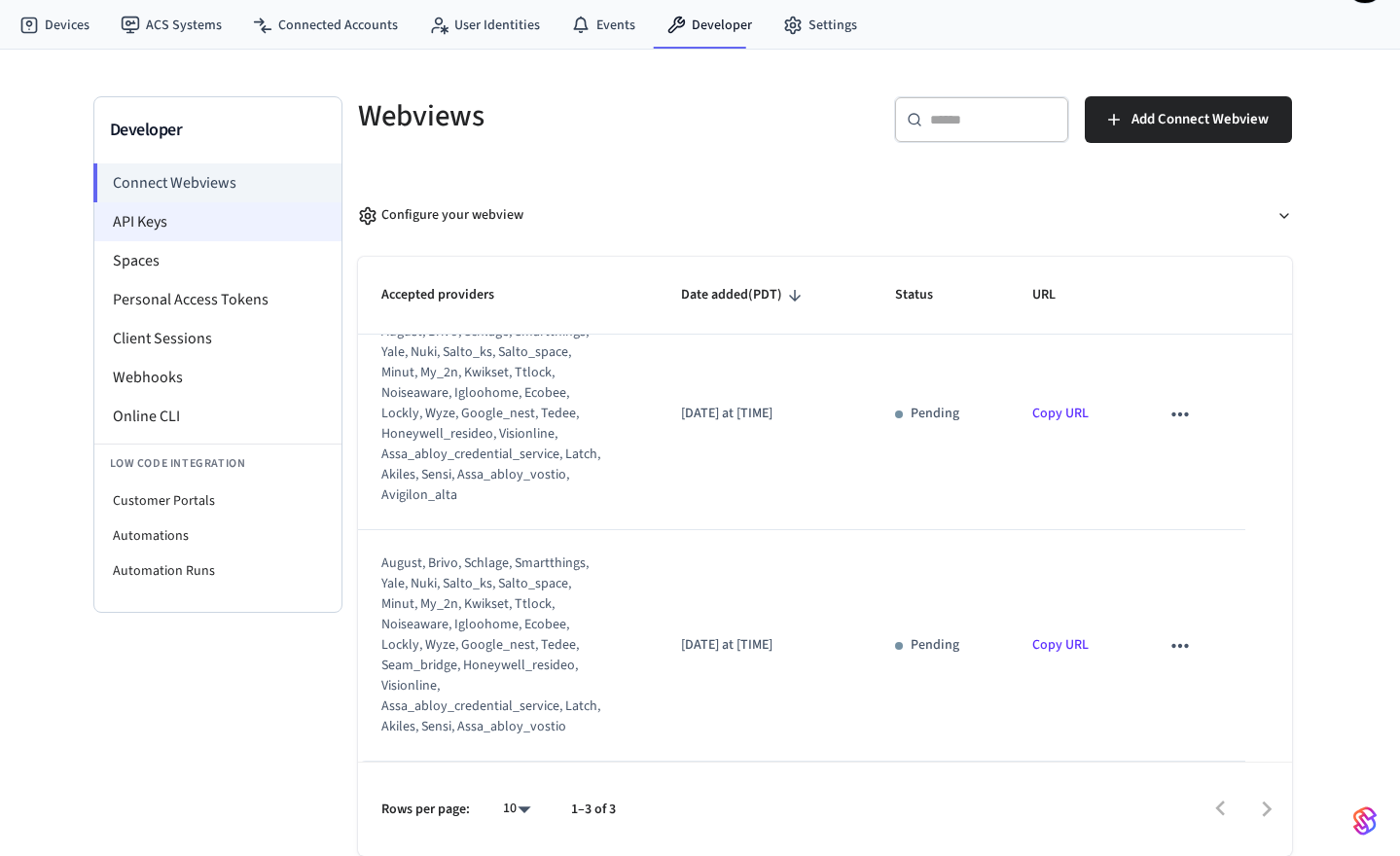 click on "API Keys" at bounding box center [218, 222] 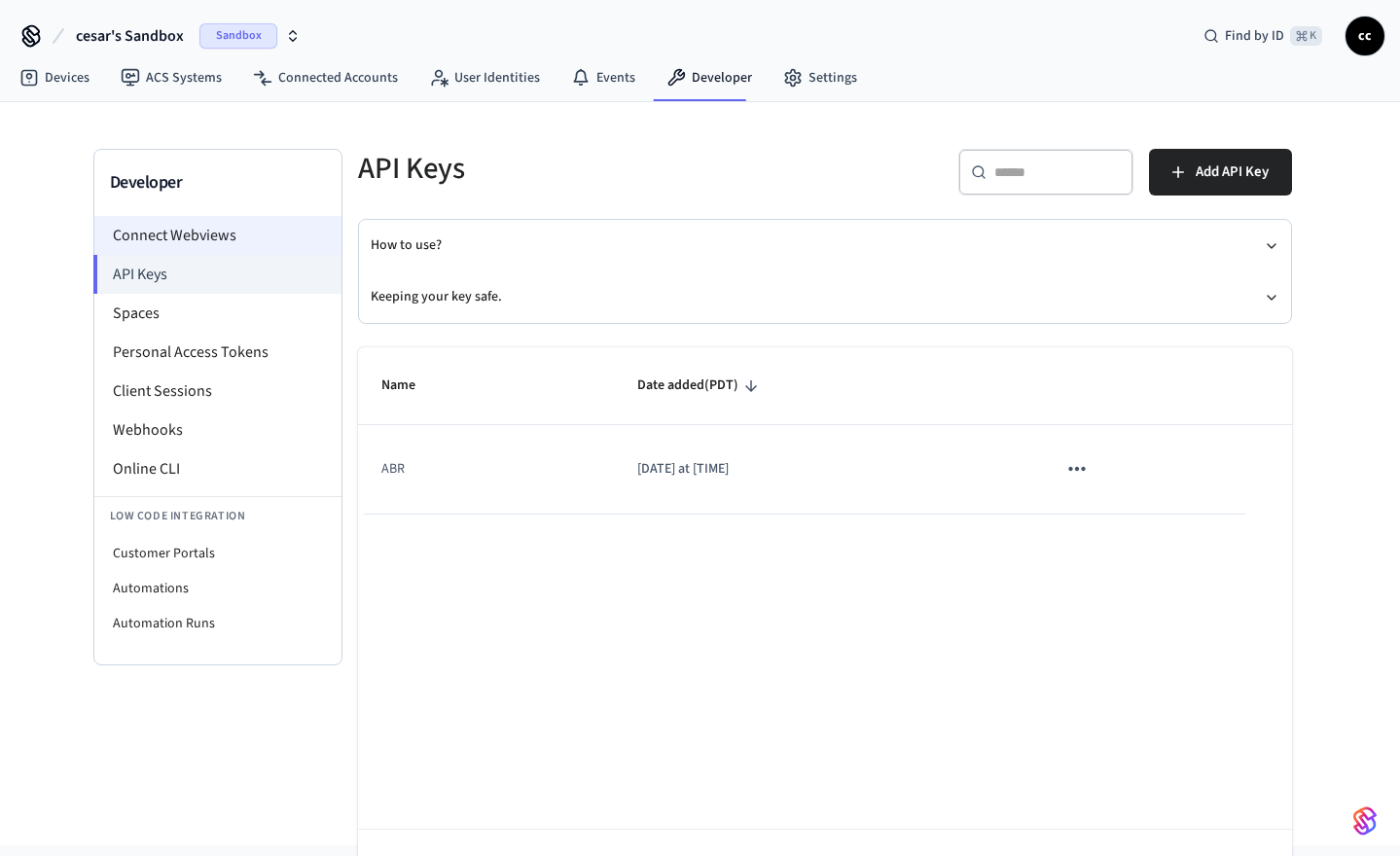 click on "Connect Webviews" at bounding box center [218, 235] 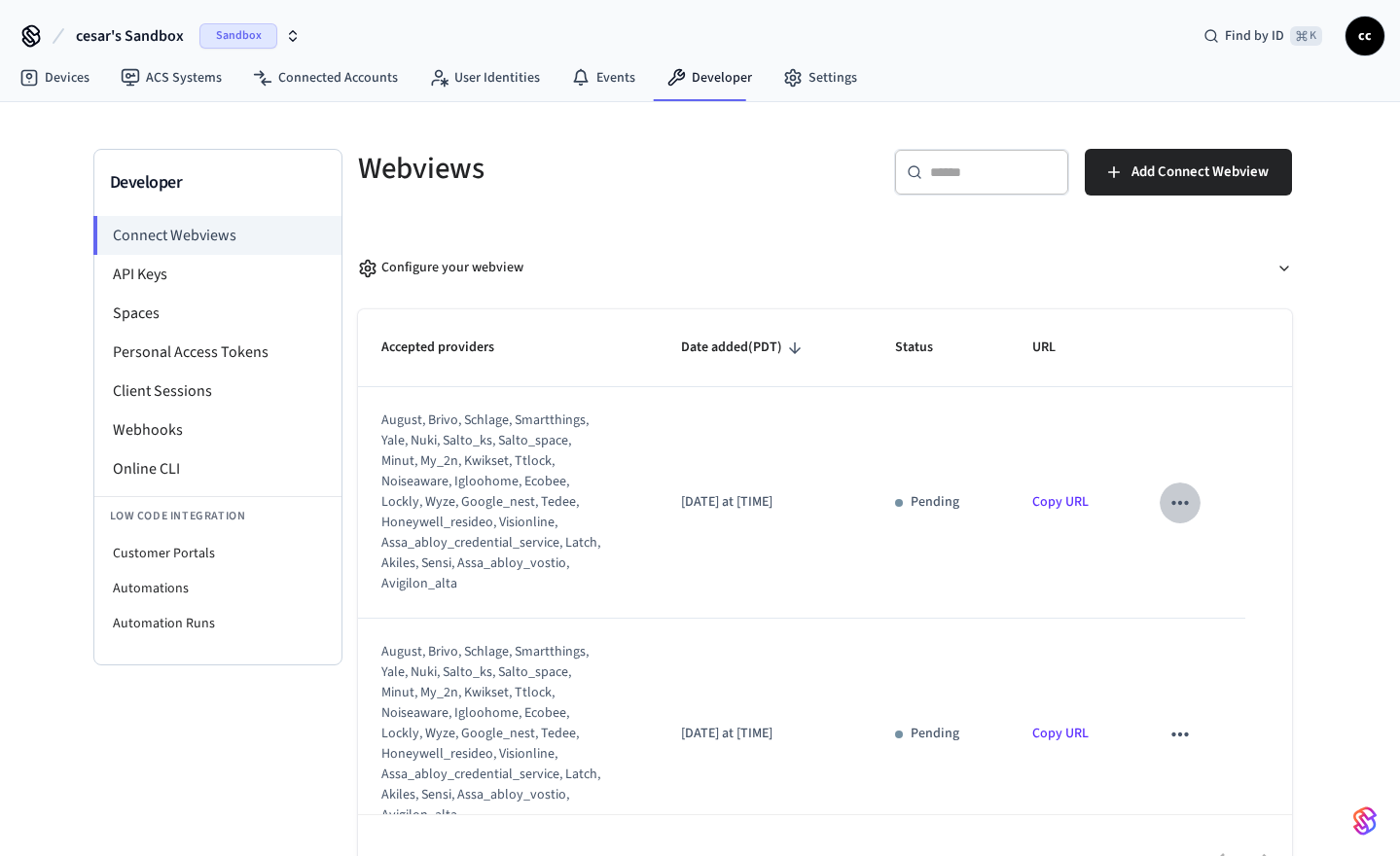 click 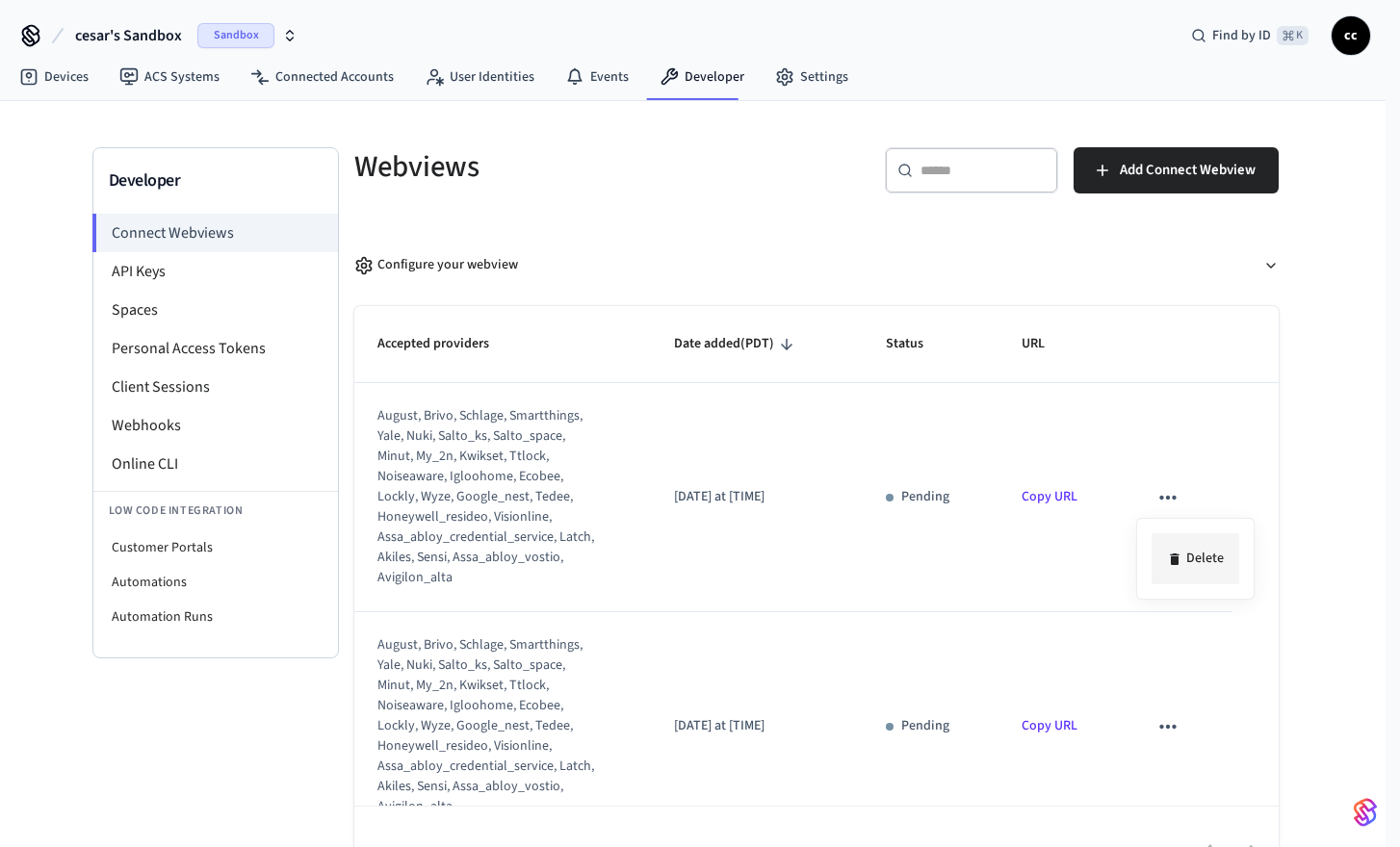 click on "Delete" at bounding box center [1195, 558] 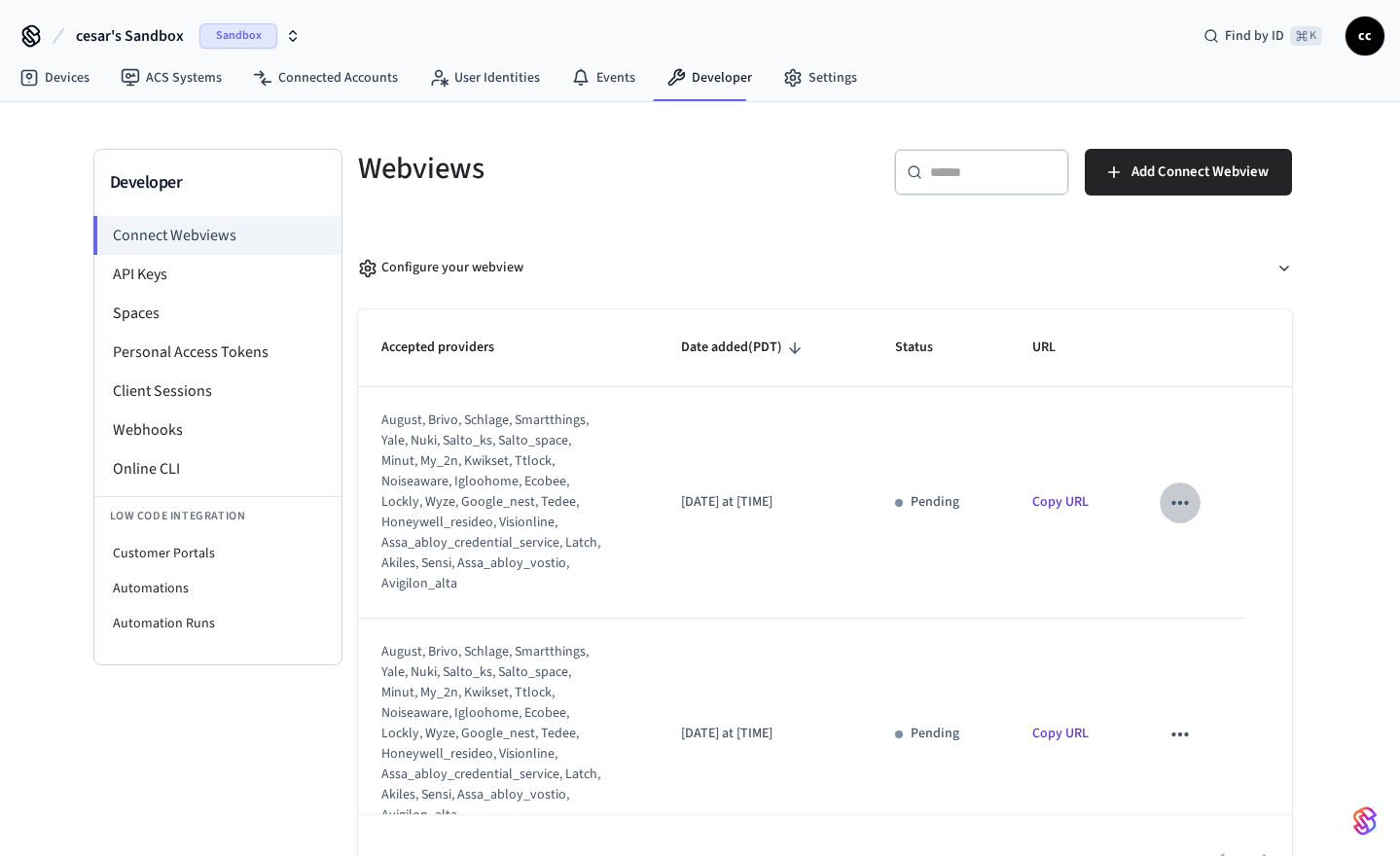 drag, startPoint x: 1169, startPoint y: 505, endPoint x: 1178, endPoint y: 523, distance: 20.124612 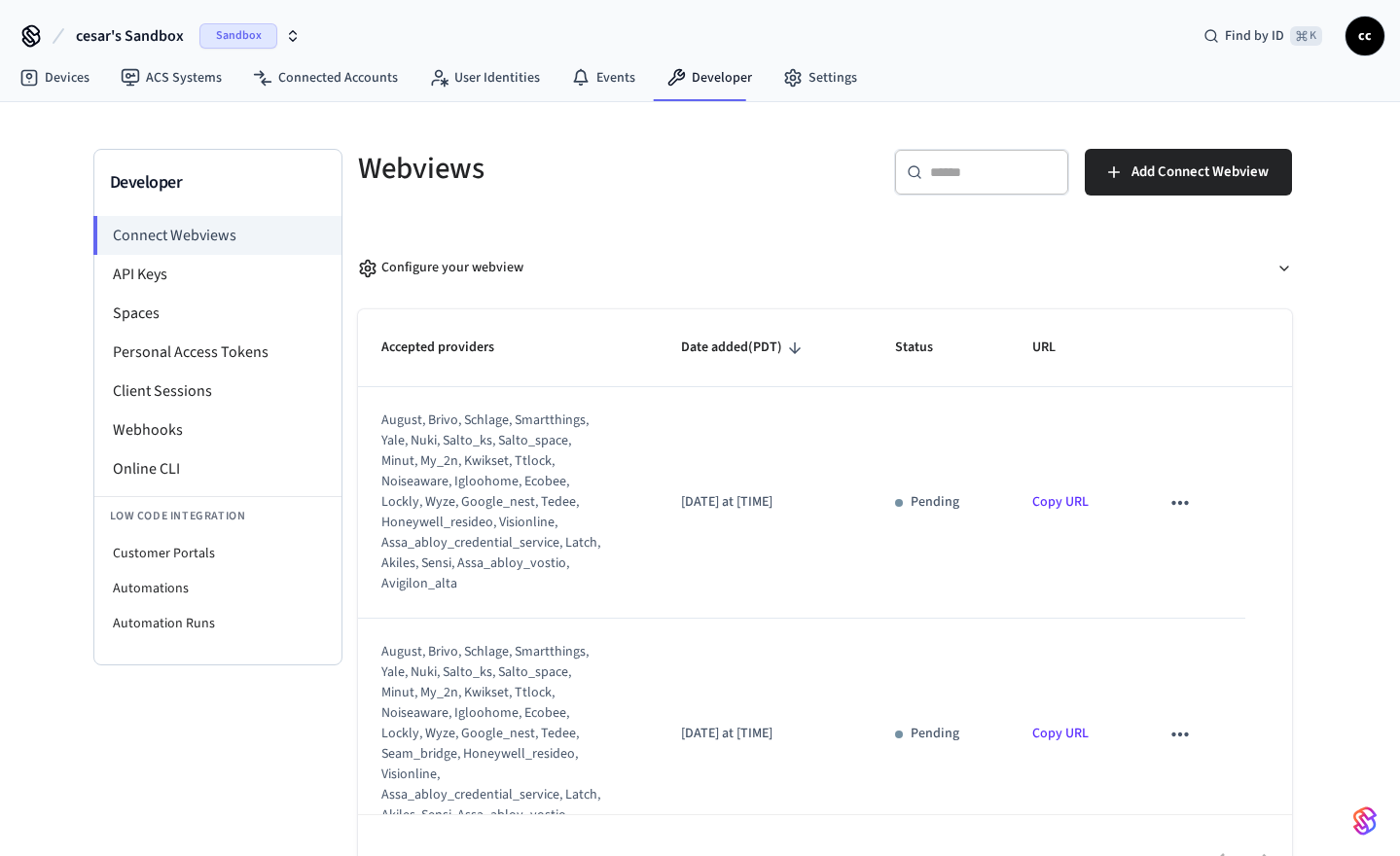 click 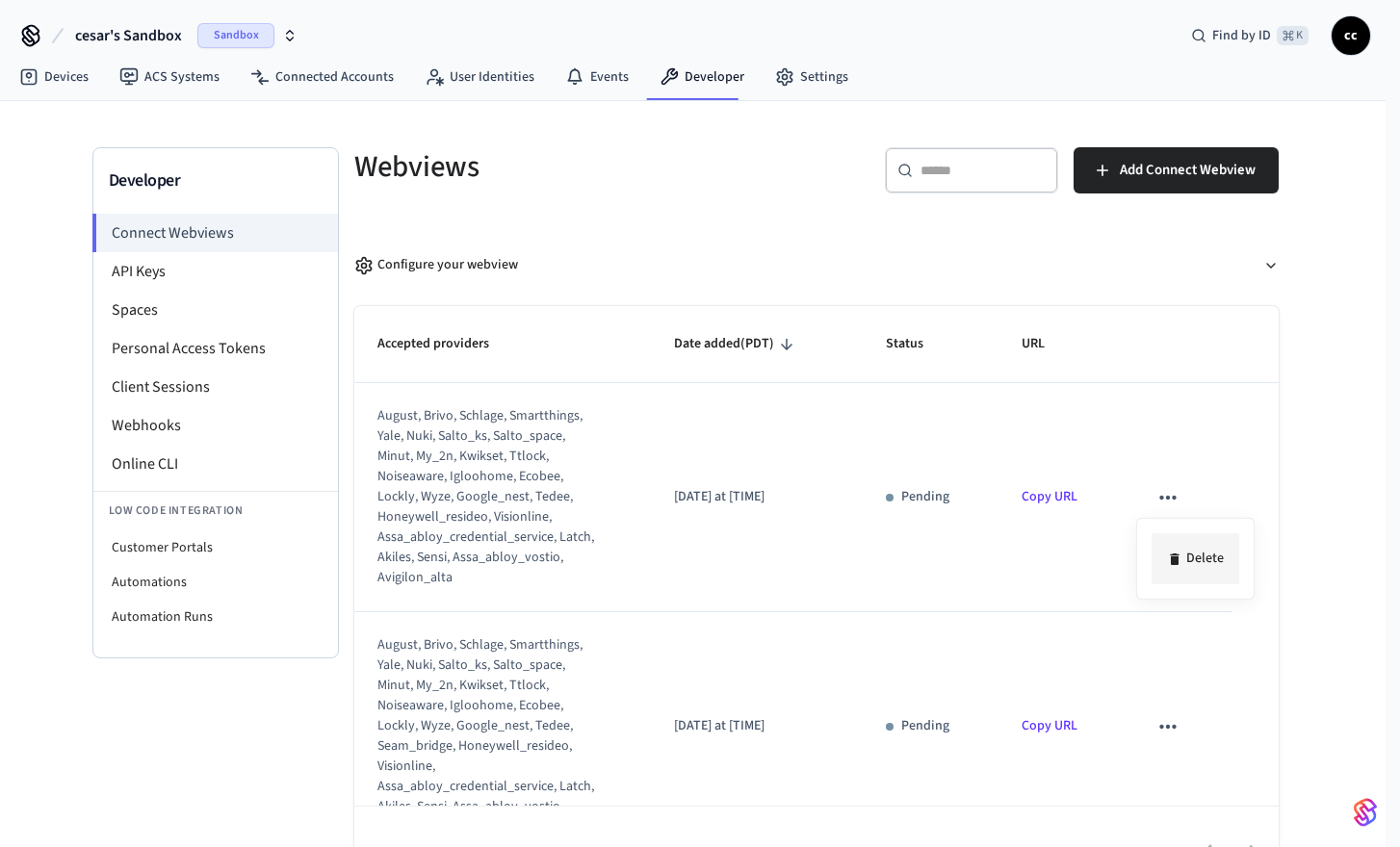 click on "Delete" at bounding box center (1195, 558) 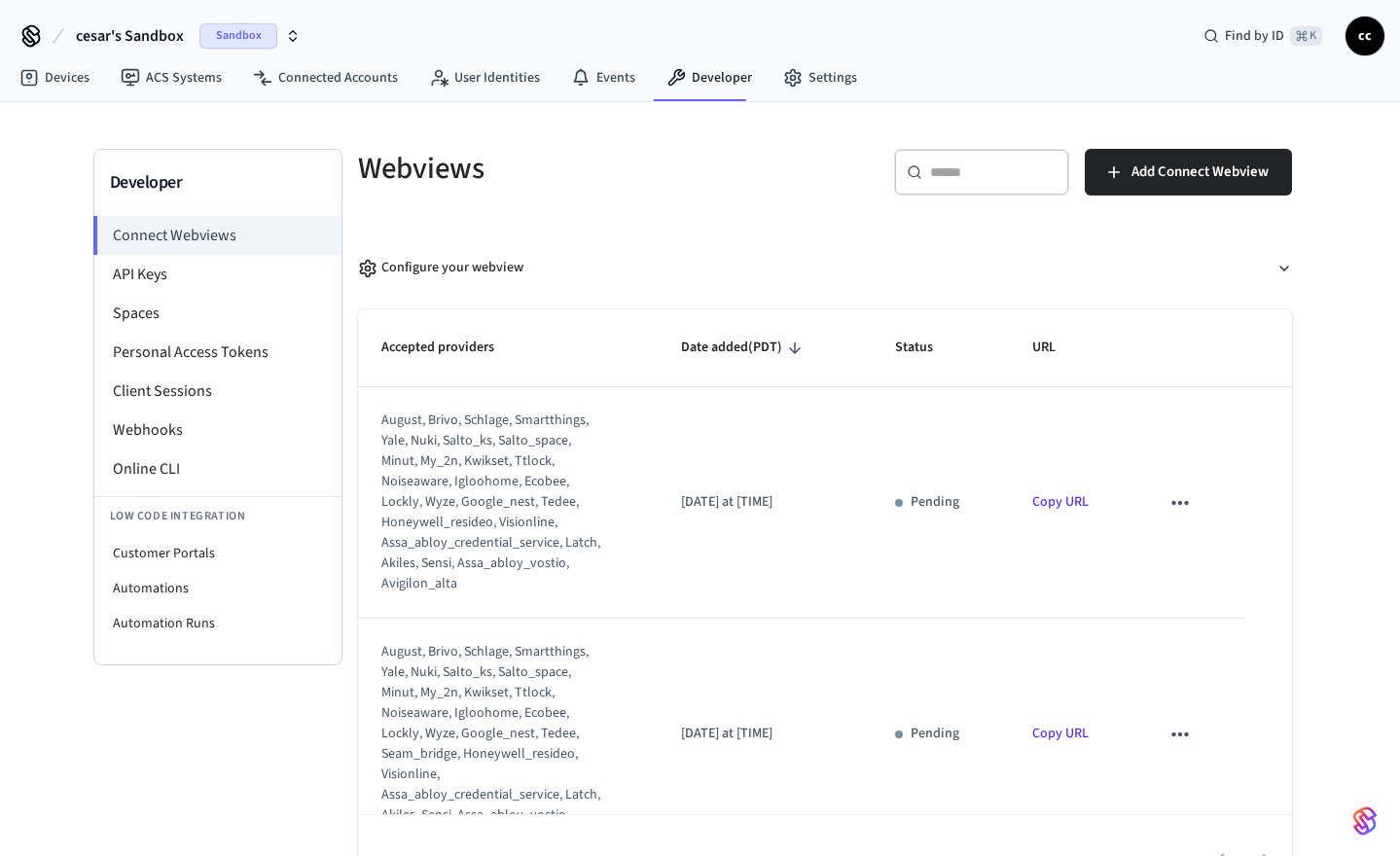 click 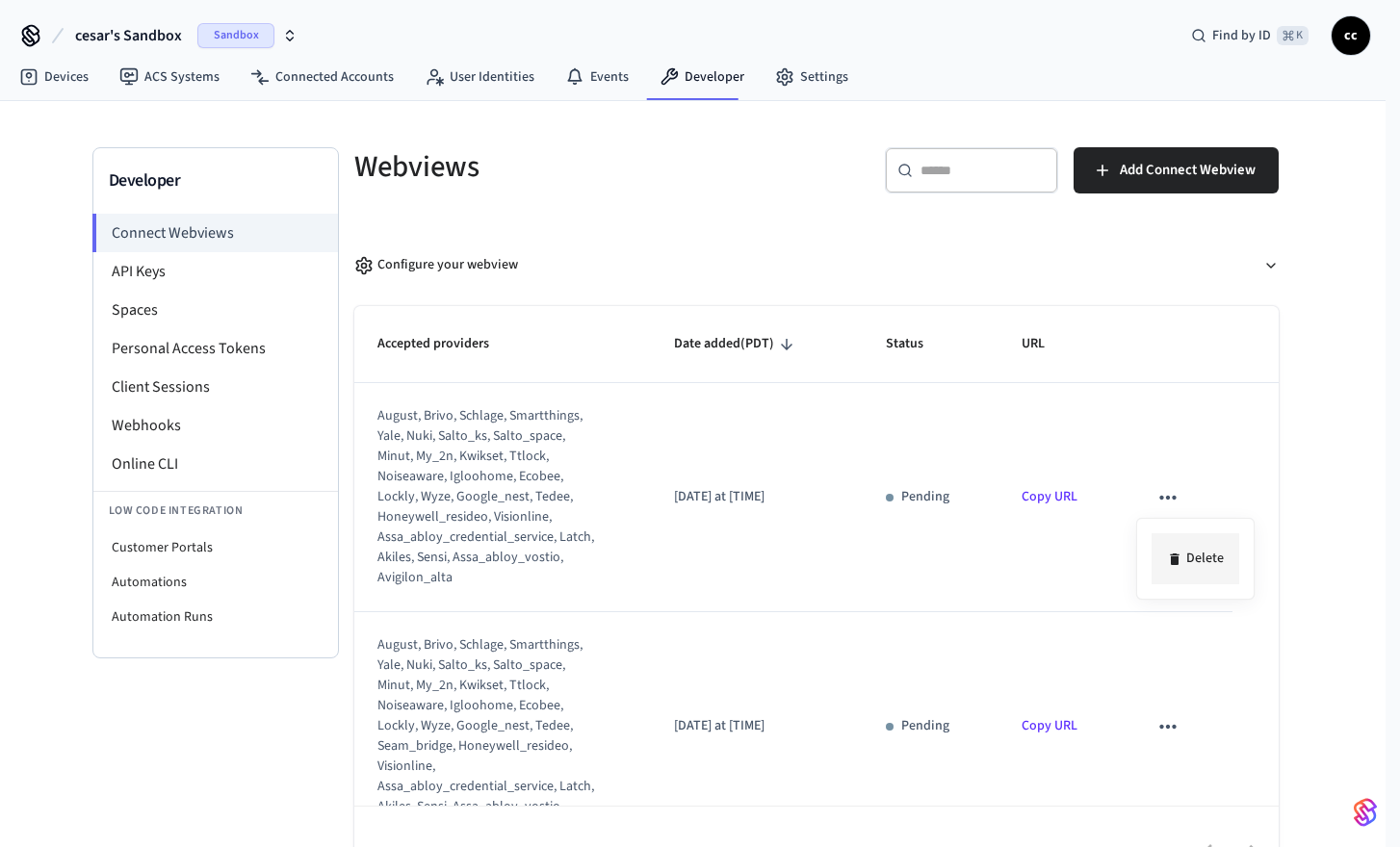 click on "Delete" at bounding box center [1195, 558] 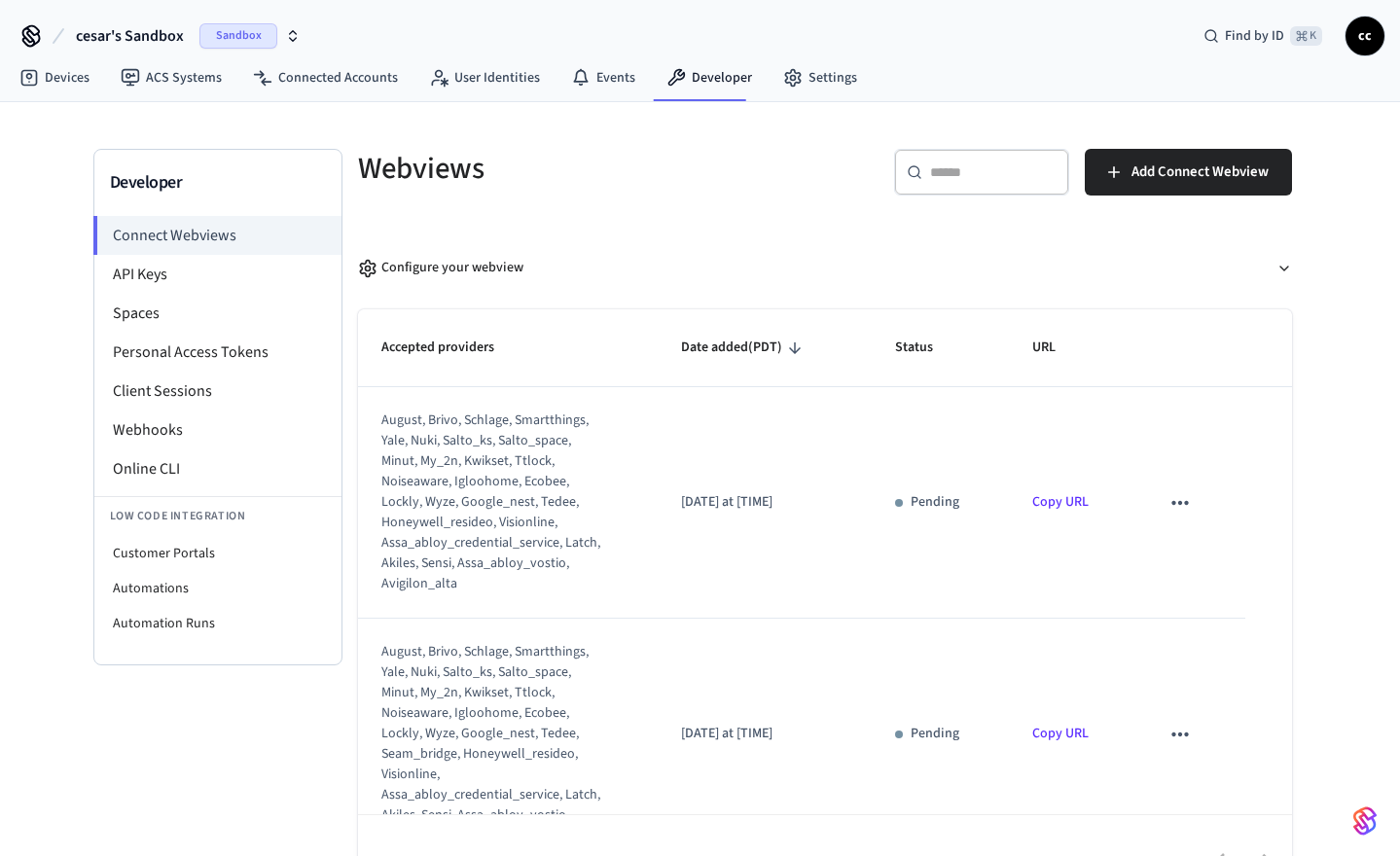 click 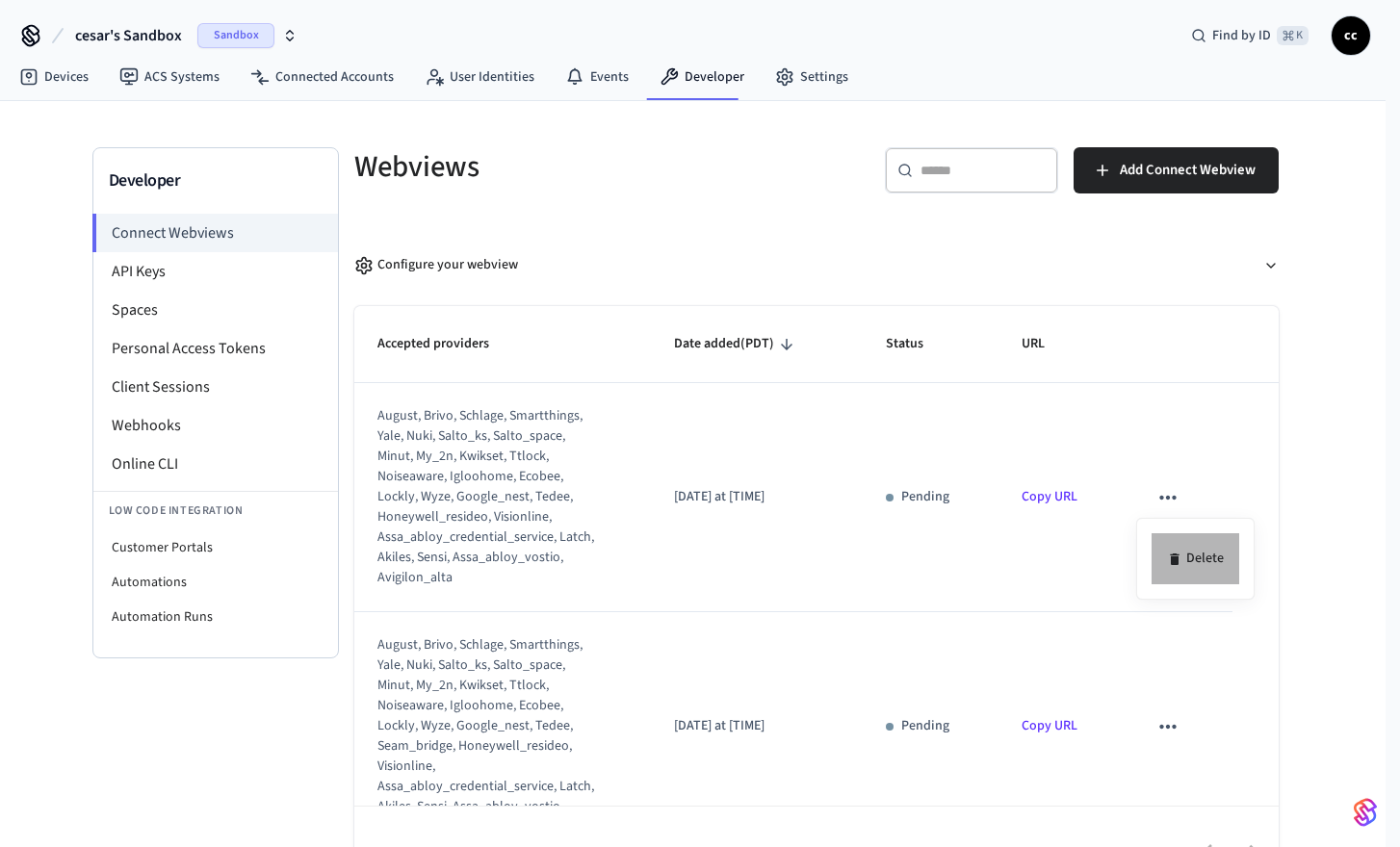 click on "Delete" at bounding box center [1195, 558] 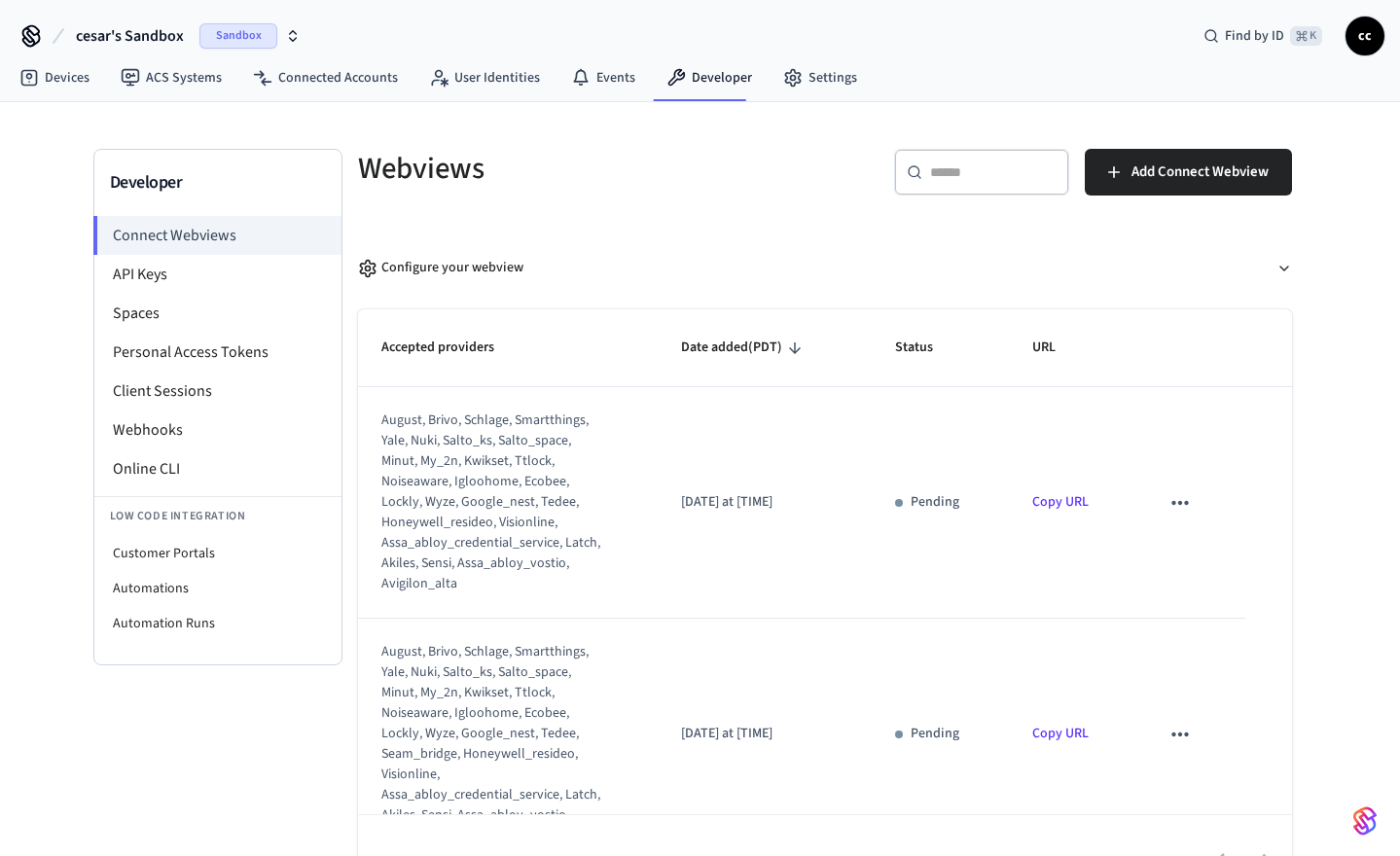 scroll, scrollTop: 53, scrollLeft: 0, axis: vertical 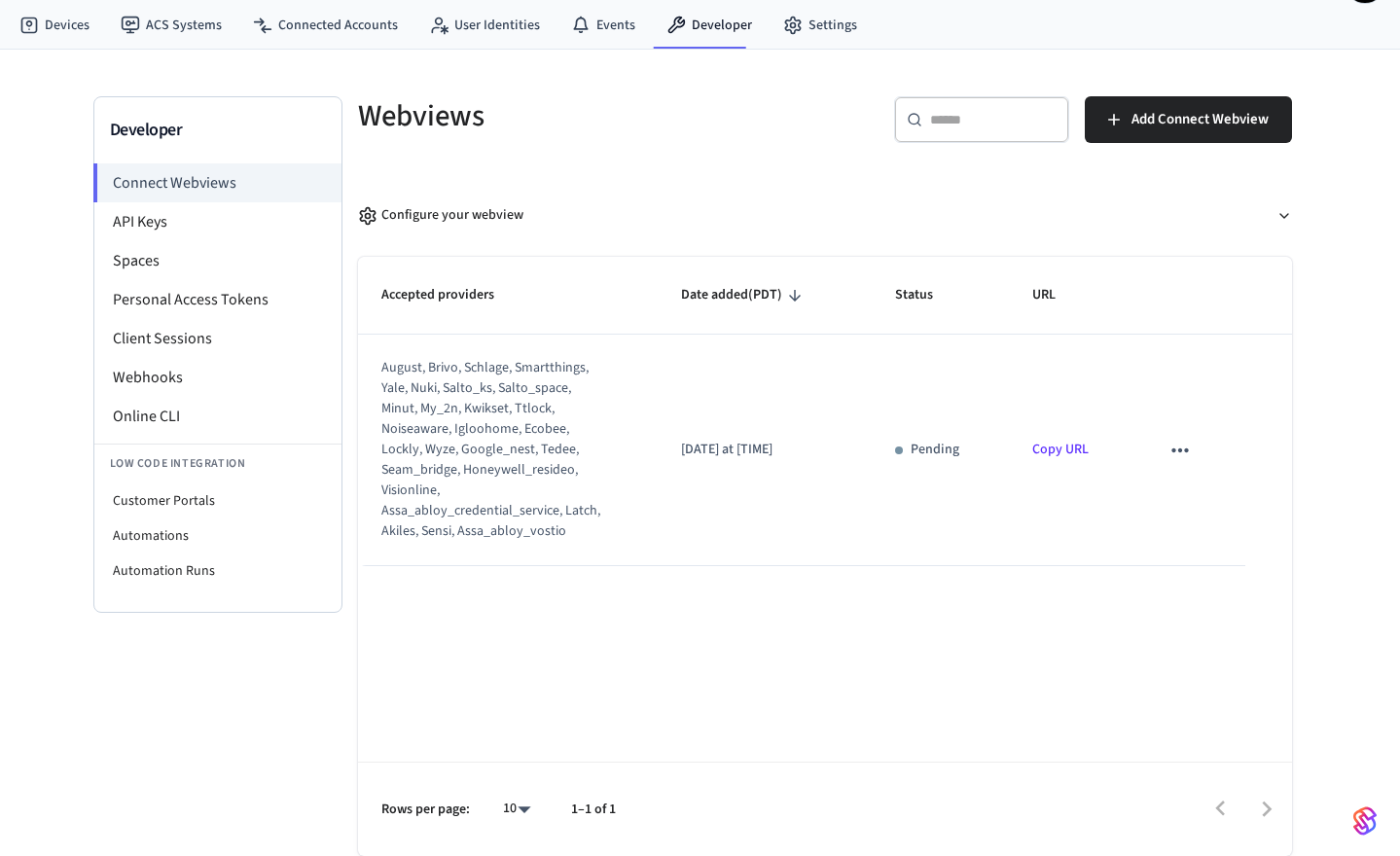 click on "Accepted providers Date added  (PDT) Status URL august, brivo, schlage, smartthings, yale, nuki, salto_ks, salto_space, minut, my_2n, kwikset, ttlock, noiseaware, igloohome, ecobee, lockly, wyze, google_nest, tedee, seam_bridge, honeywell_resideo, visionline, assa_abloy_credential_service, latch, akiles, sensi, assa_abloy_vostio 2025/07/16 at 7:53 am Pending Copy URL Rows per page: 10 ** 1–1 of 1" at bounding box center [825, 556] 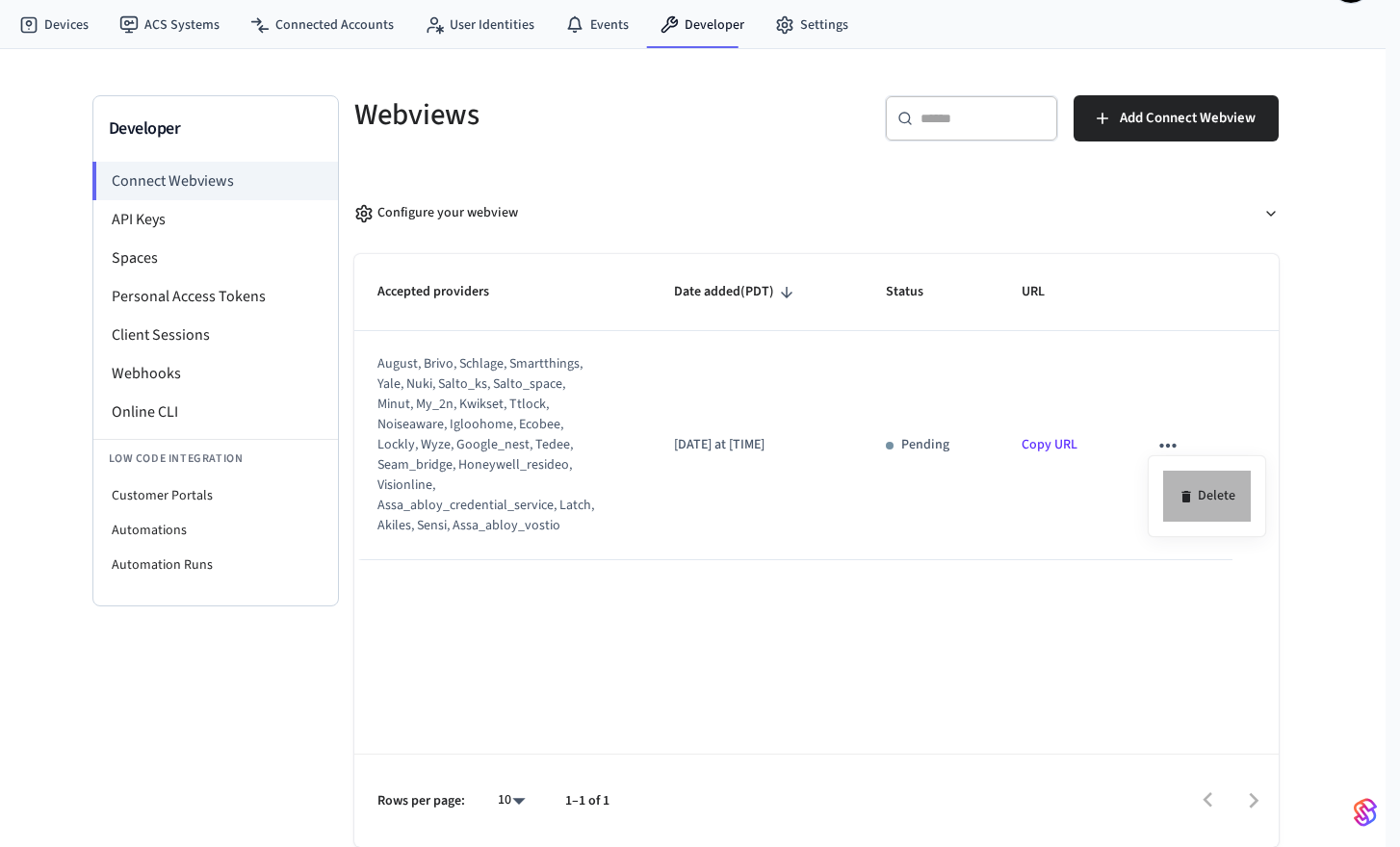 click 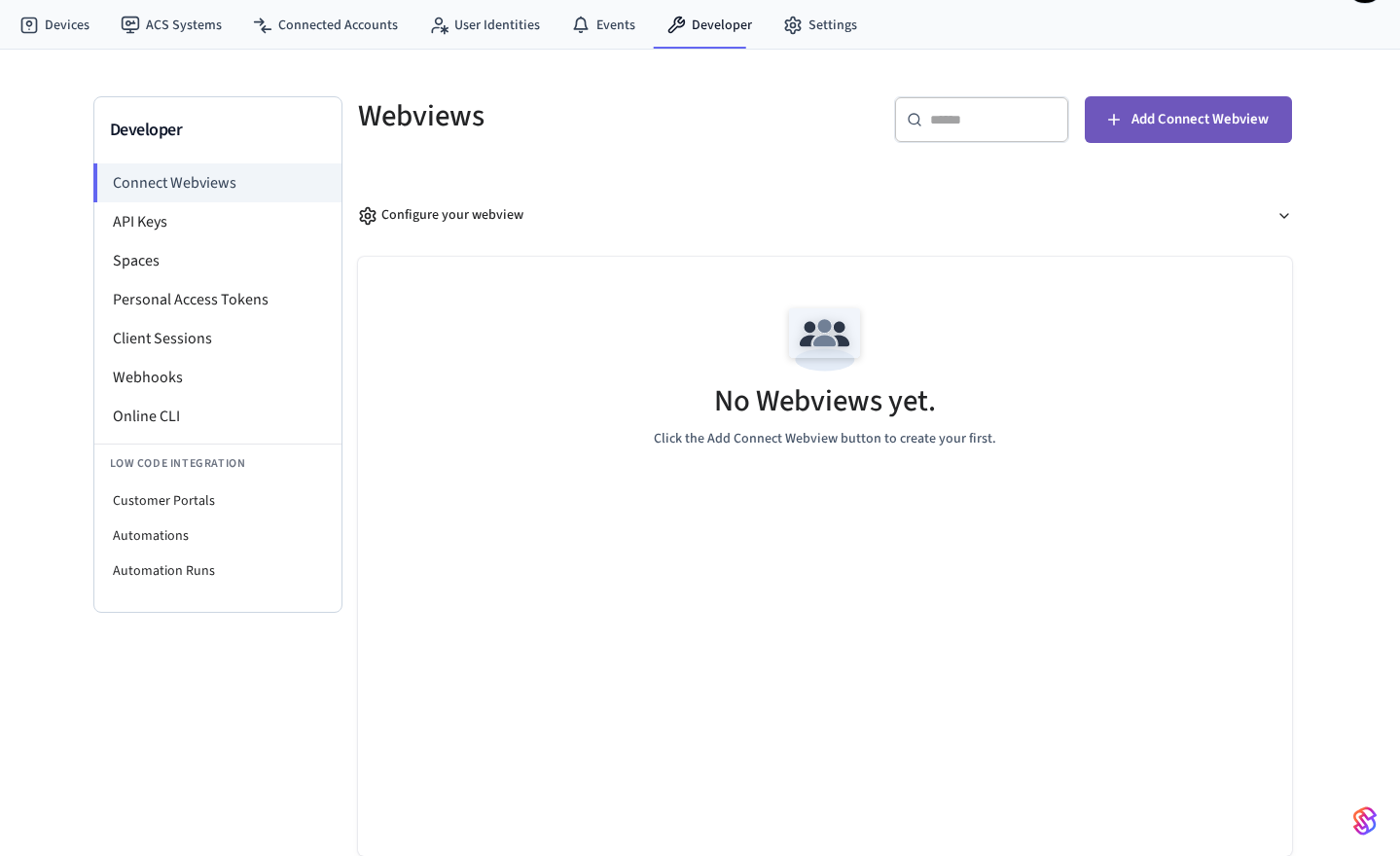 click on "Add Connect Webview" at bounding box center (1188, 120) 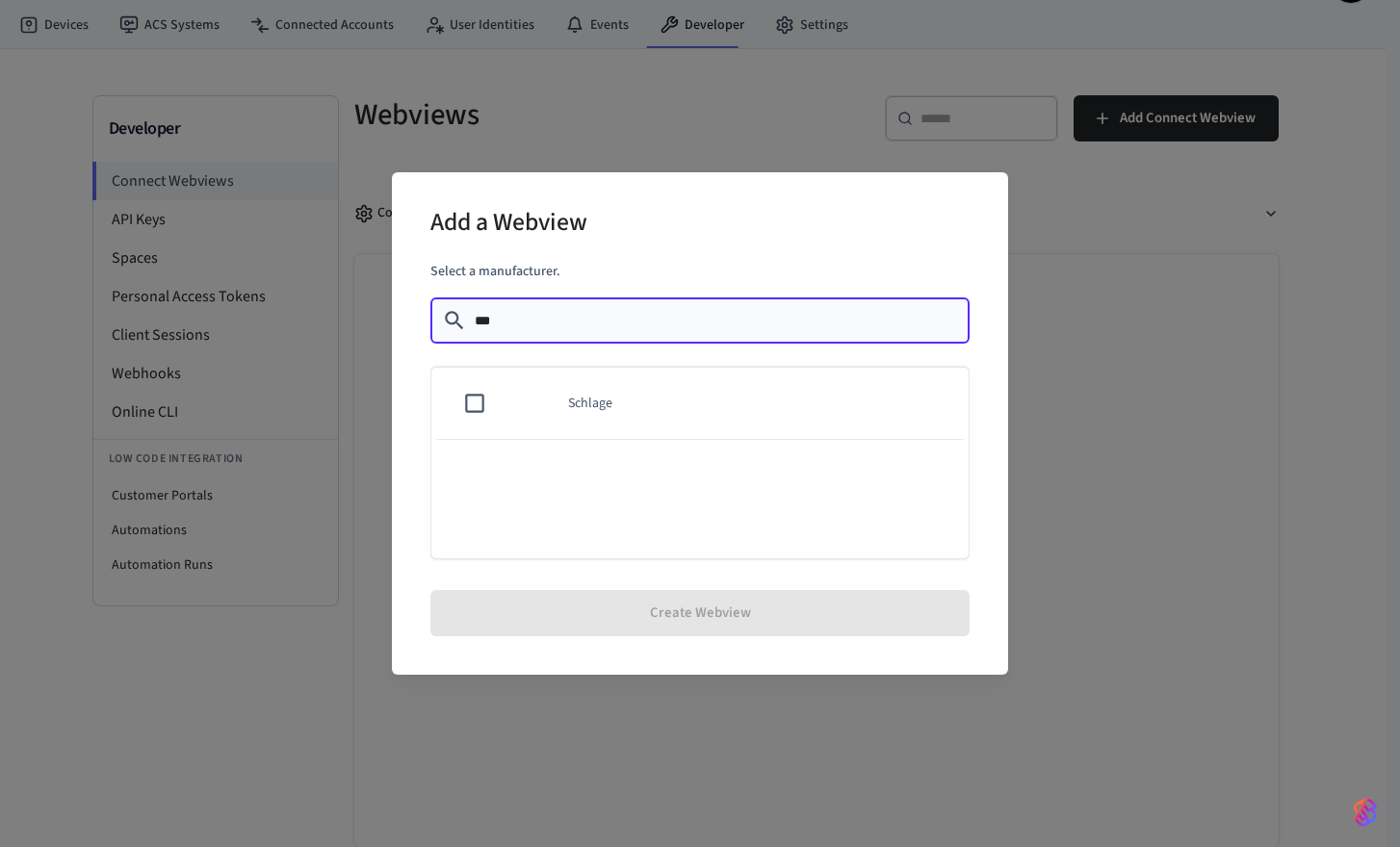 type on "***" 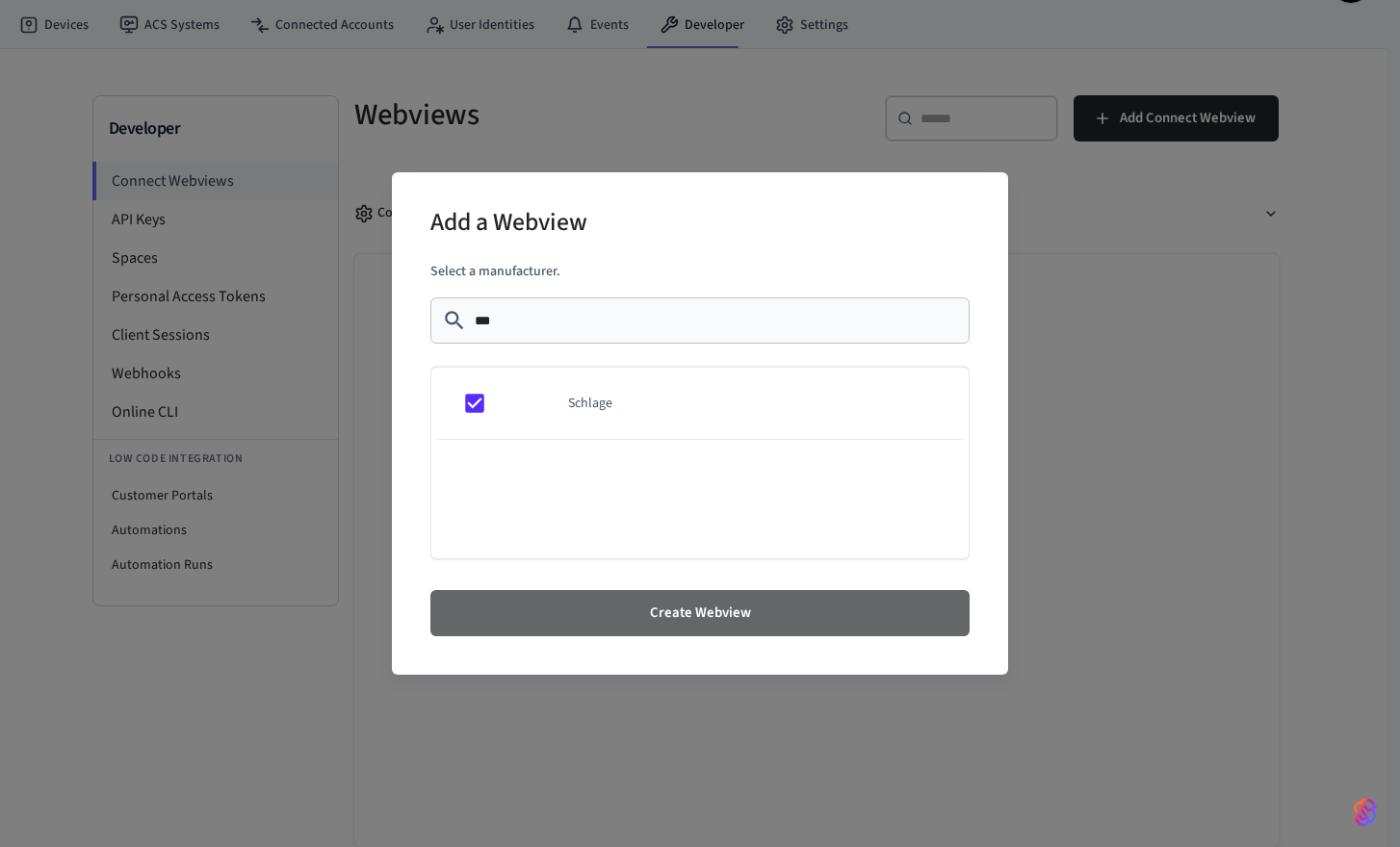 click on "Create Webview" at bounding box center (700, 613) 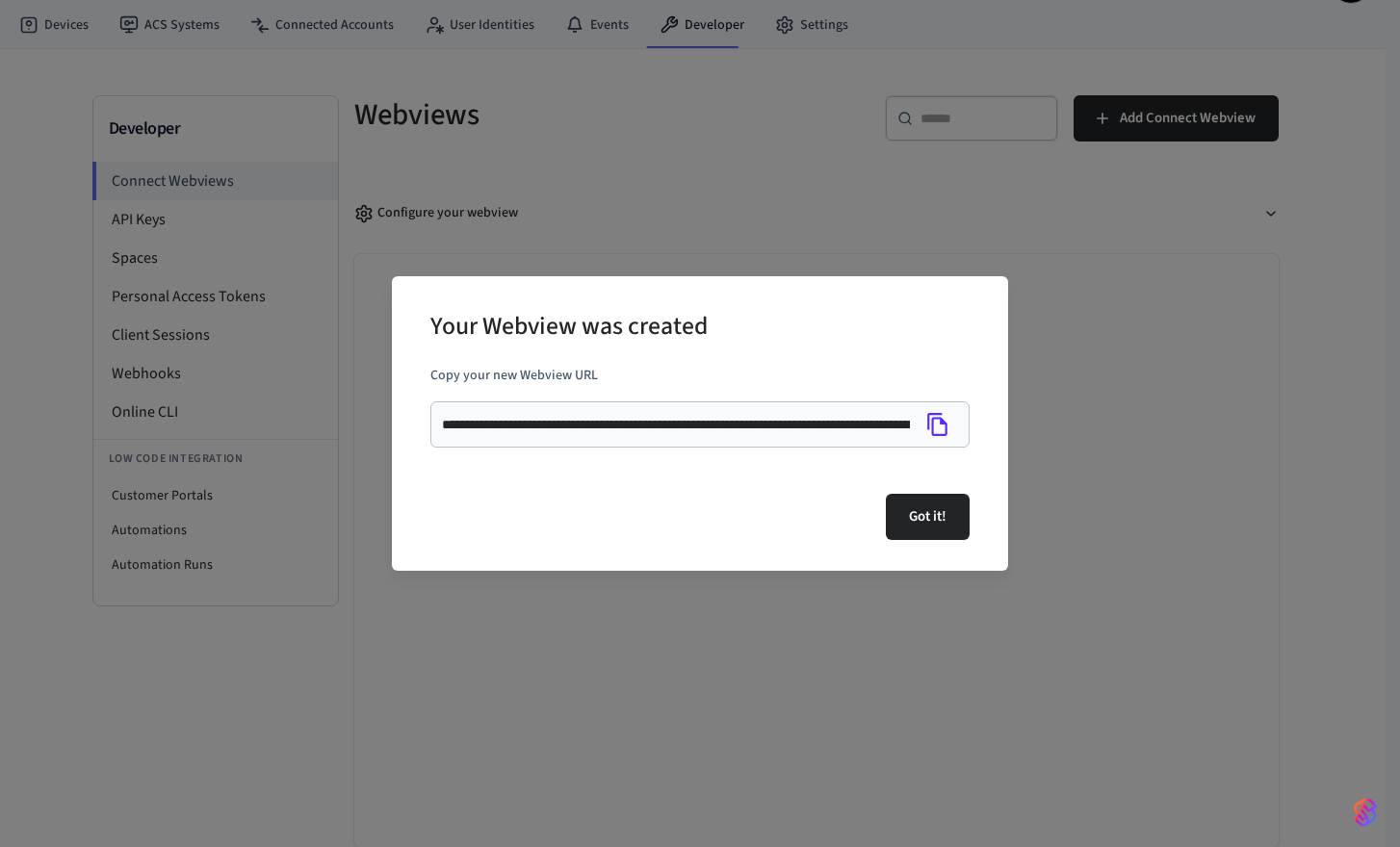 click 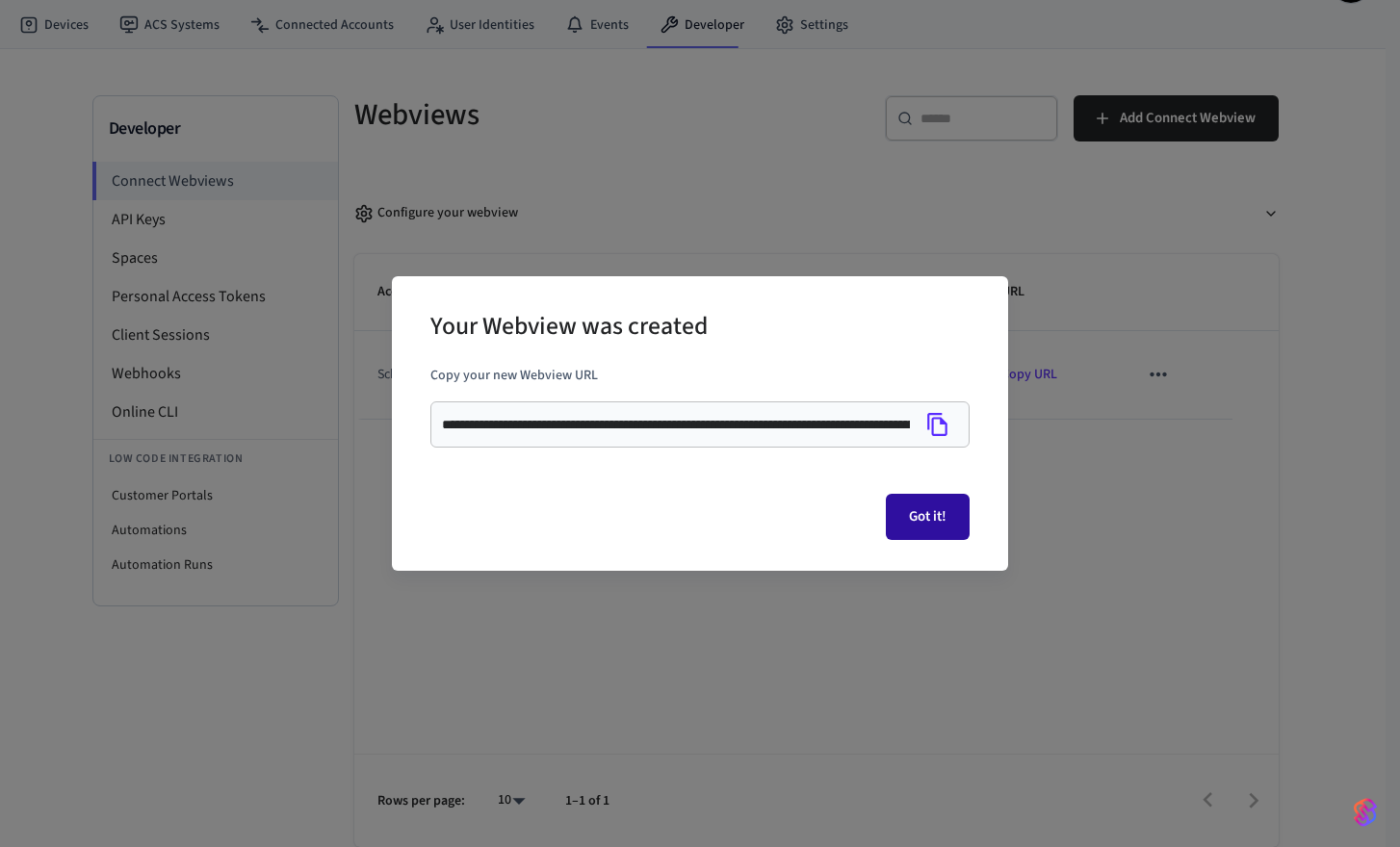 click on "Got it!" at bounding box center (927, 517) 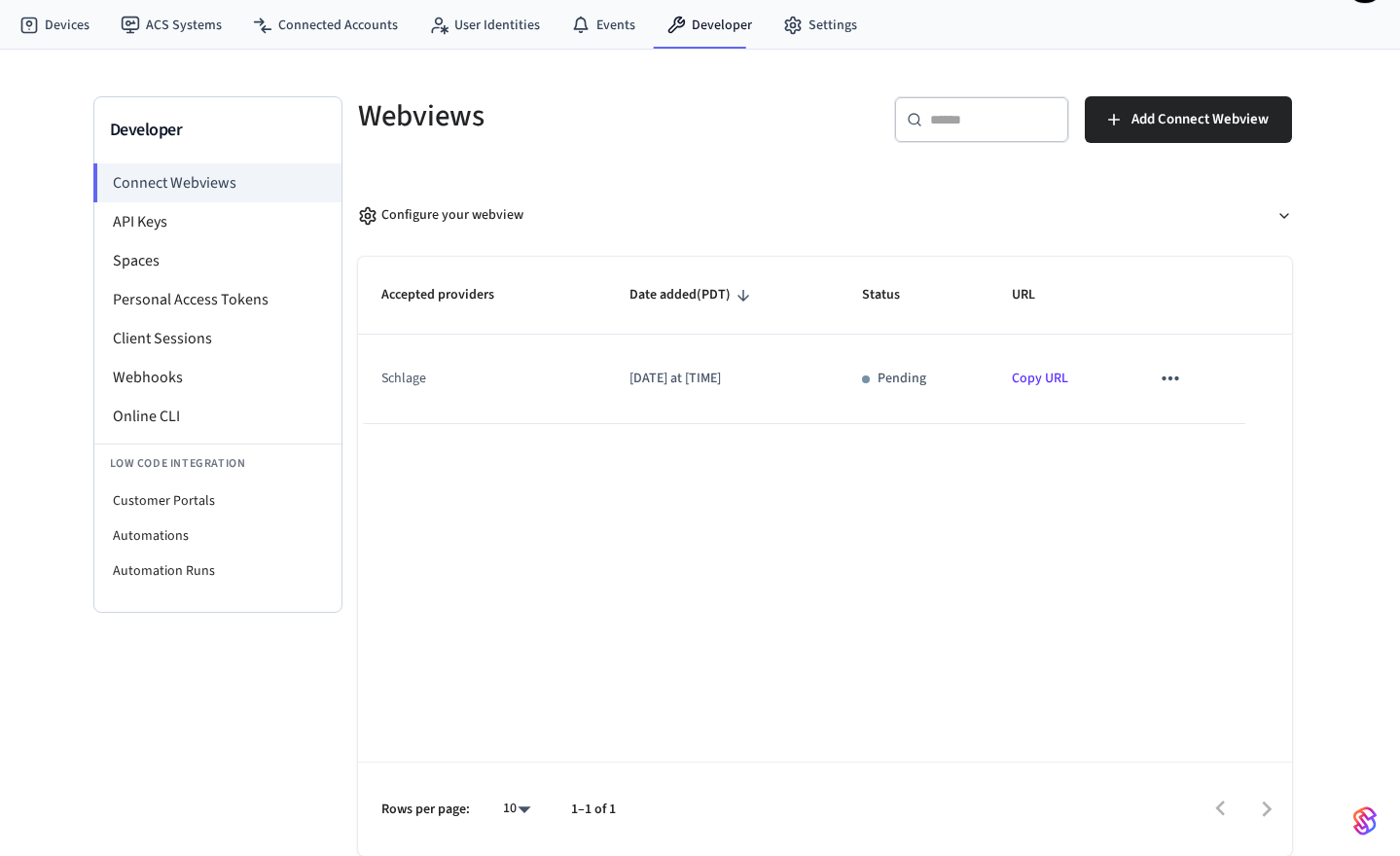 click 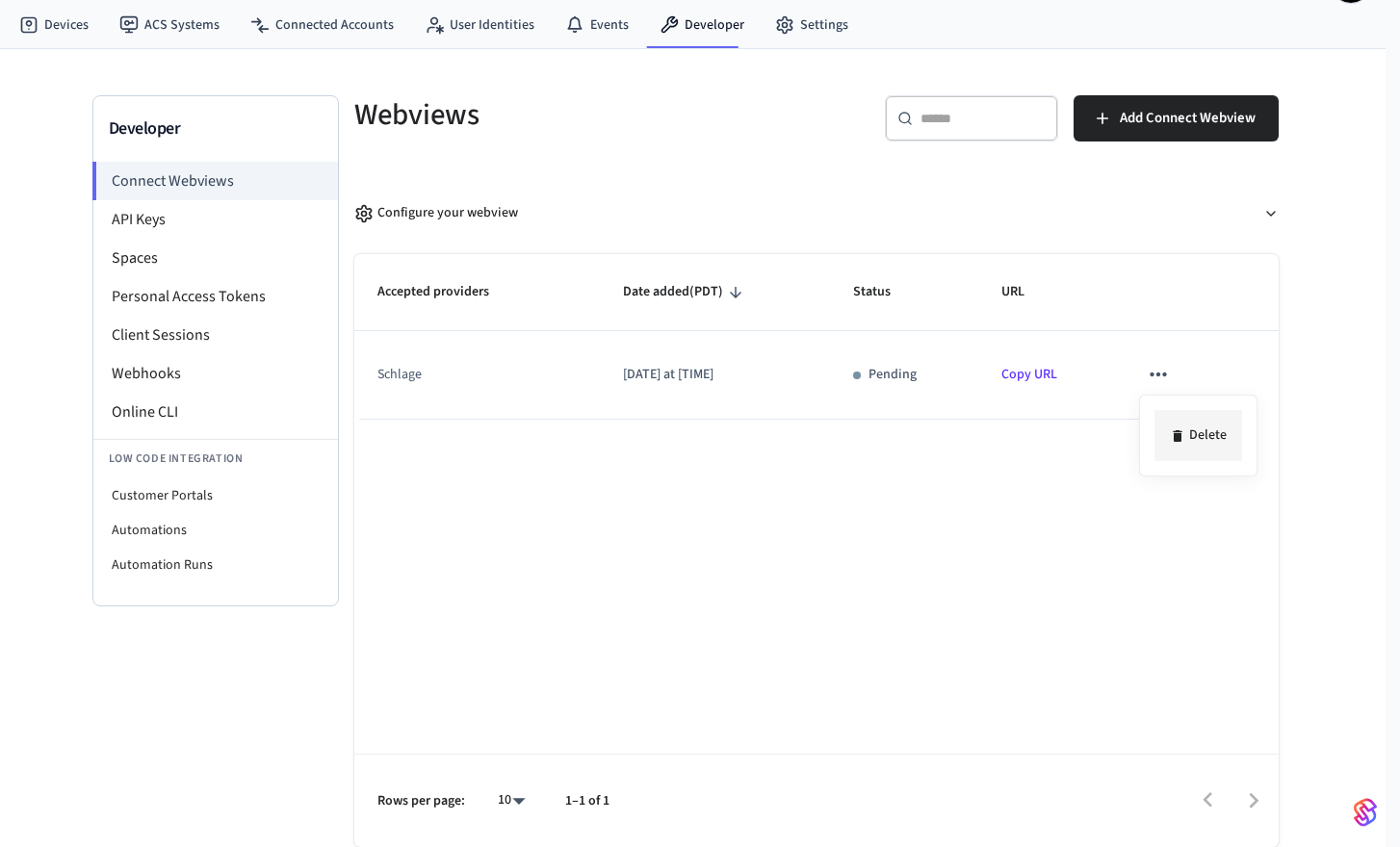 click on "Delete" at bounding box center (1198, 435) 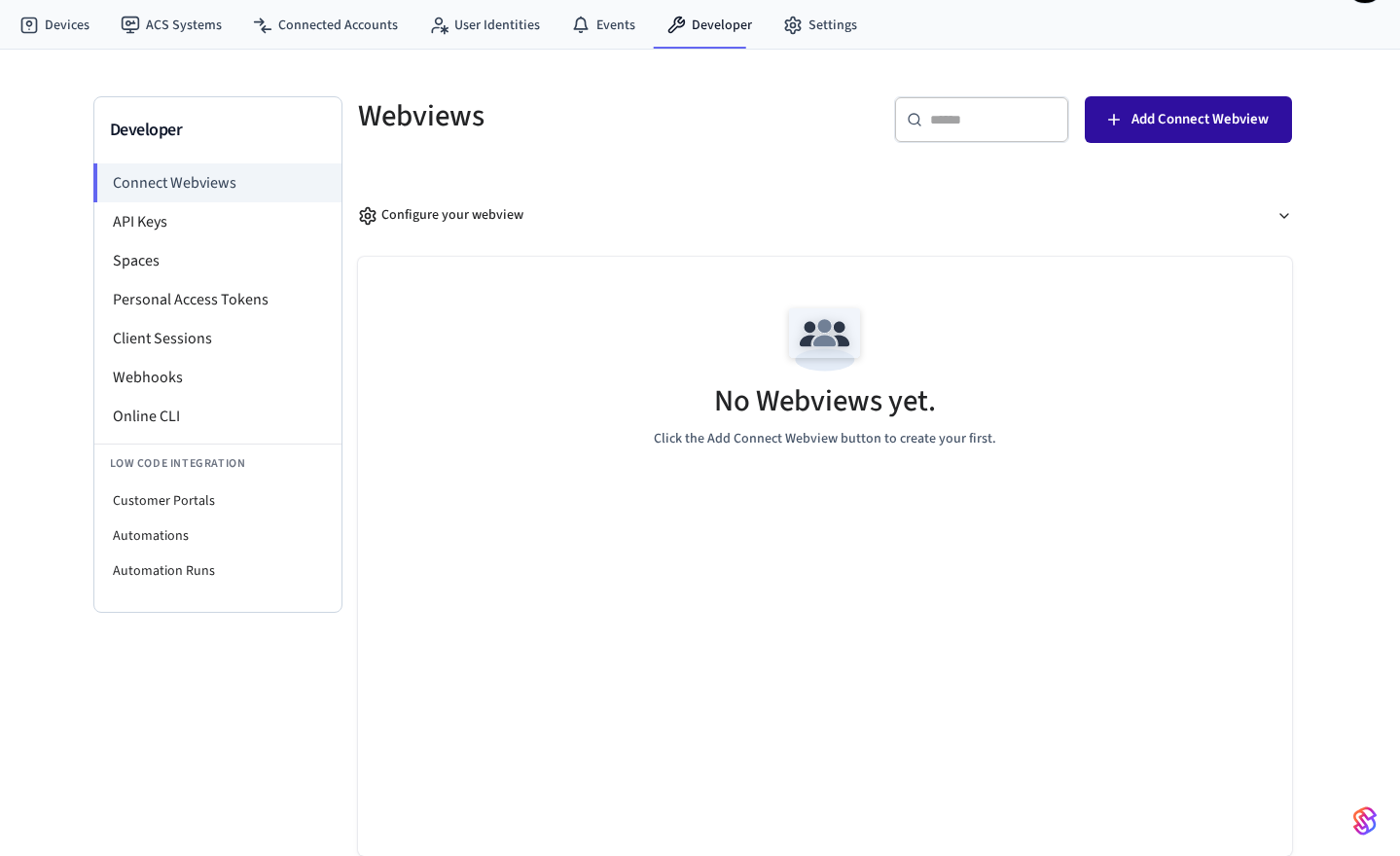 click on "Add Connect Webview" at bounding box center (1200, 120) 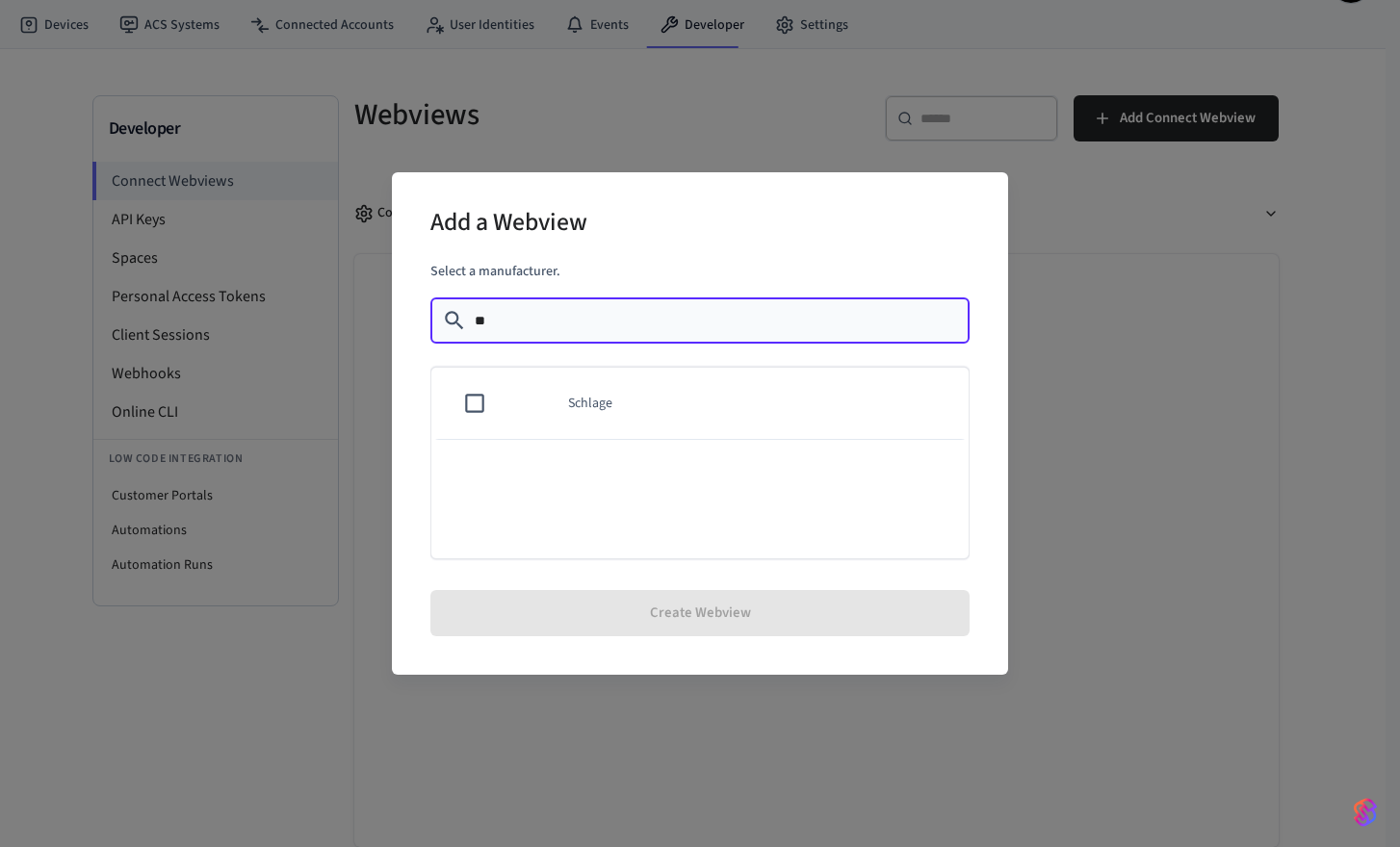 type on "**" 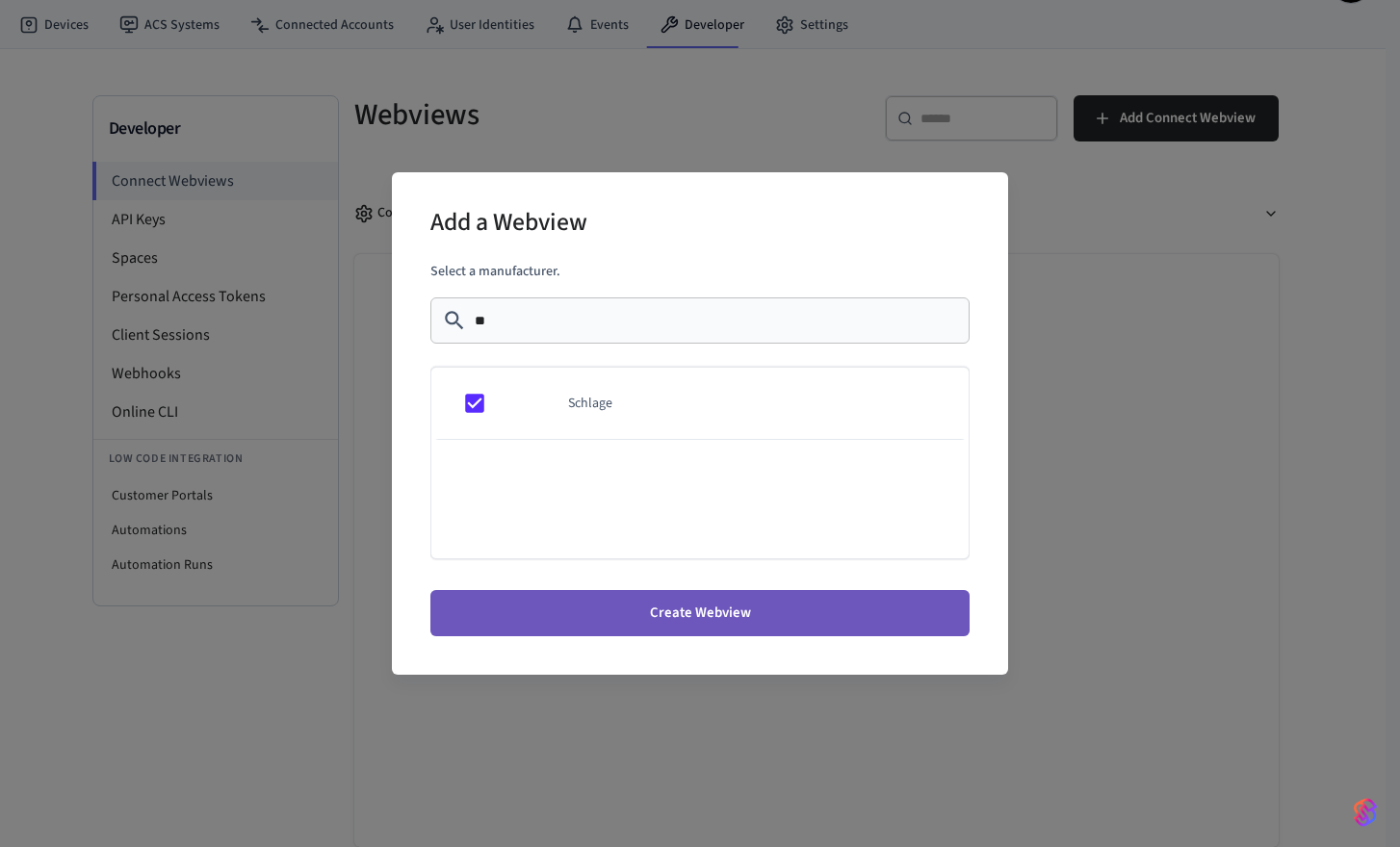 click on "Create Webview" at bounding box center (700, 613) 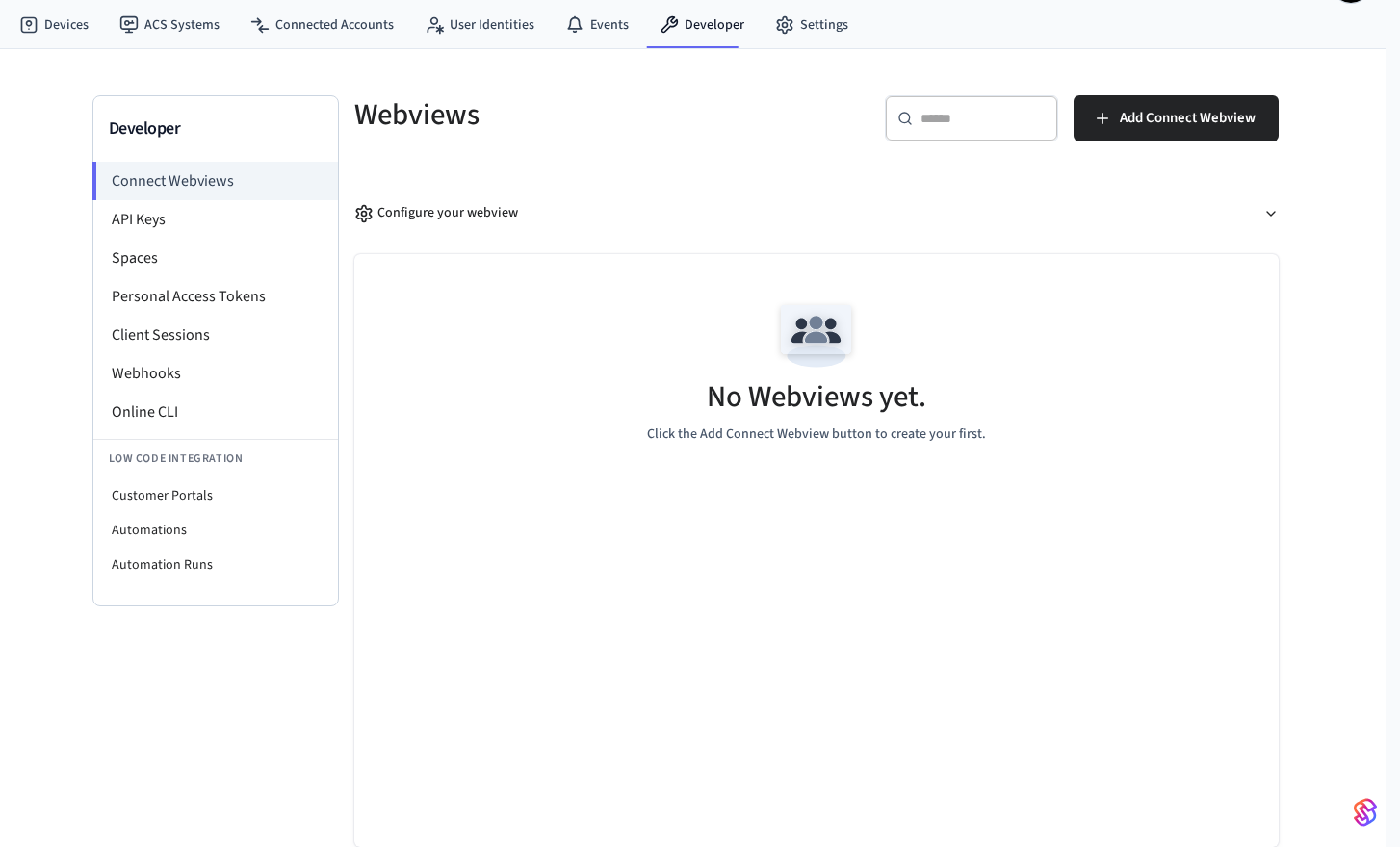type 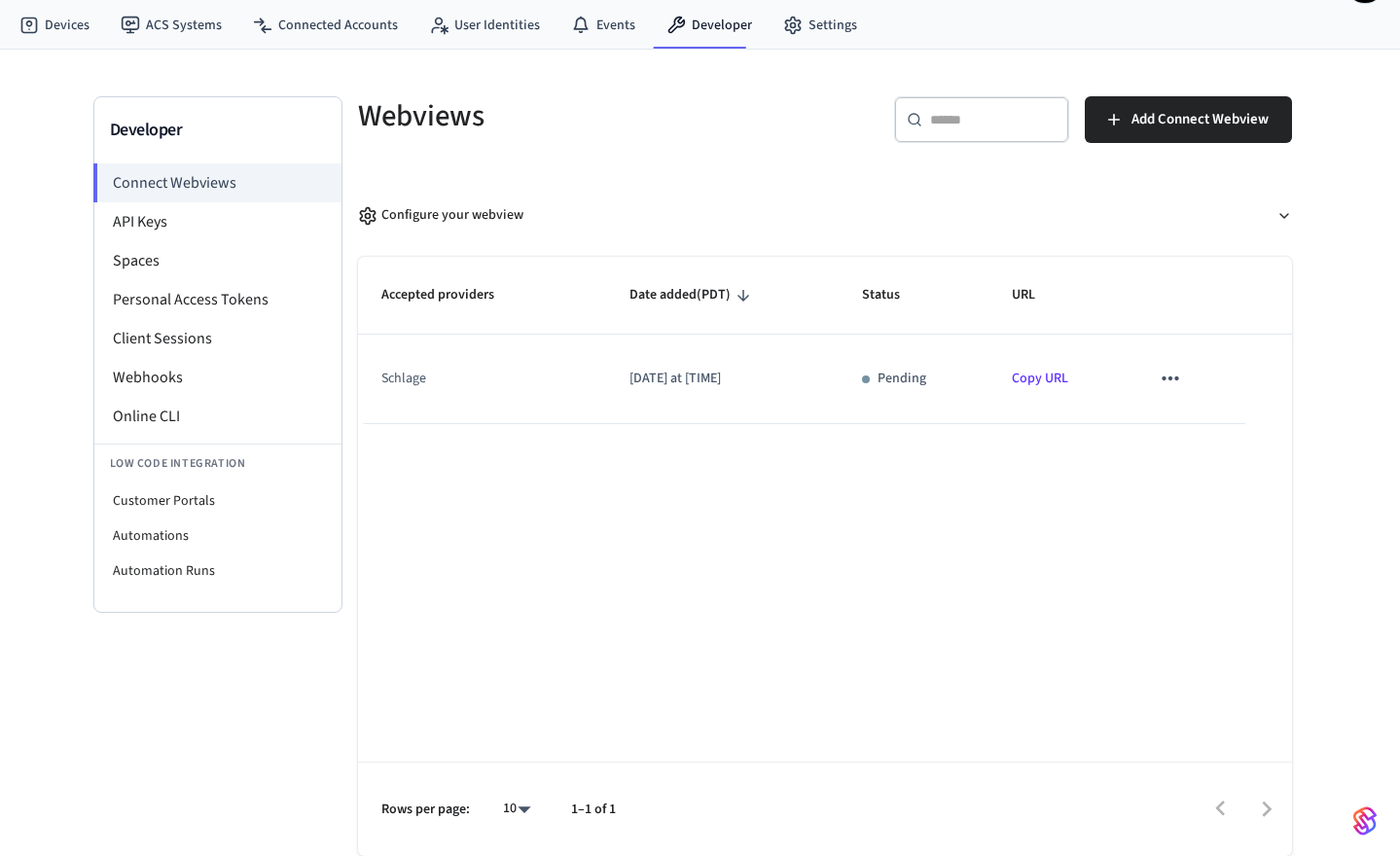 click 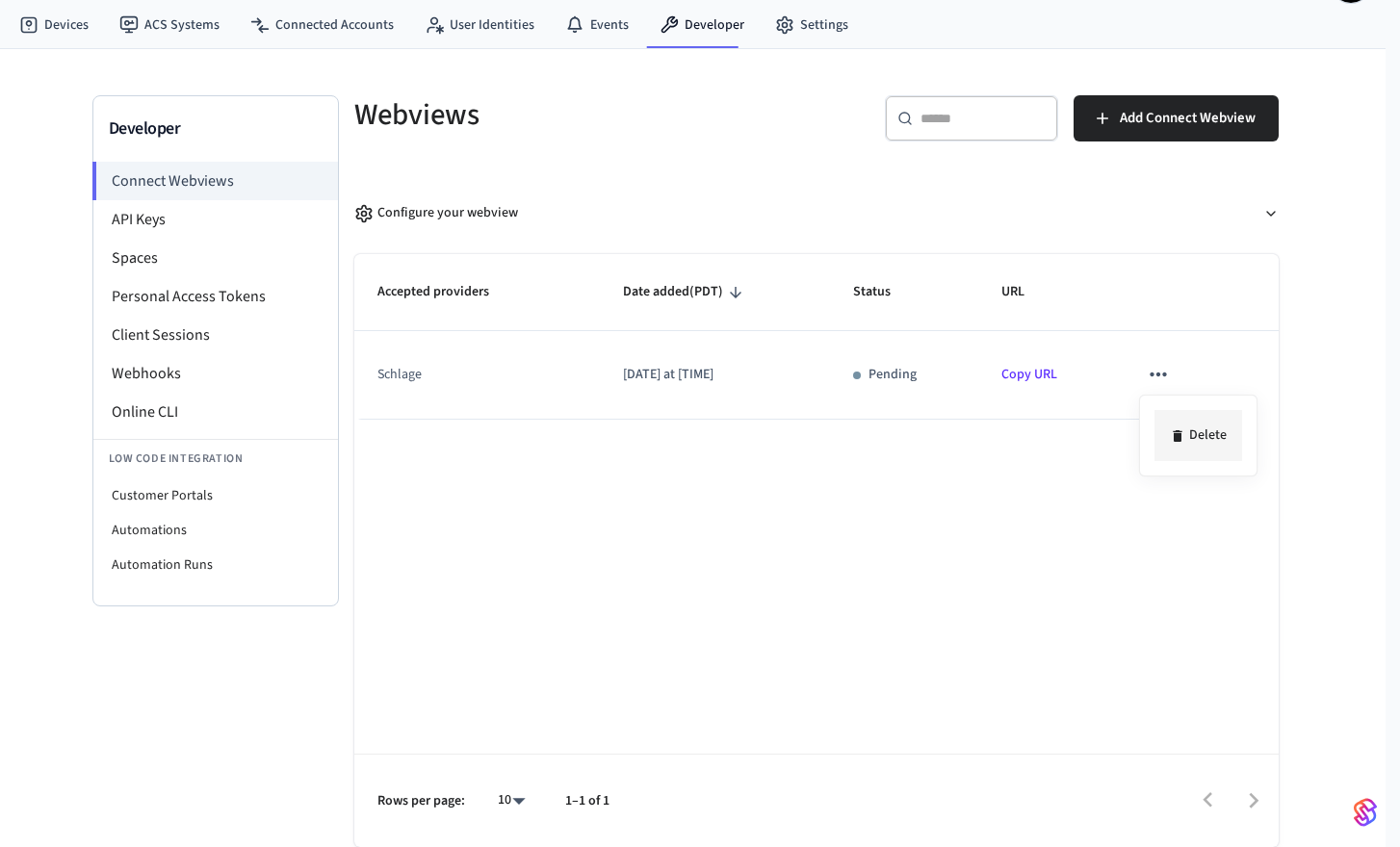 click on "Delete" at bounding box center [1198, 435] 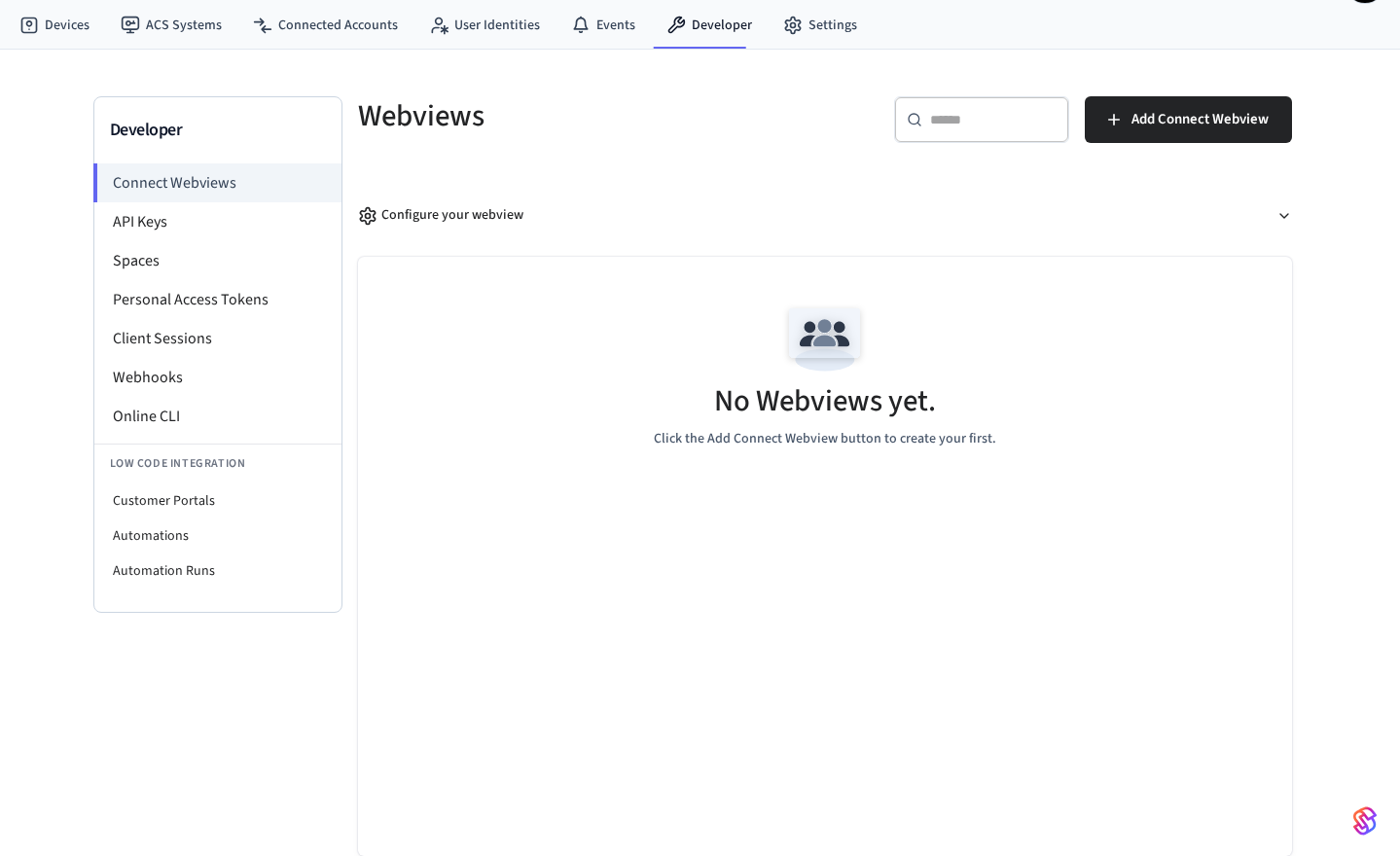 scroll, scrollTop: 0, scrollLeft: 0, axis: both 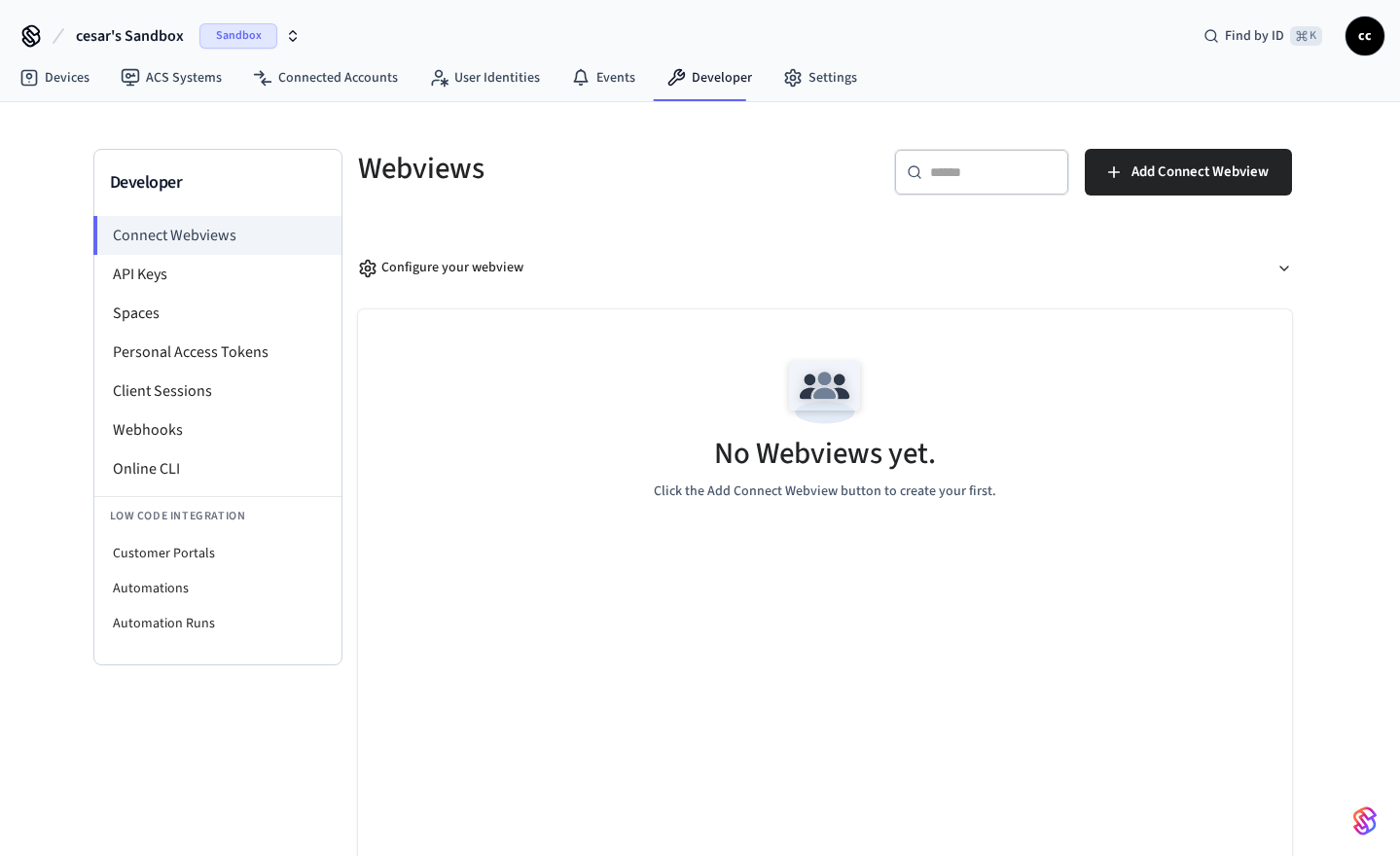 click on "cc" at bounding box center (1365, 36) 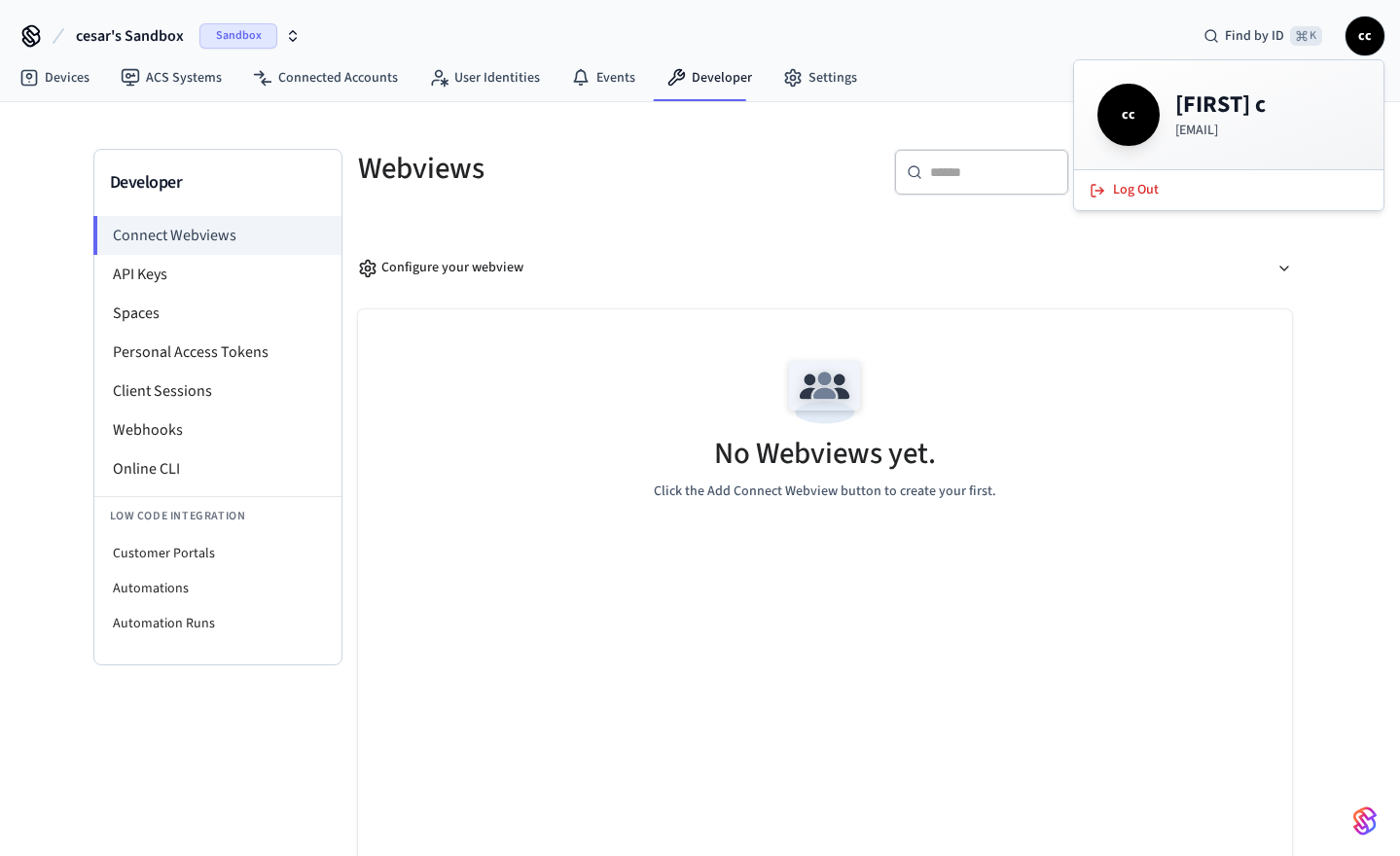drag, startPoint x: 511, startPoint y: 334, endPoint x: 500, endPoint y: 333, distance: 11.045361 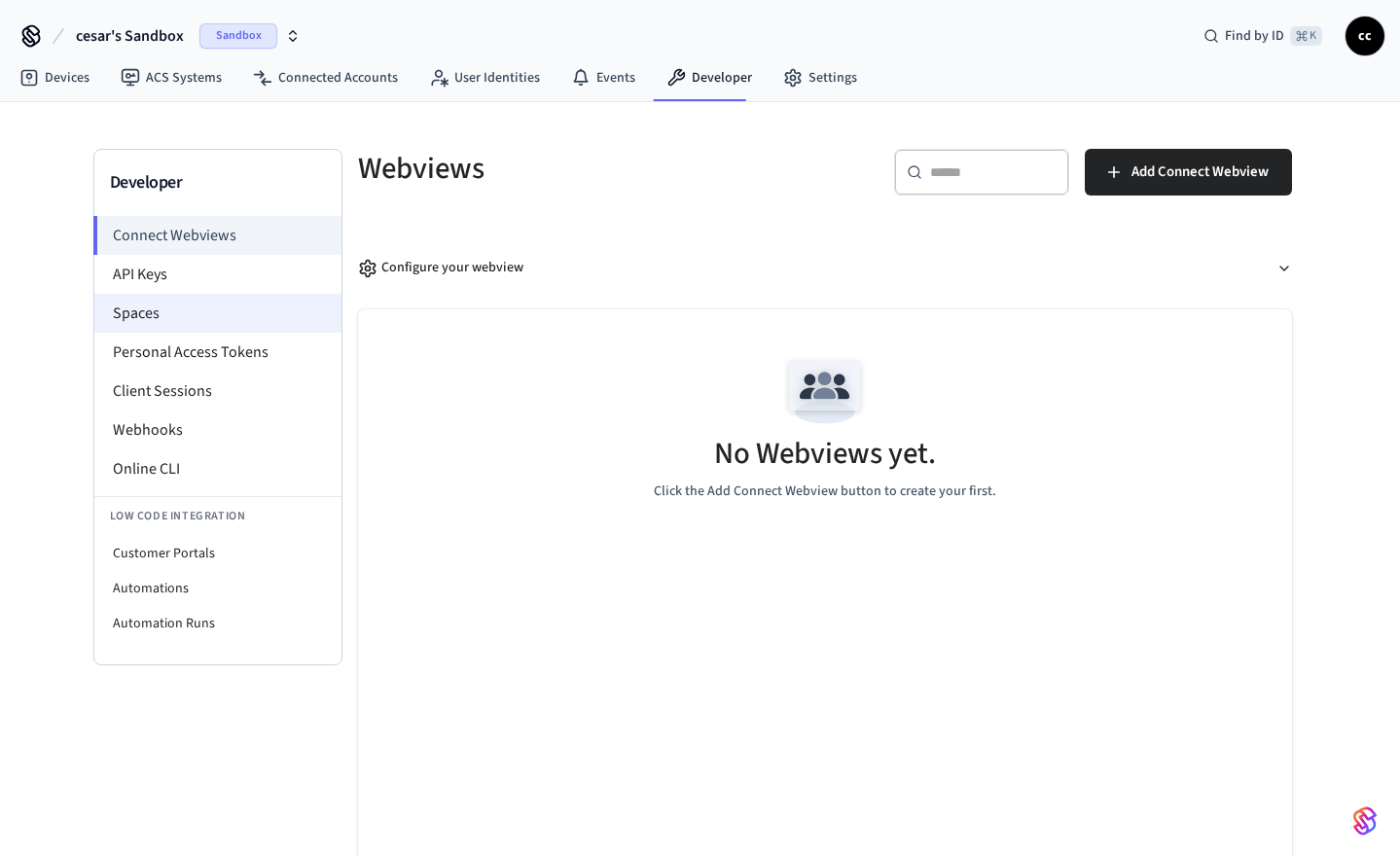 click on "Spaces" at bounding box center [218, 313] 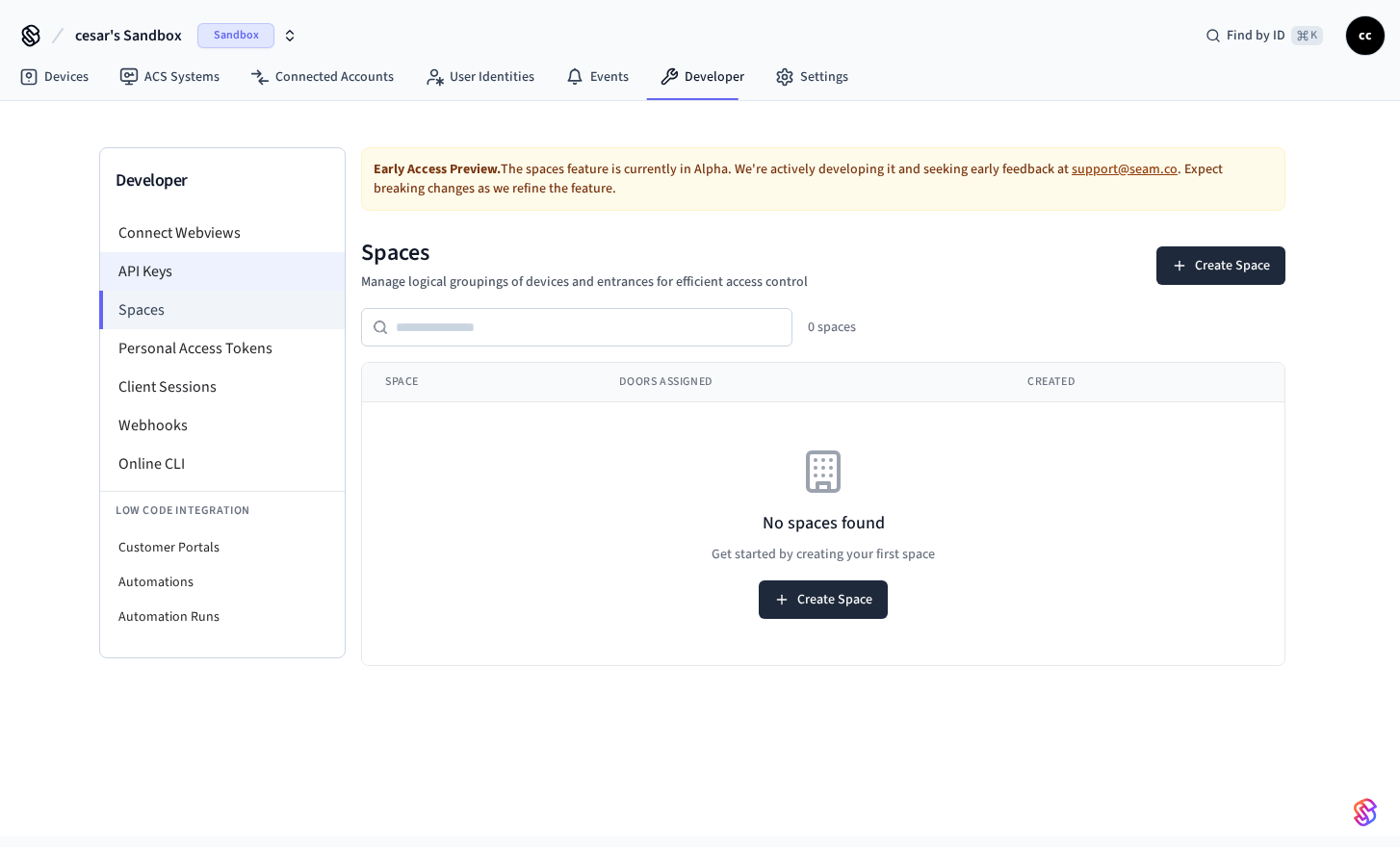 click on "API Keys" at bounding box center (222, 271) 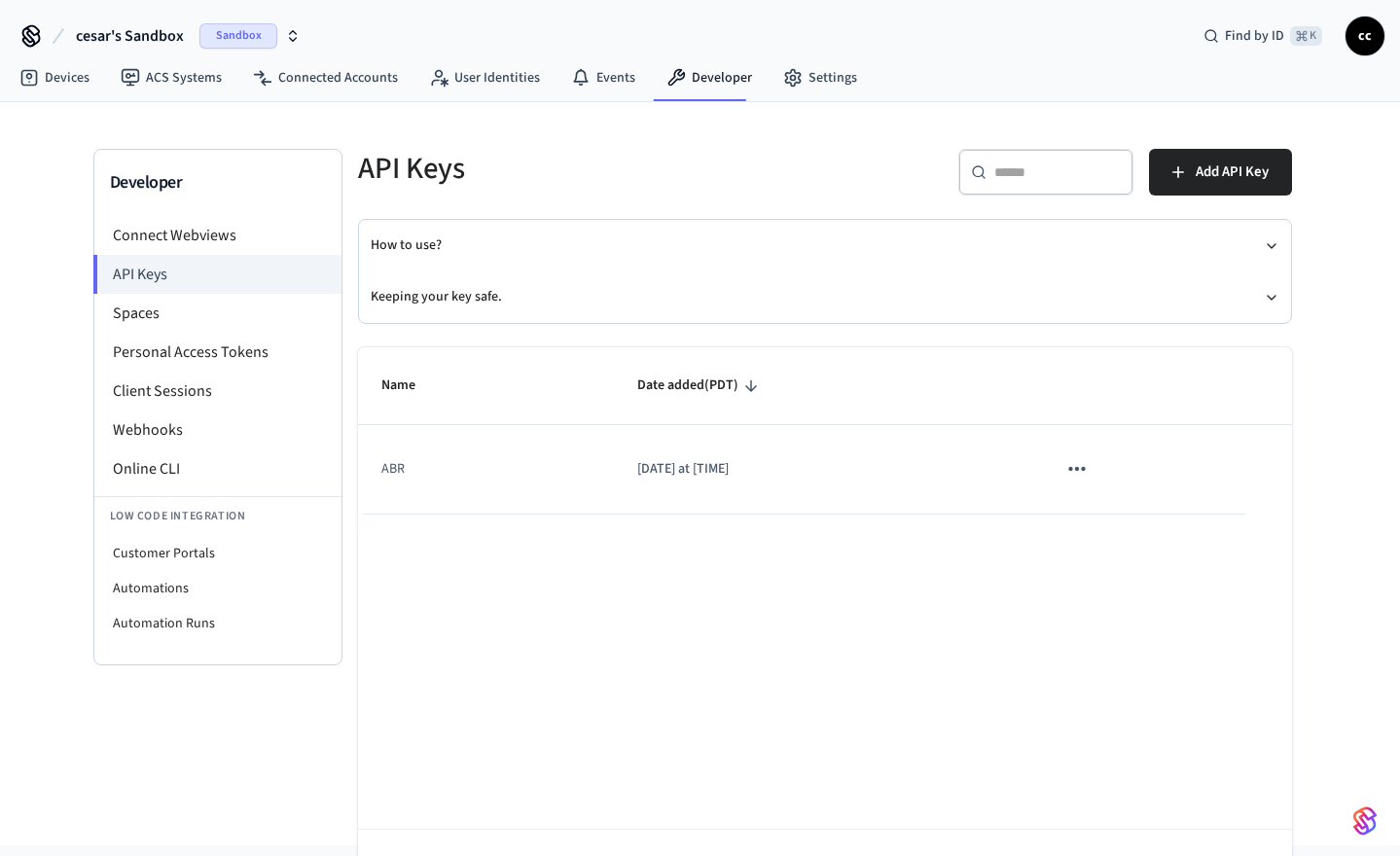 click on "2025/07/16 at 7:54 am" at bounding box center [823, 469] 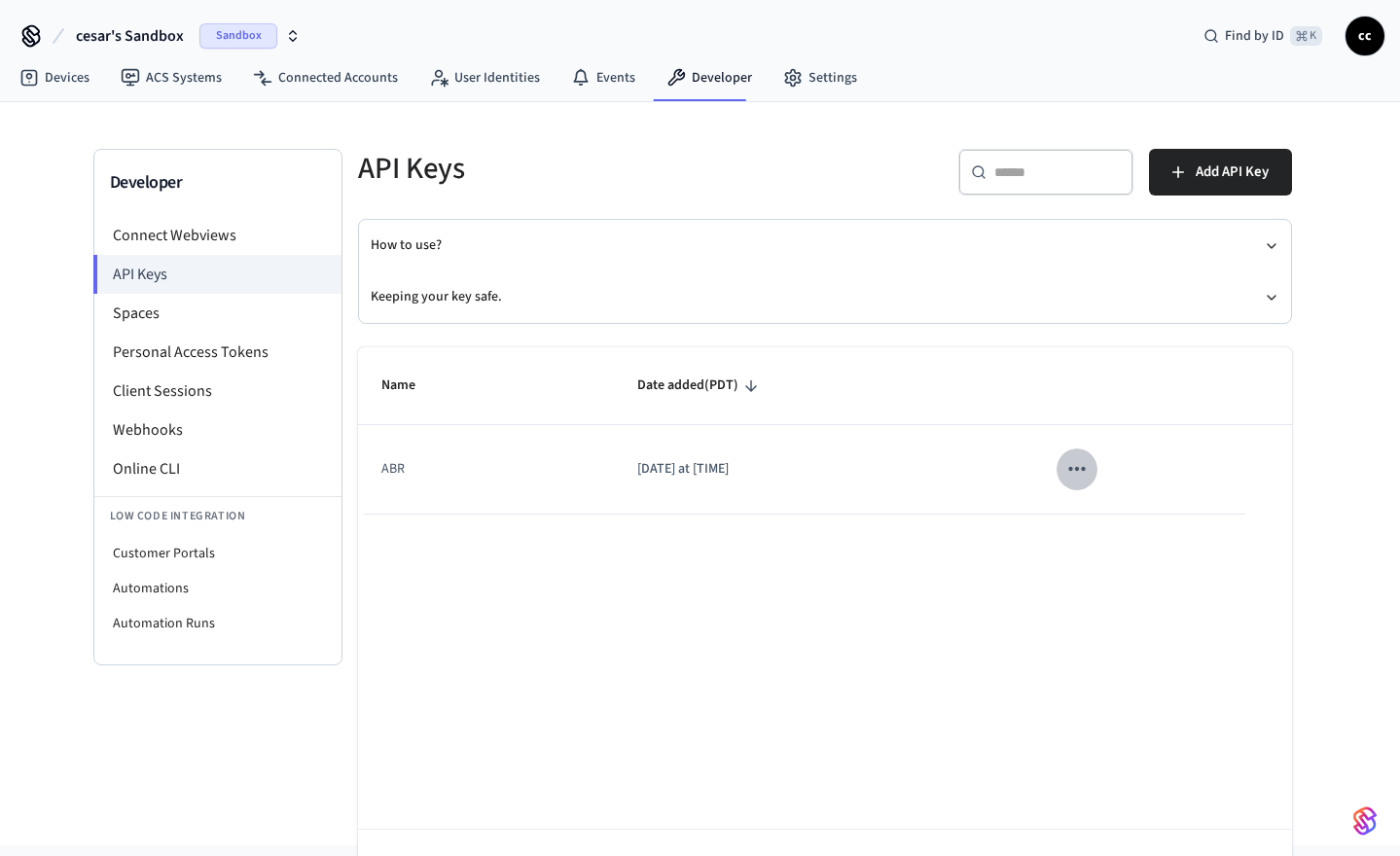 click 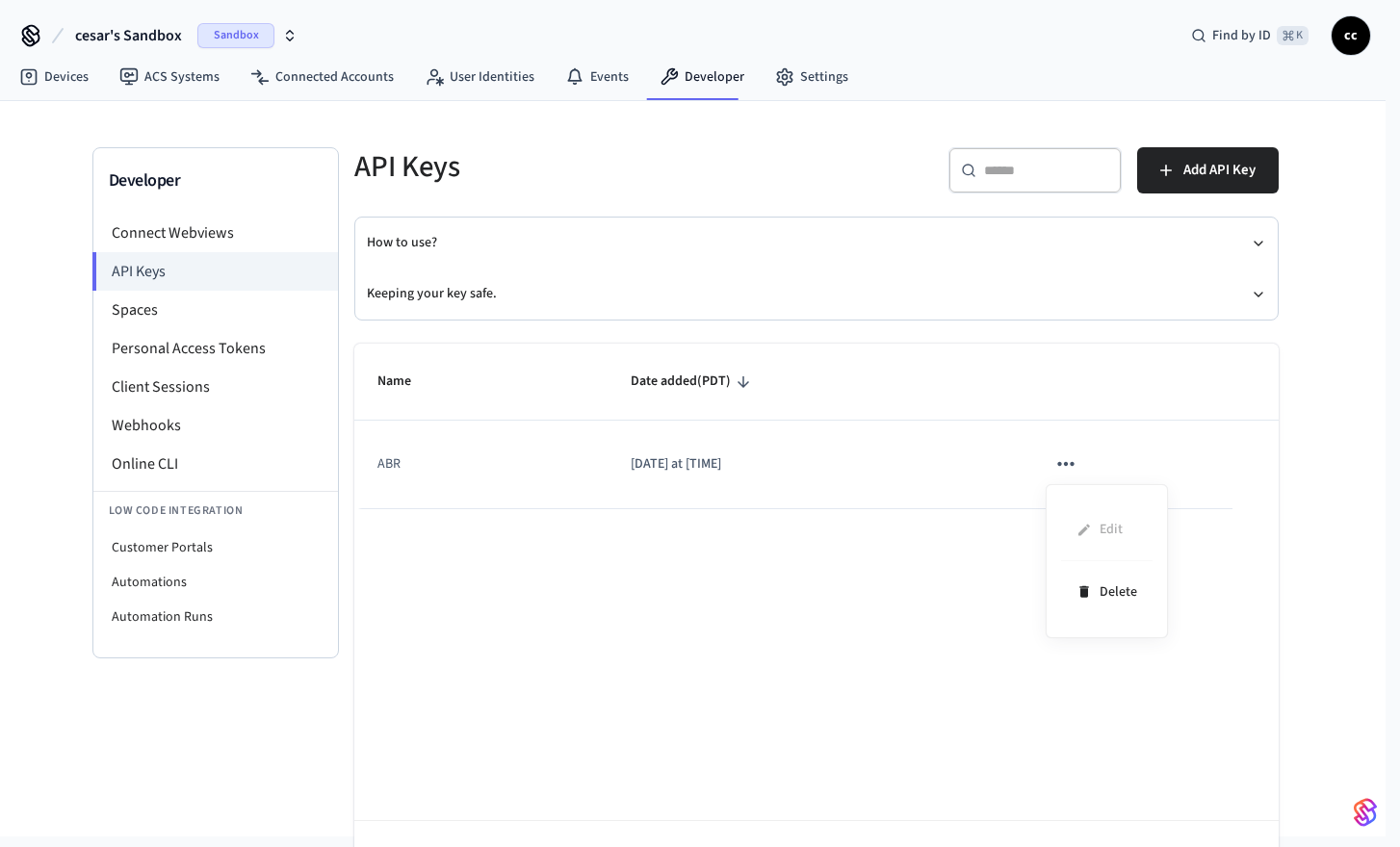 click at bounding box center [700, 424] 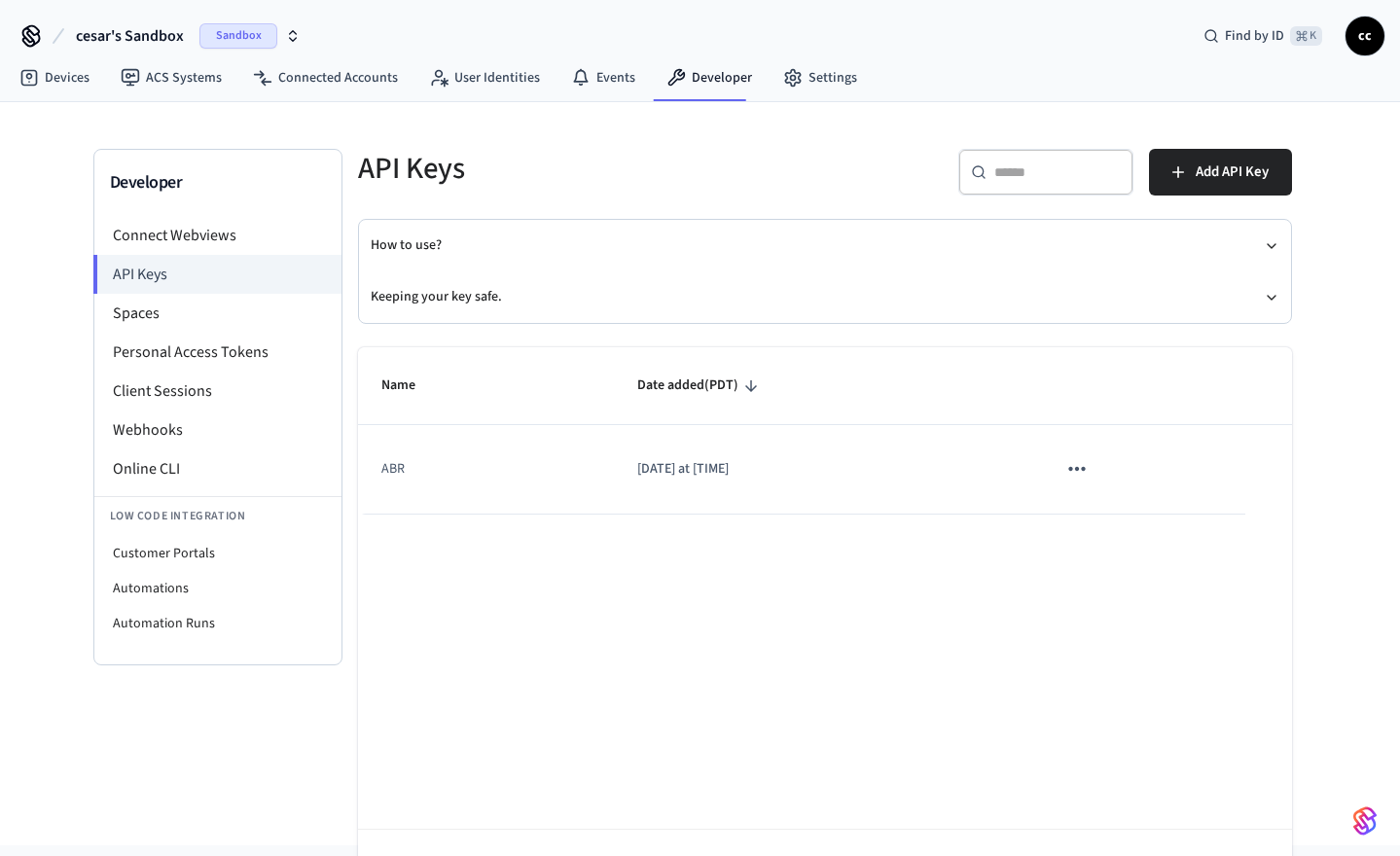 click 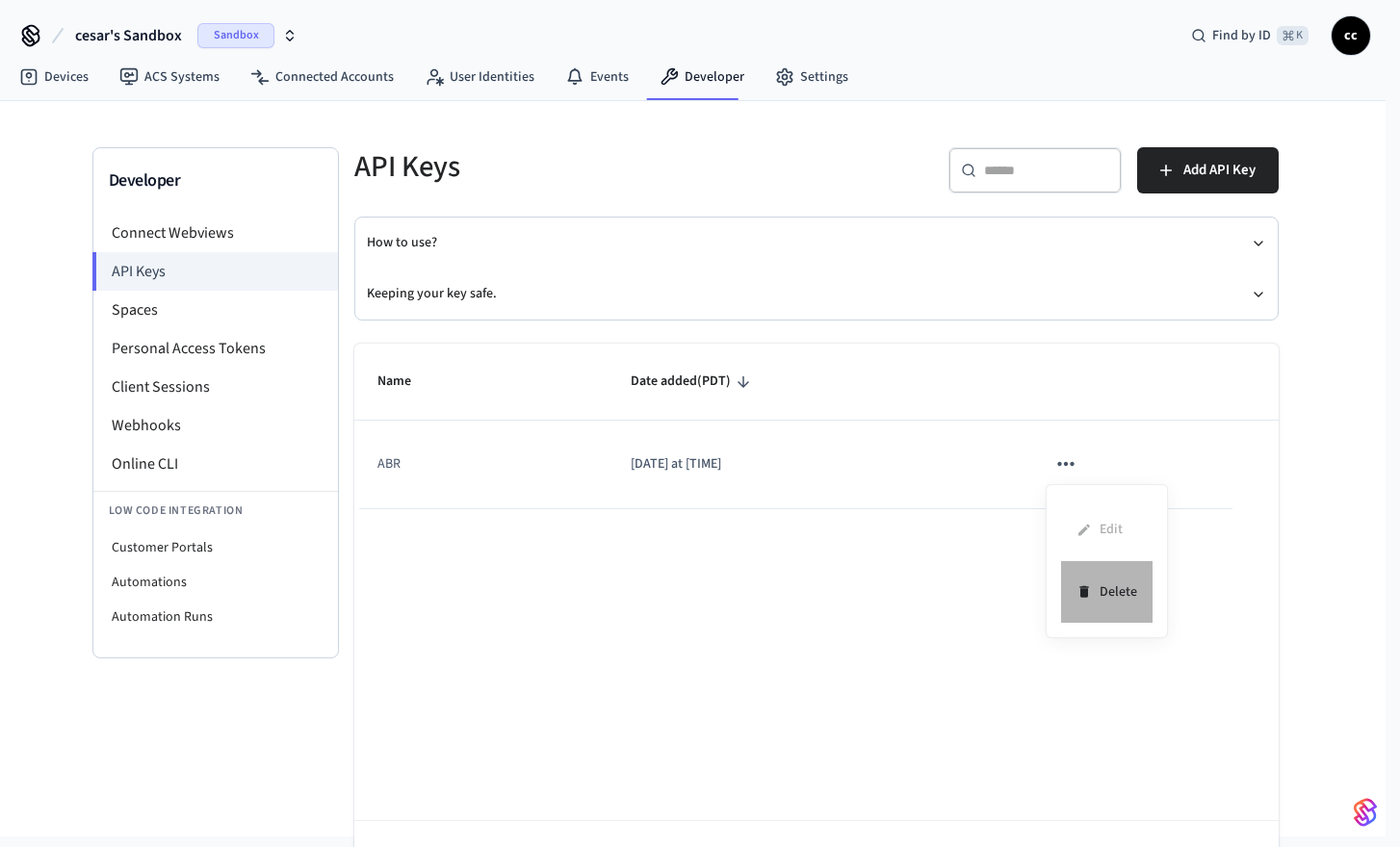click on "Delete" at bounding box center (1106, 591) 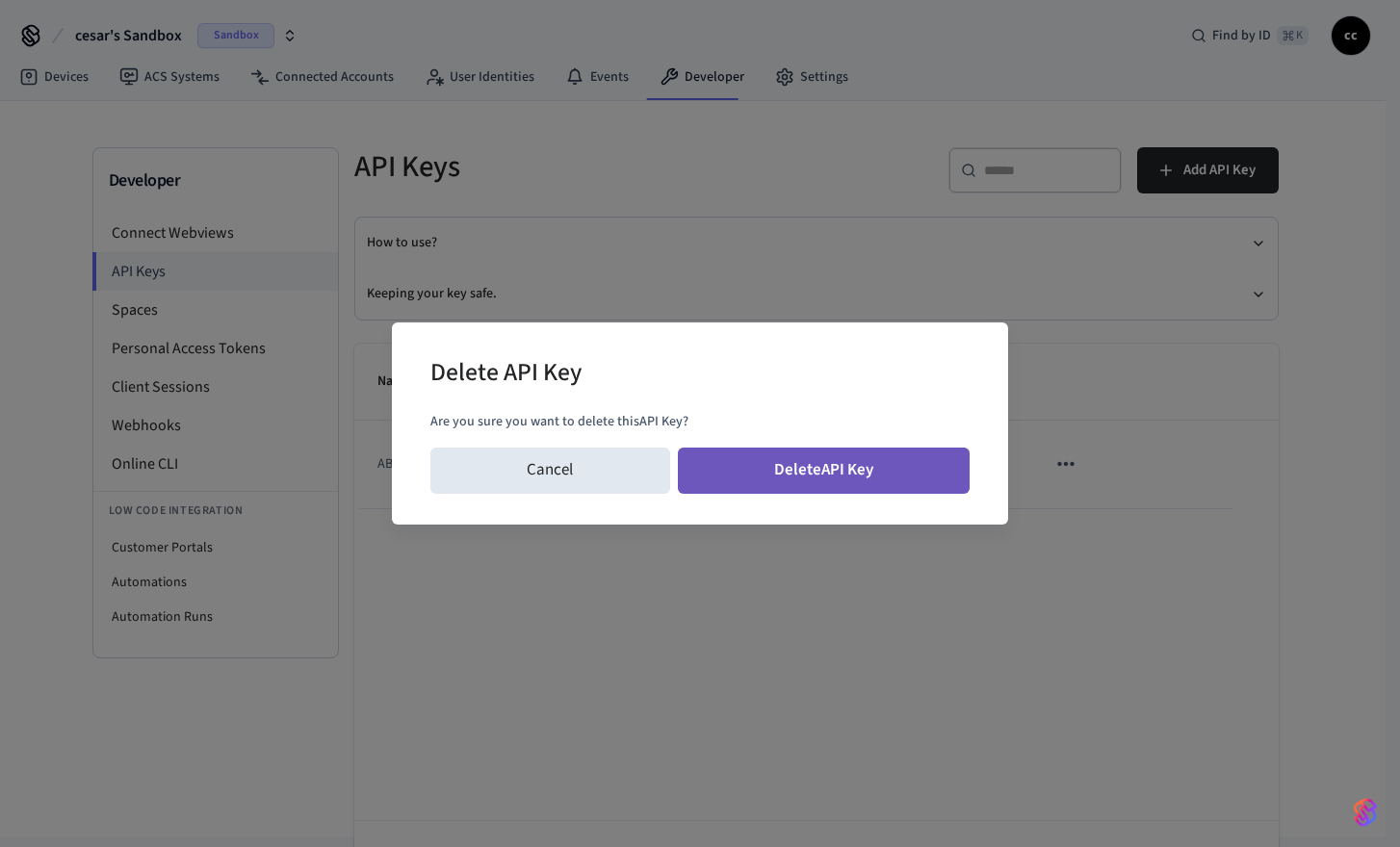 click on "Delete  API Key" at bounding box center [824, 471] 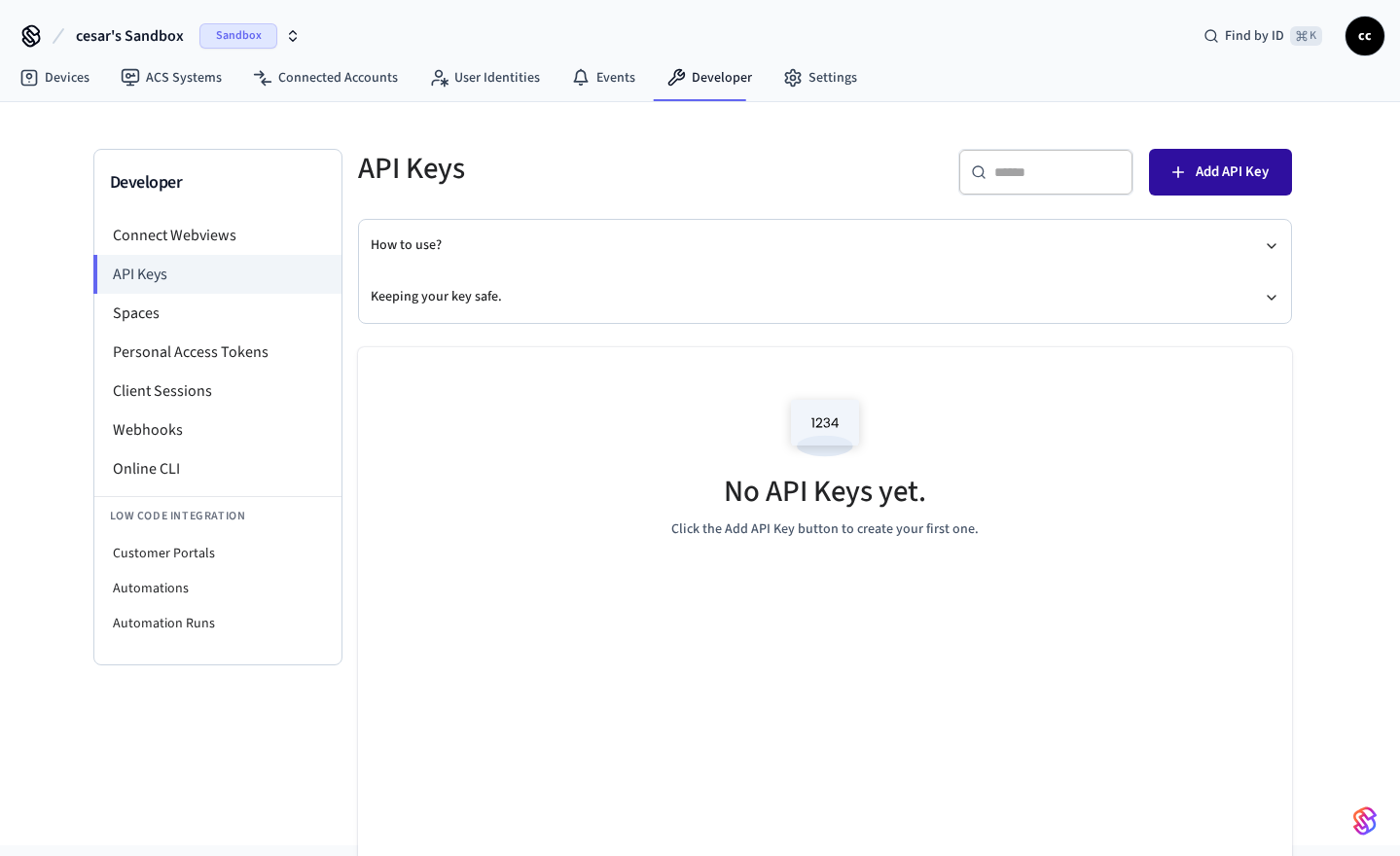 click on "Add API Key" at bounding box center [1220, 172] 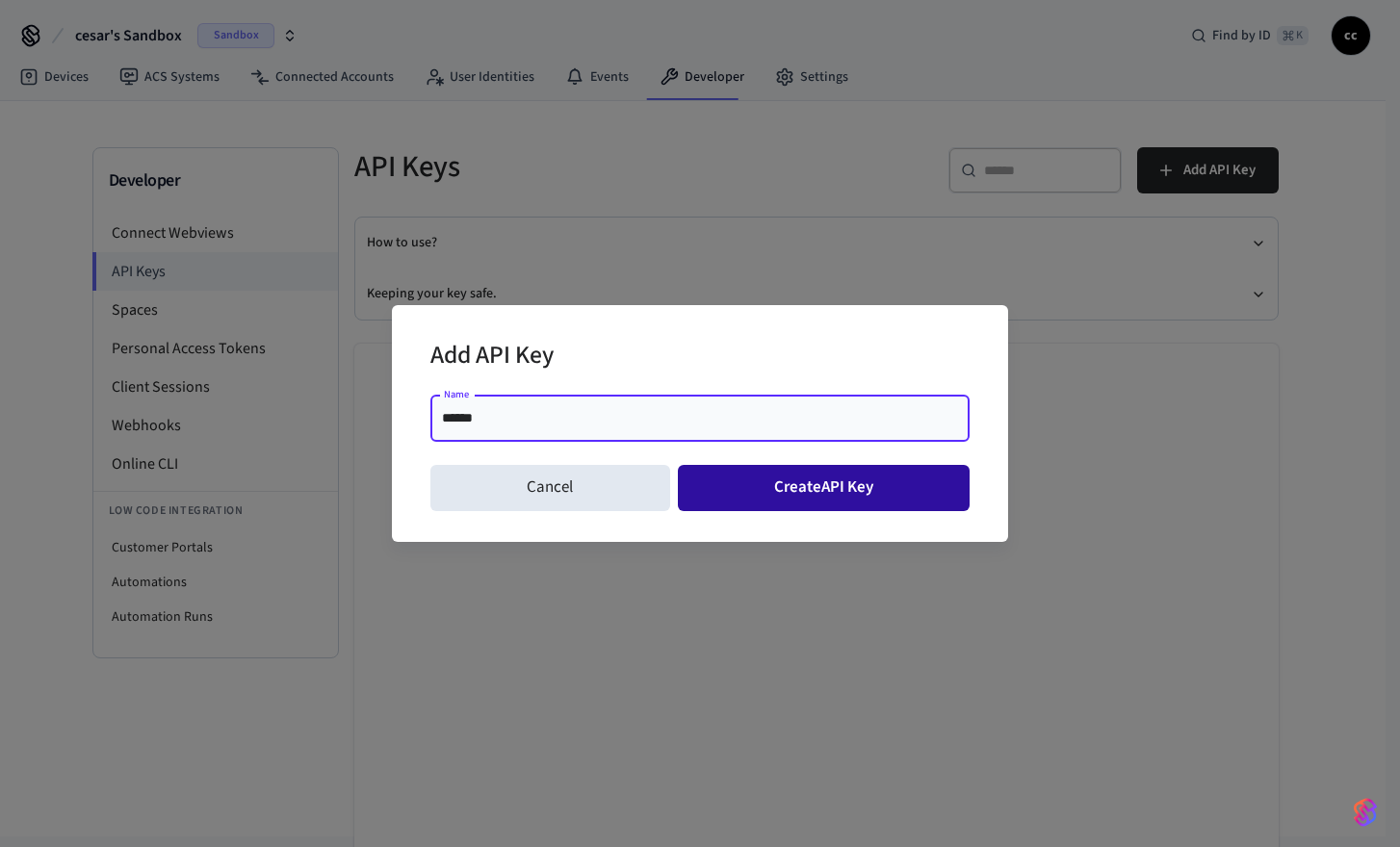 type on "******" 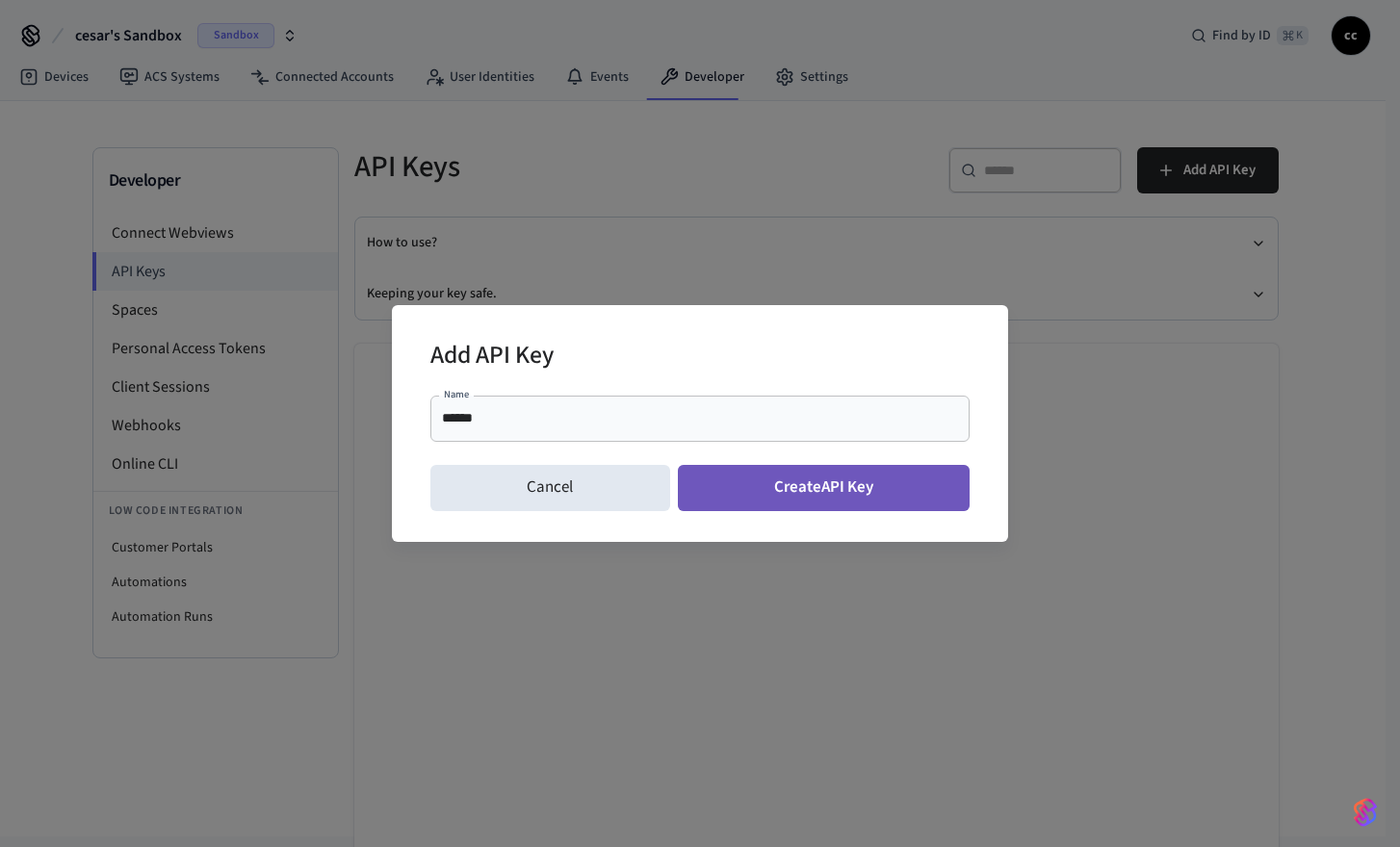 click on "Create  API Key" at bounding box center (824, 488) 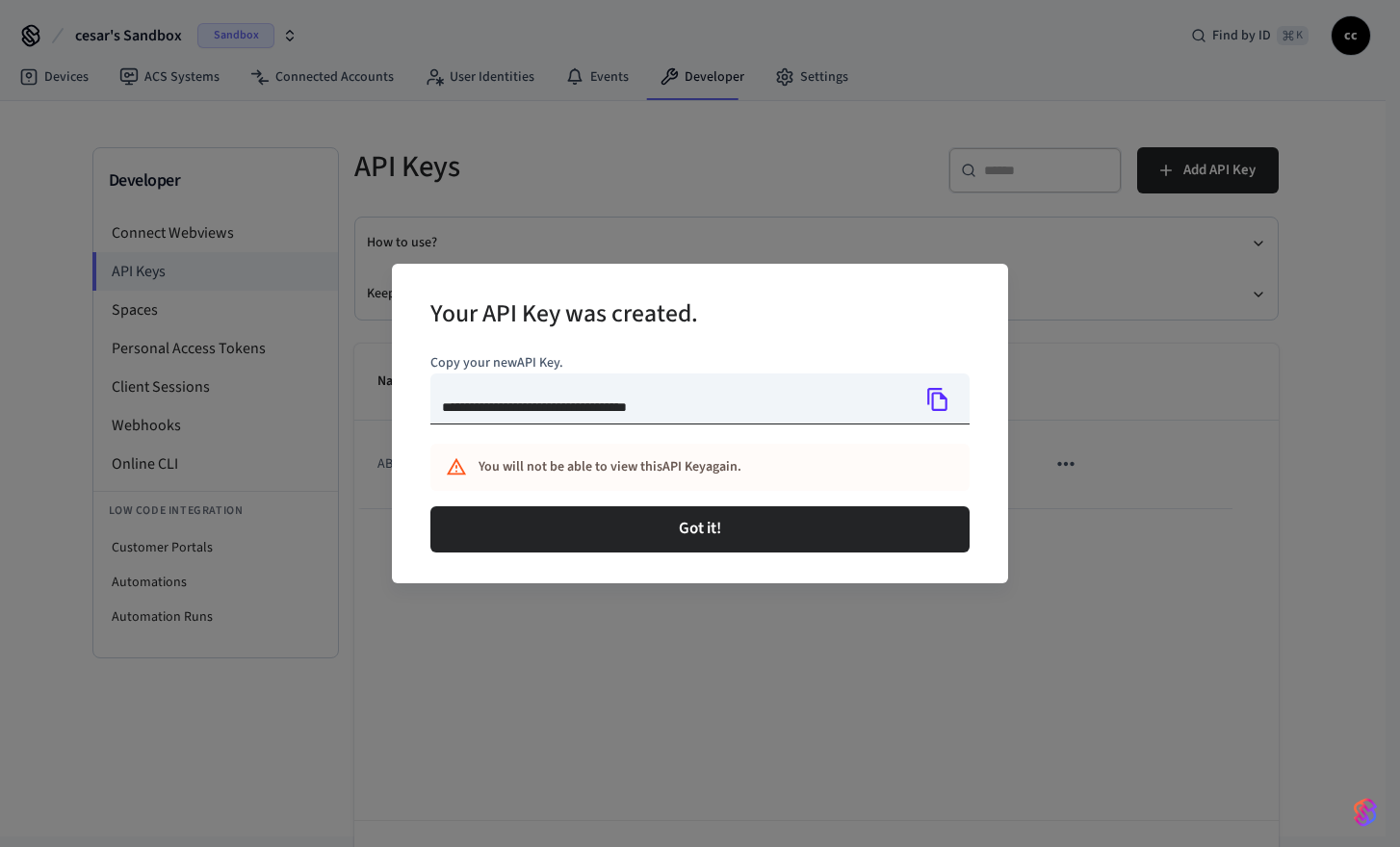 click at bounding box center [938, 399] 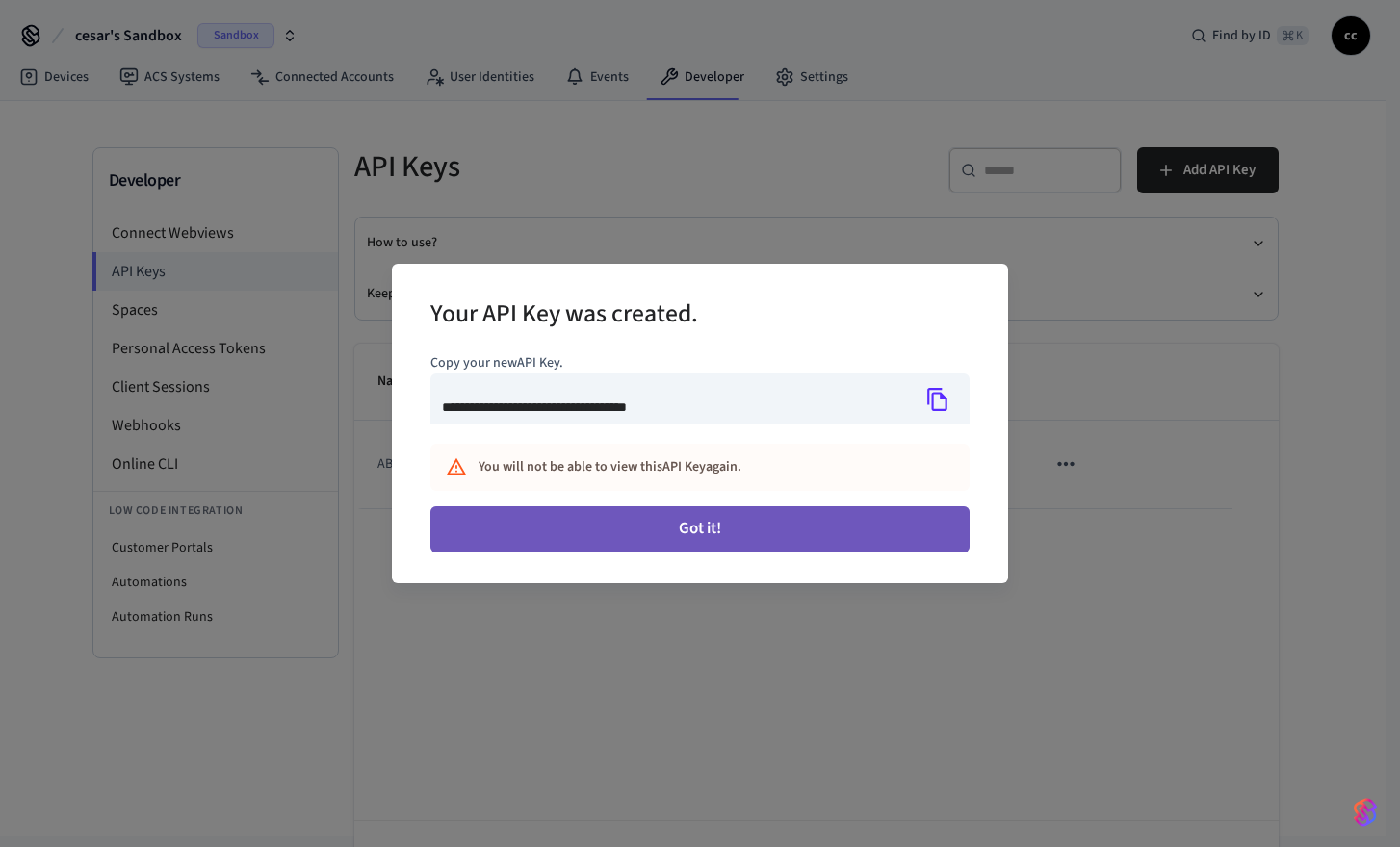 click on "Got it!" at bounding box center [700, 529] 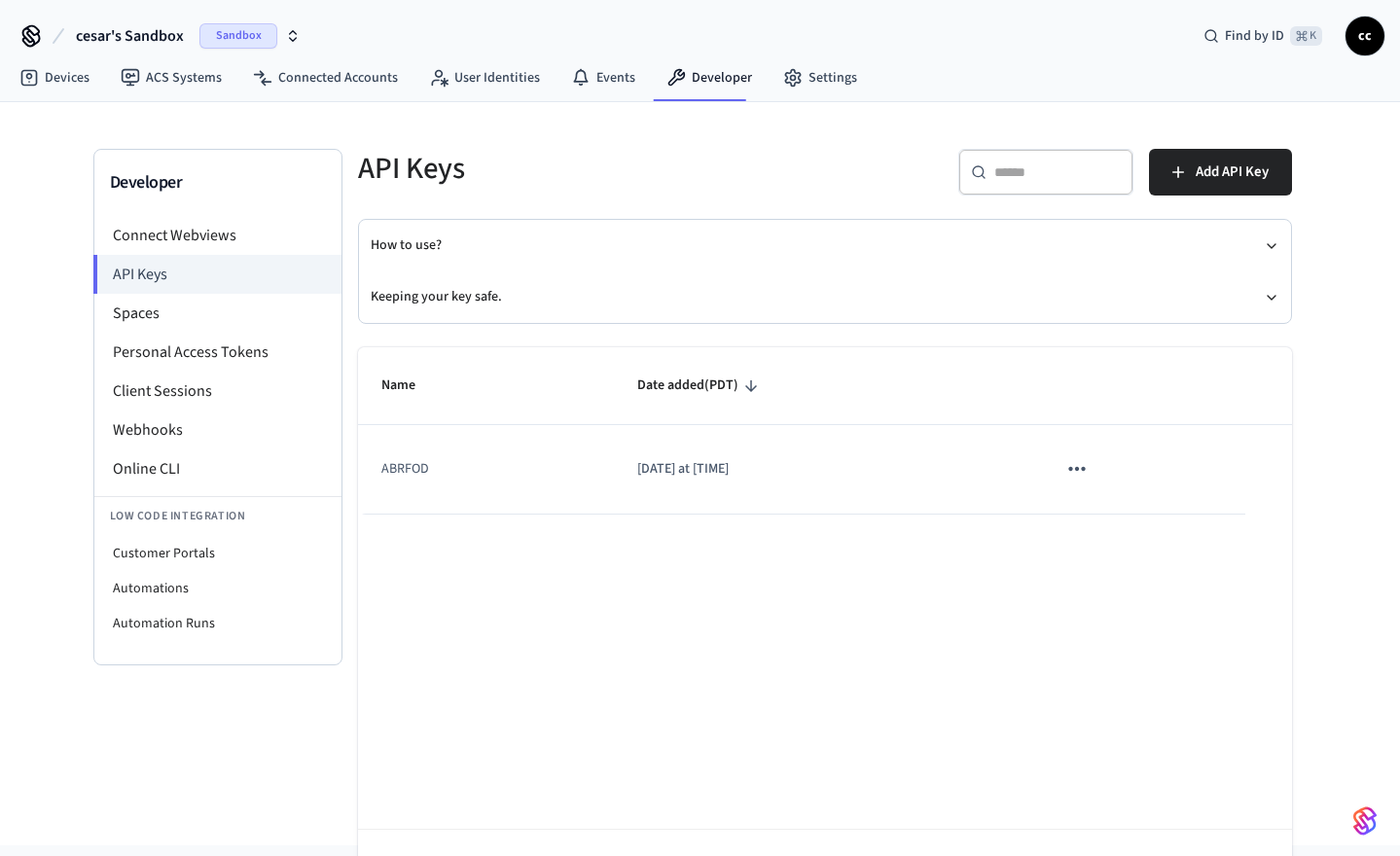 click on "Sandbox" at bounding box center (238, 36) 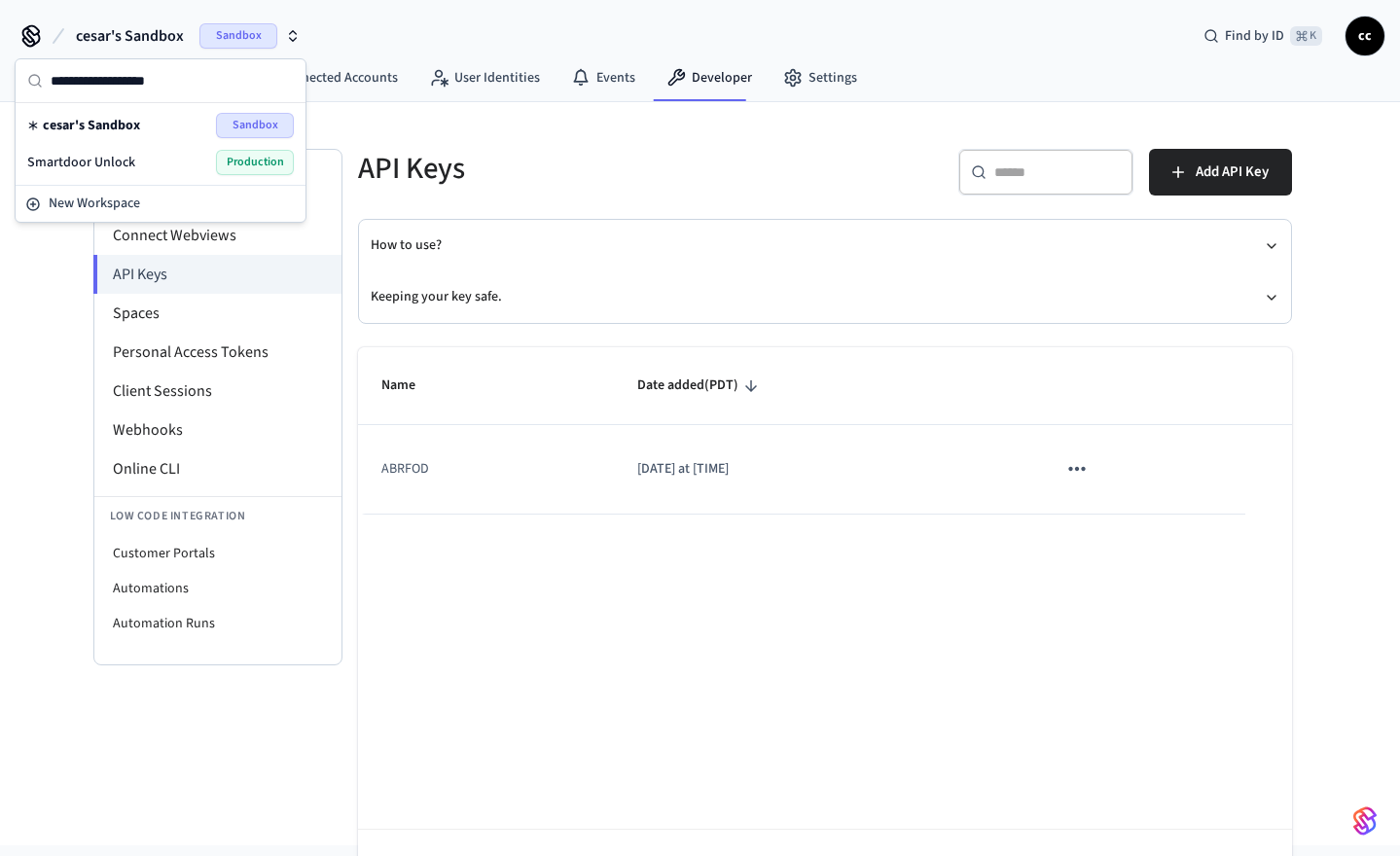 click on "Smartdoor Unlock" at bounding box center (81, 162) 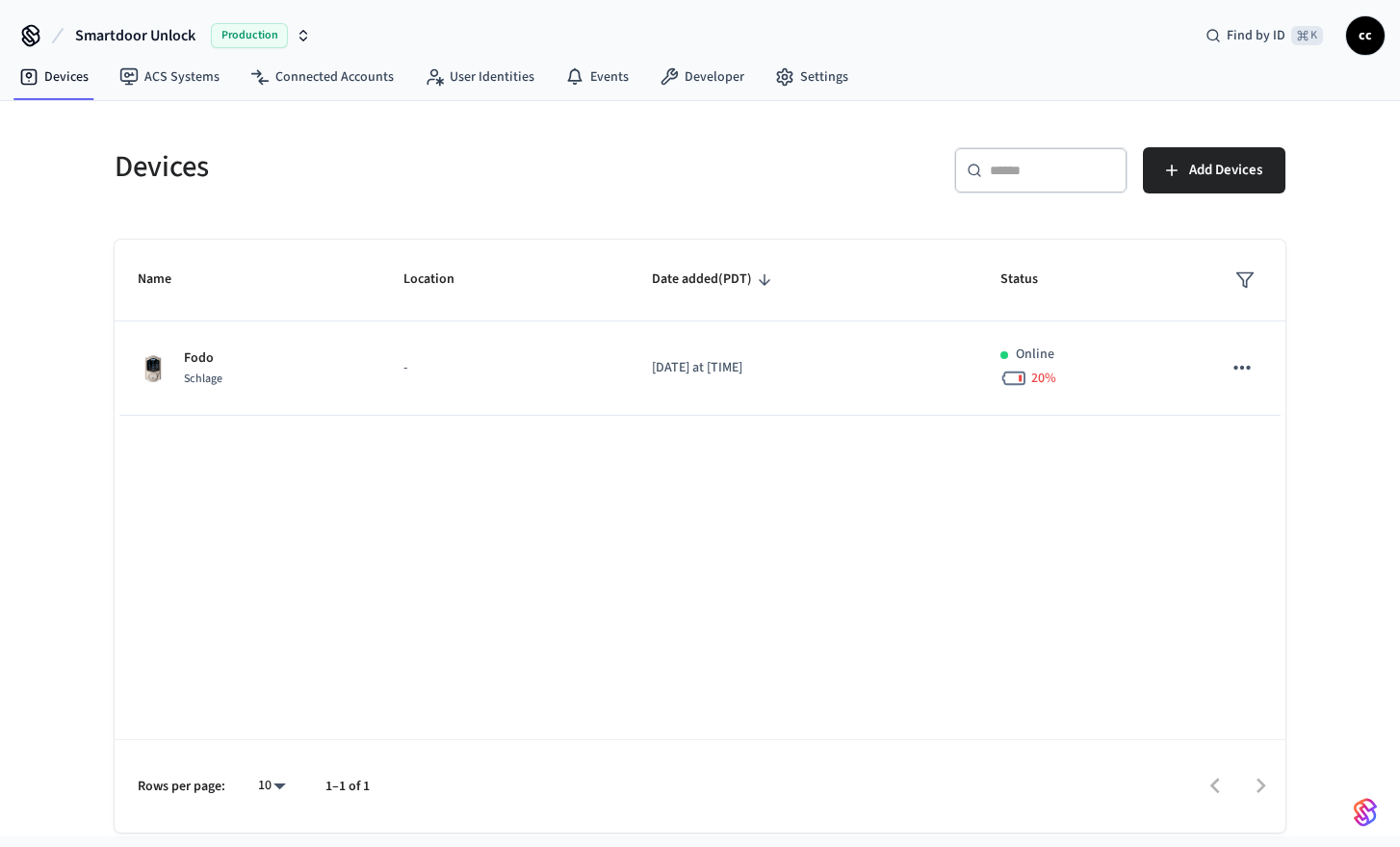 click on "Name Location Date added  (PDT) Status Fodo Schlage - 2025/08/08 at 10:10 am Online 20 % Rows per page: 10 ** 1–1 of 1" at bounding box center (700, 536) 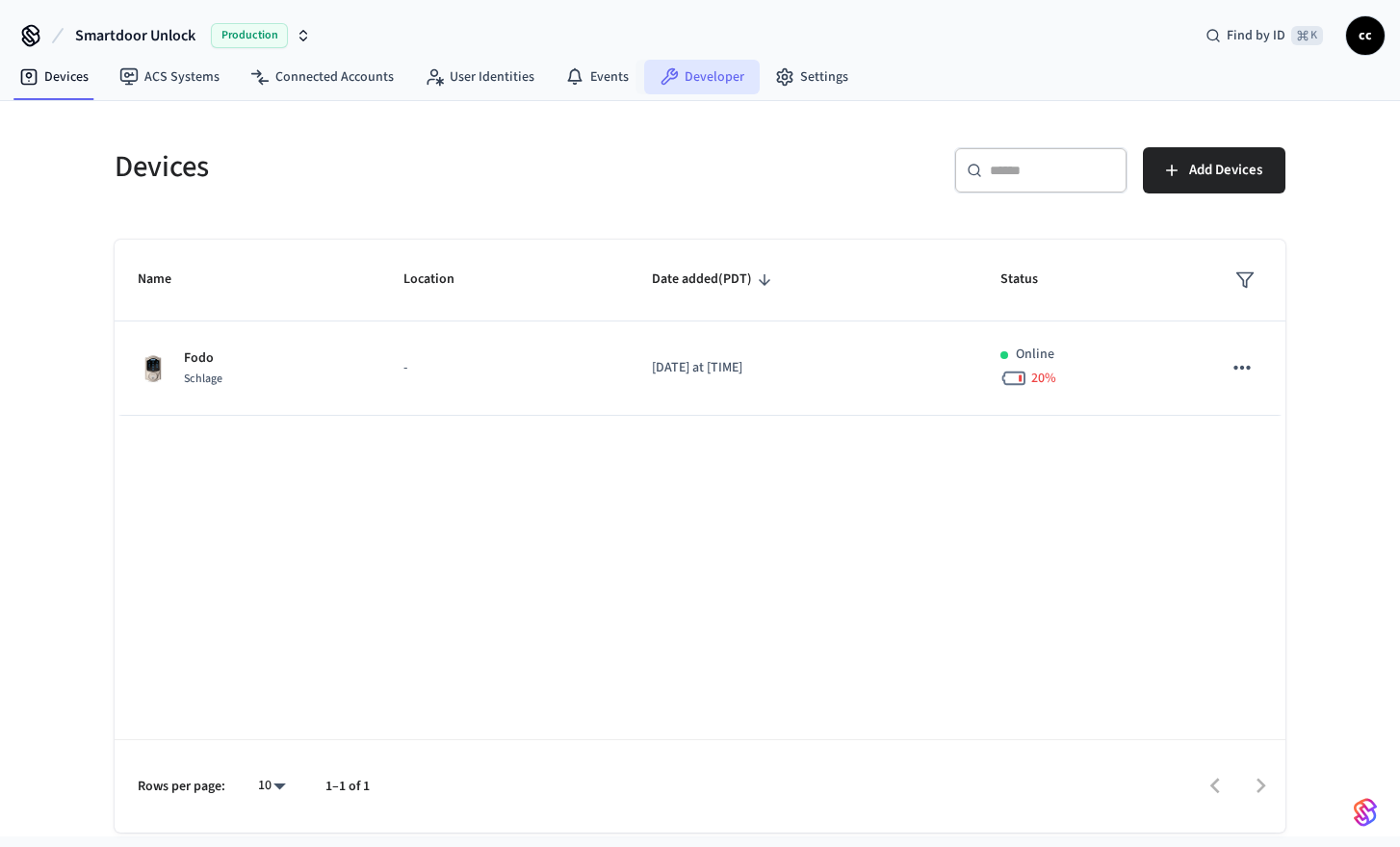 click on "Developer" at bounding box center [702, 77] 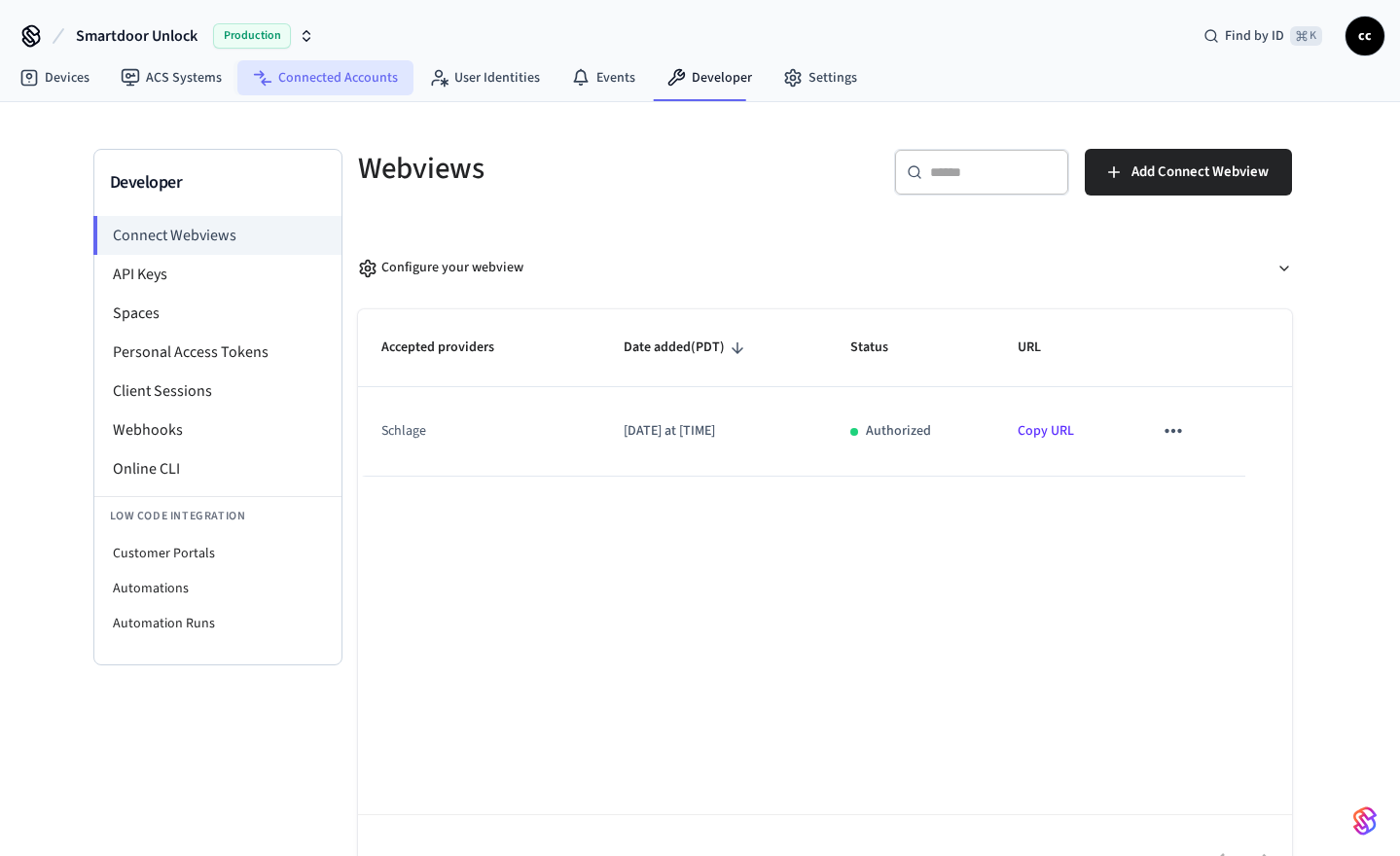 click on "Connected Accounts" at bounding box center (325, 78) 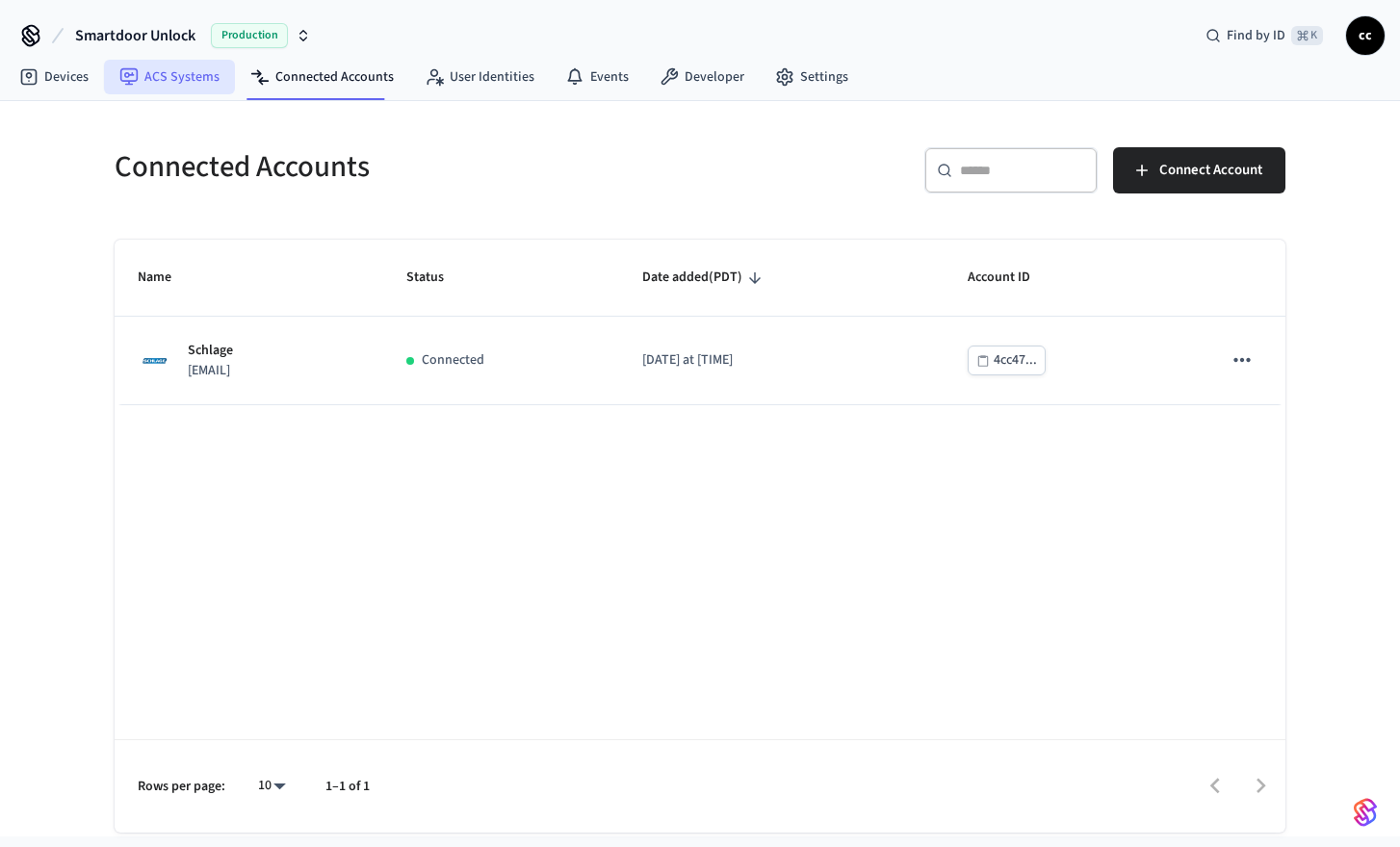 click on "ACS Systems" at bounding box center [169, 77] 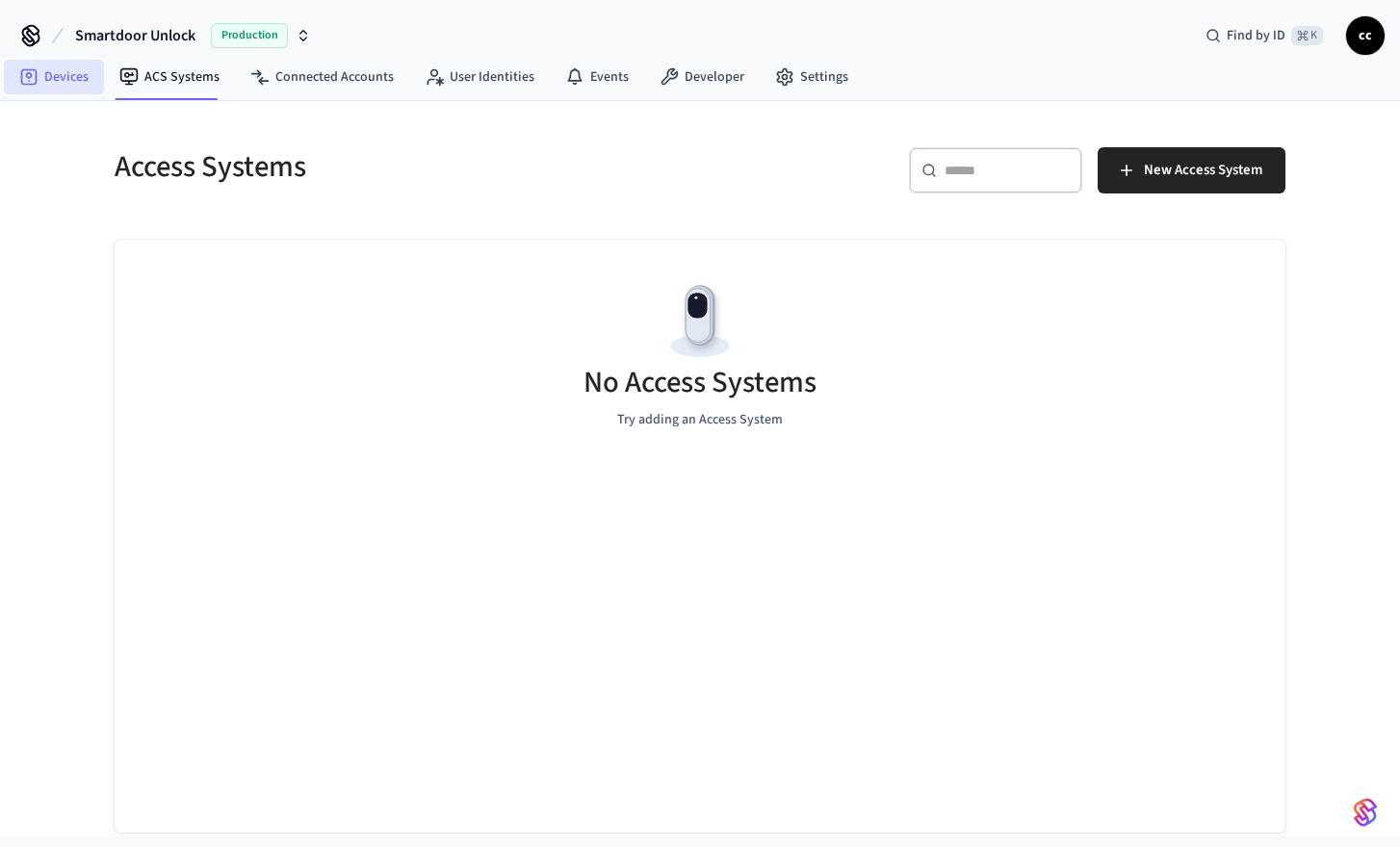 click on "Devices" at bounding box center [54, 77] 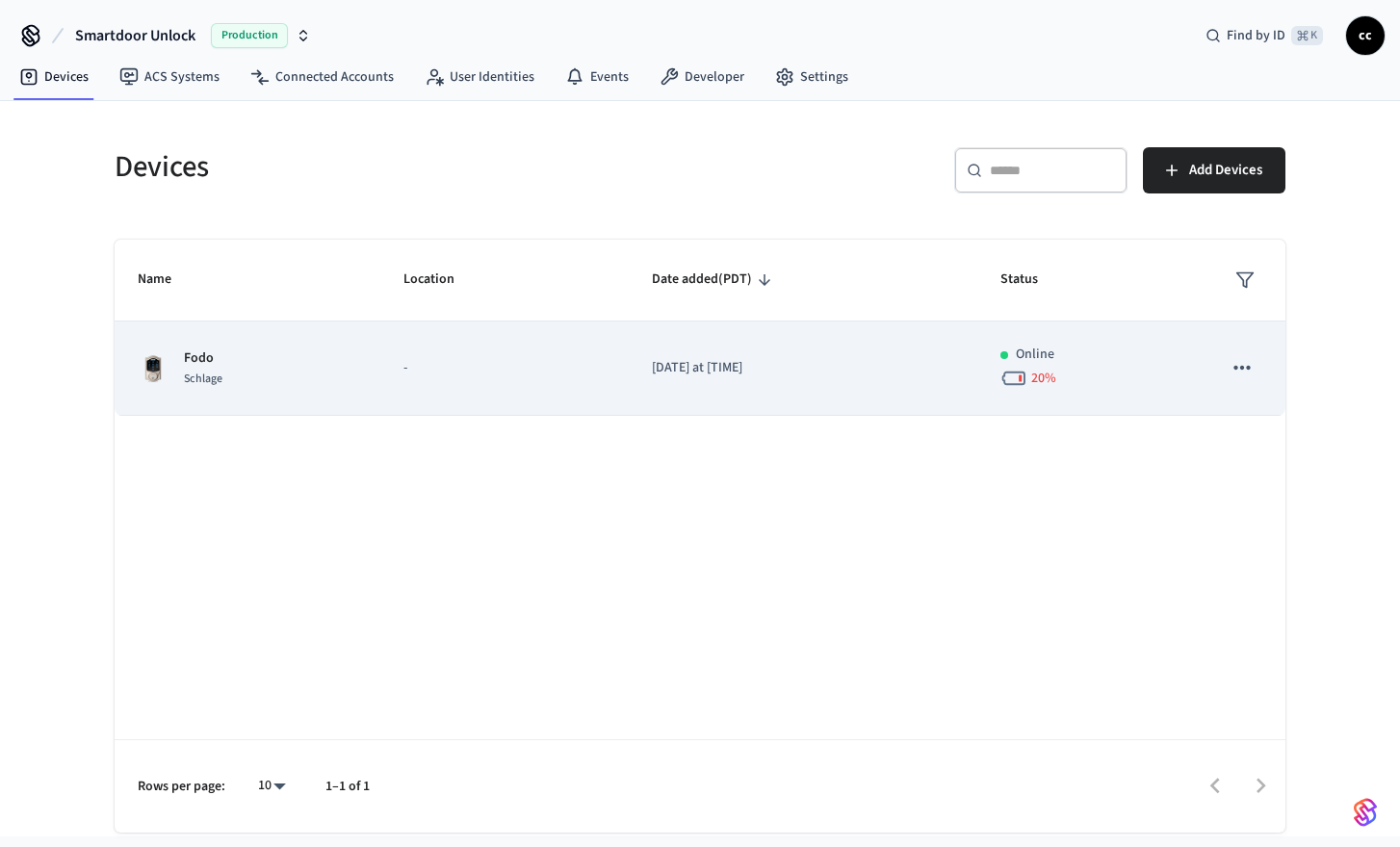 click 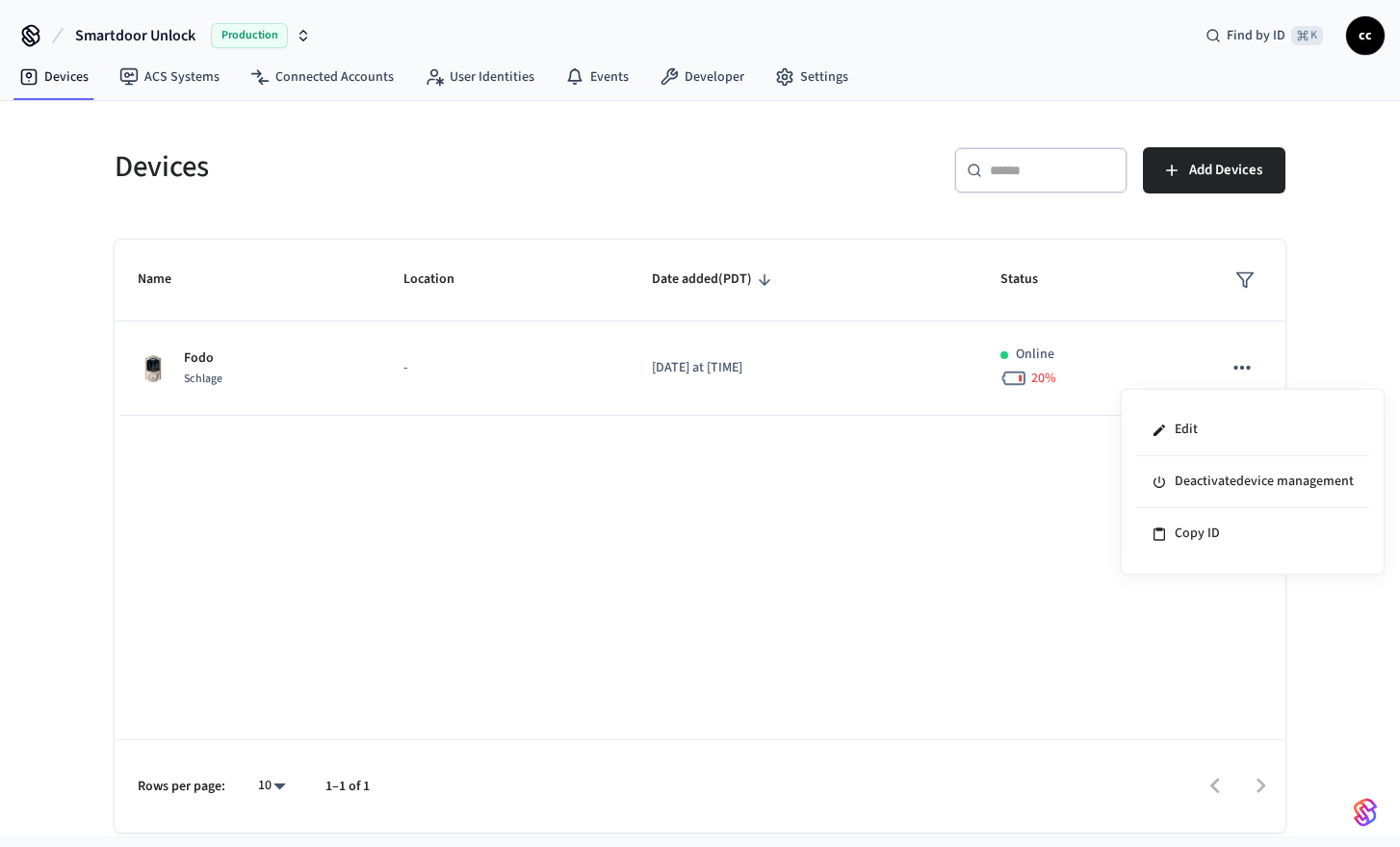 click at bounding box center (700, 424) 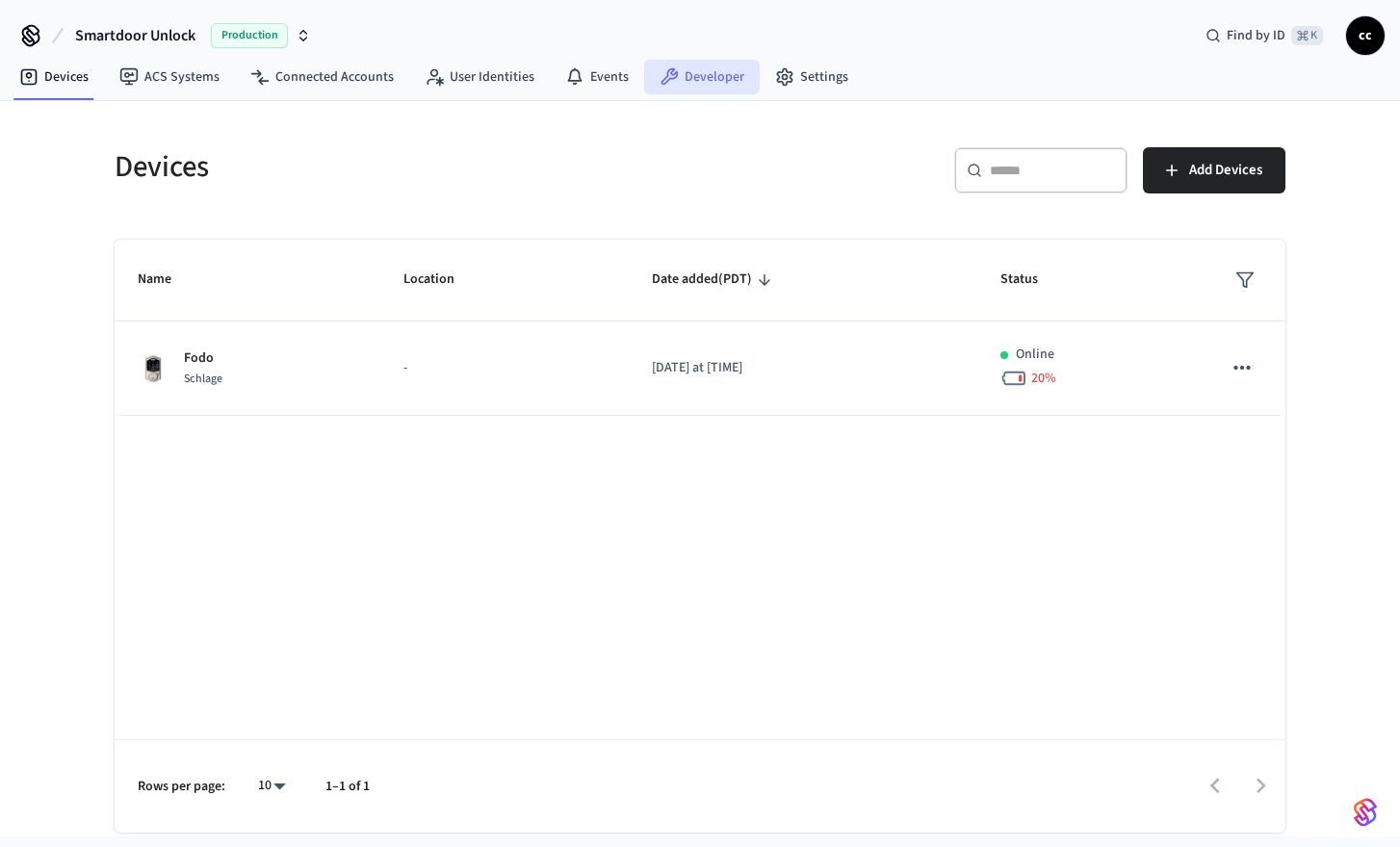 click on "Developer" at bounding box center [702, 77] 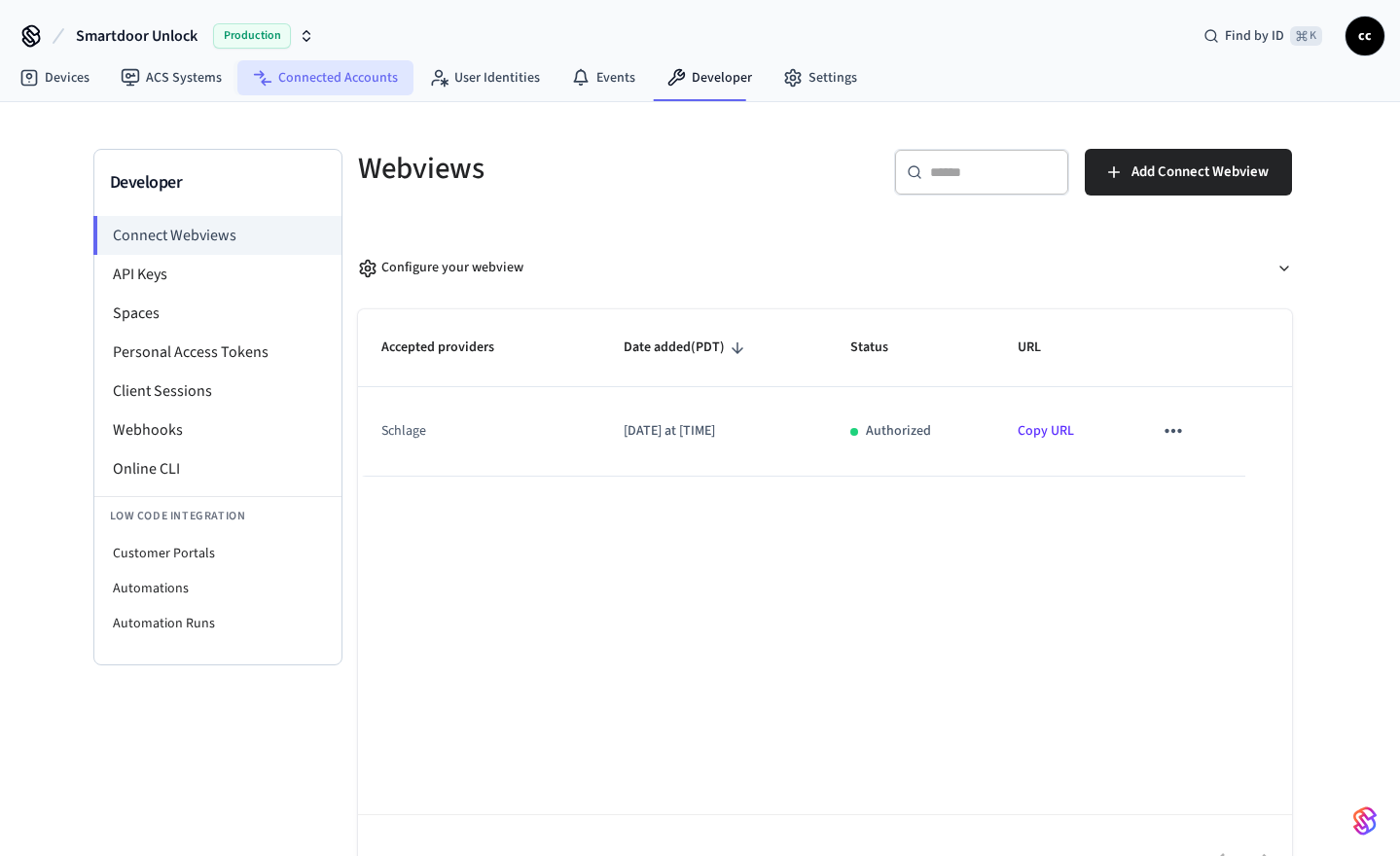 click 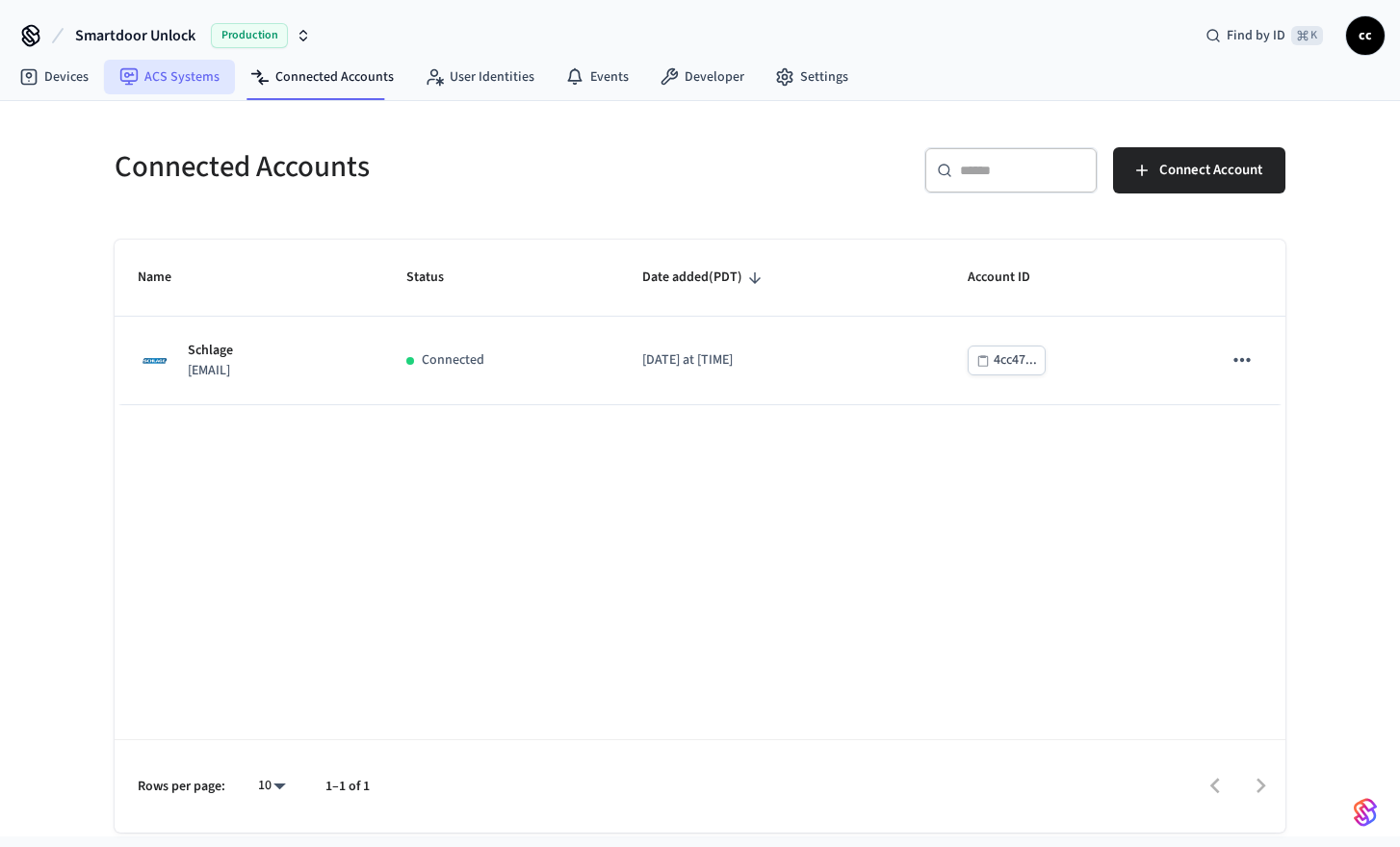 click on "ACS Systems" at bounding box center (169, 77) 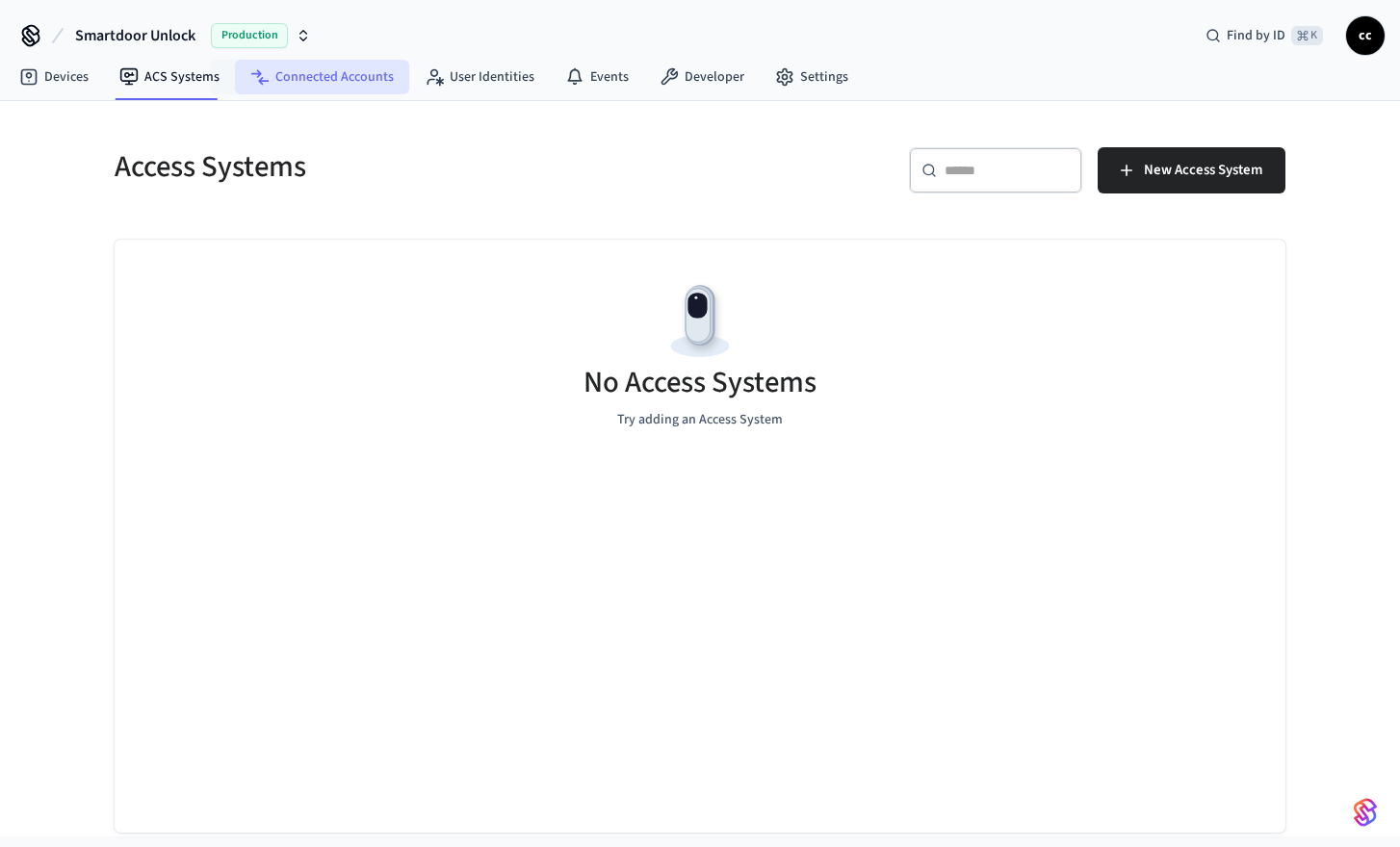 click on "Connected Accounts" at bounding box center (322, 77) 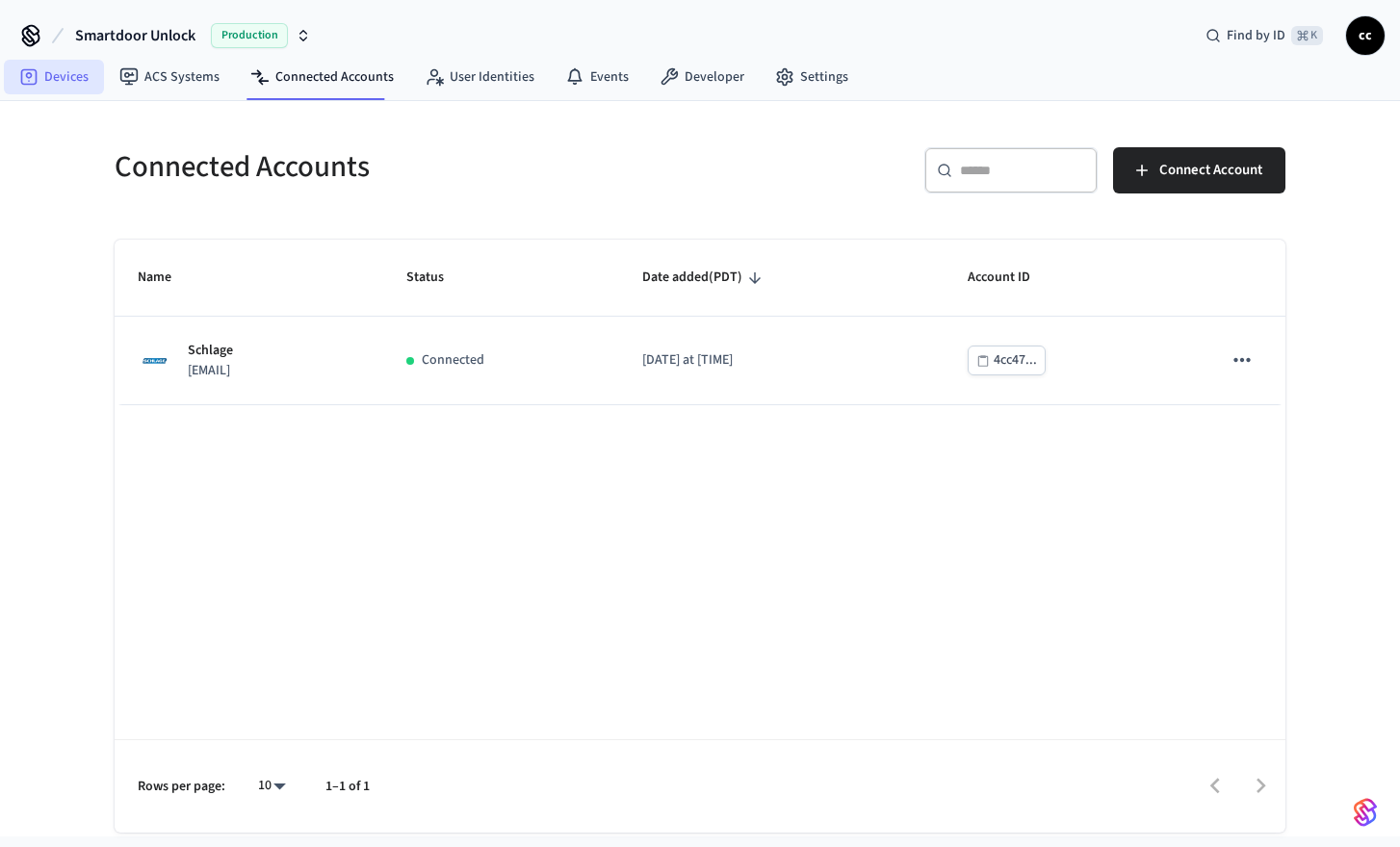 click on "Devices" at bounding box center (54, 77) 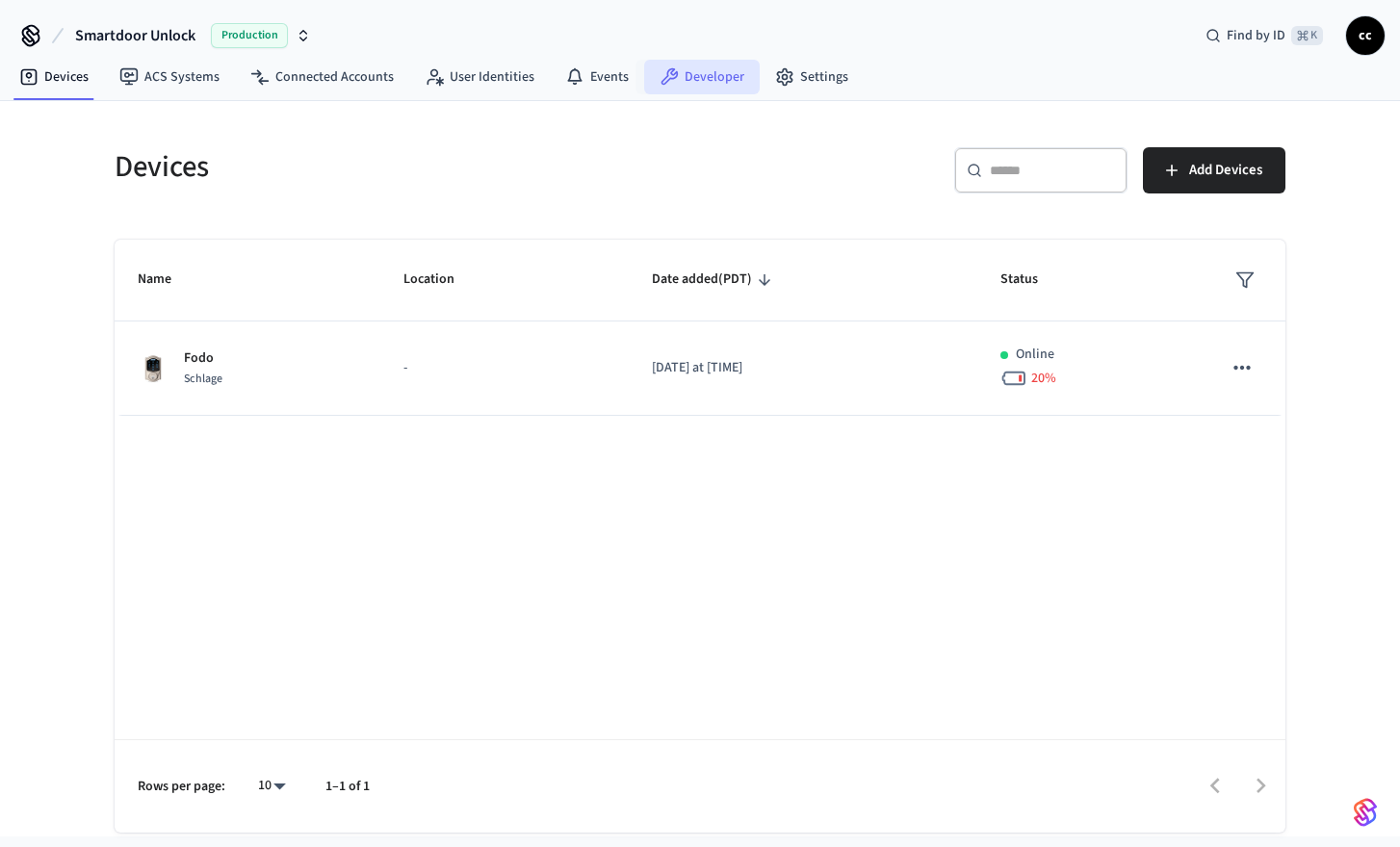 click on "Developer" at bounding box center [702, 77] 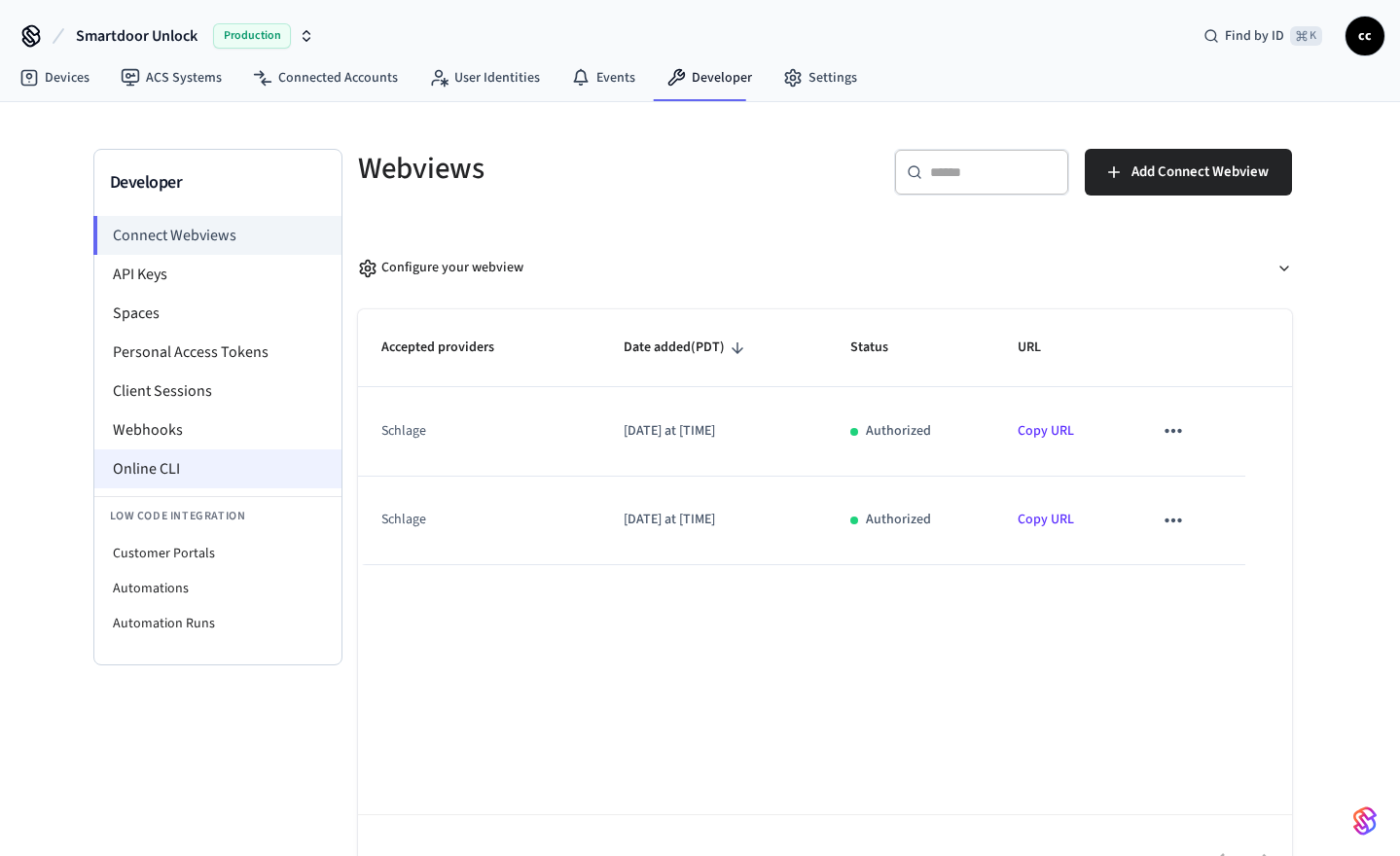 click on "Online CLI" at bounding box center (218, 469) 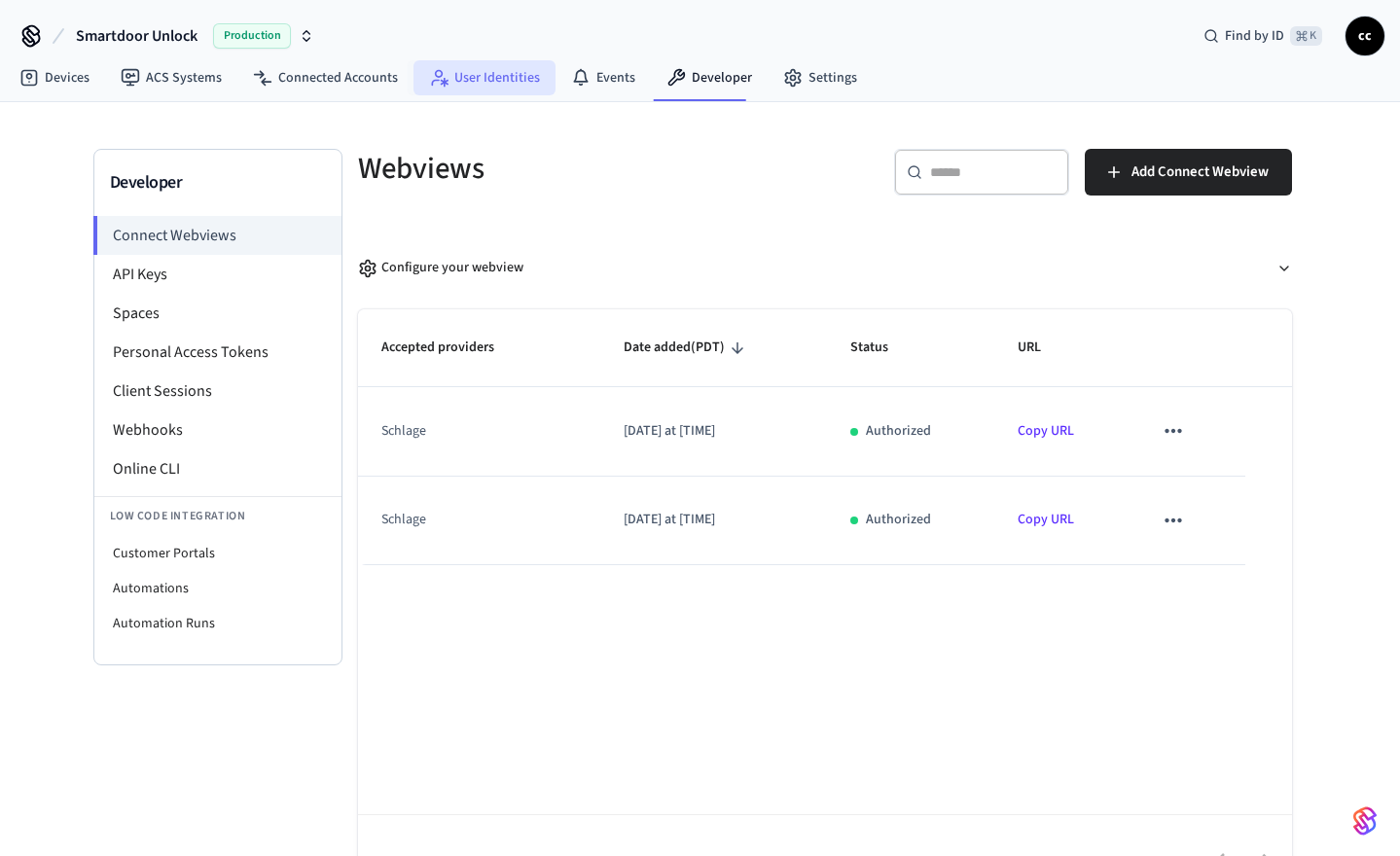 scroll, scrollTop: 0, scrollLeft: 0, axis: both 